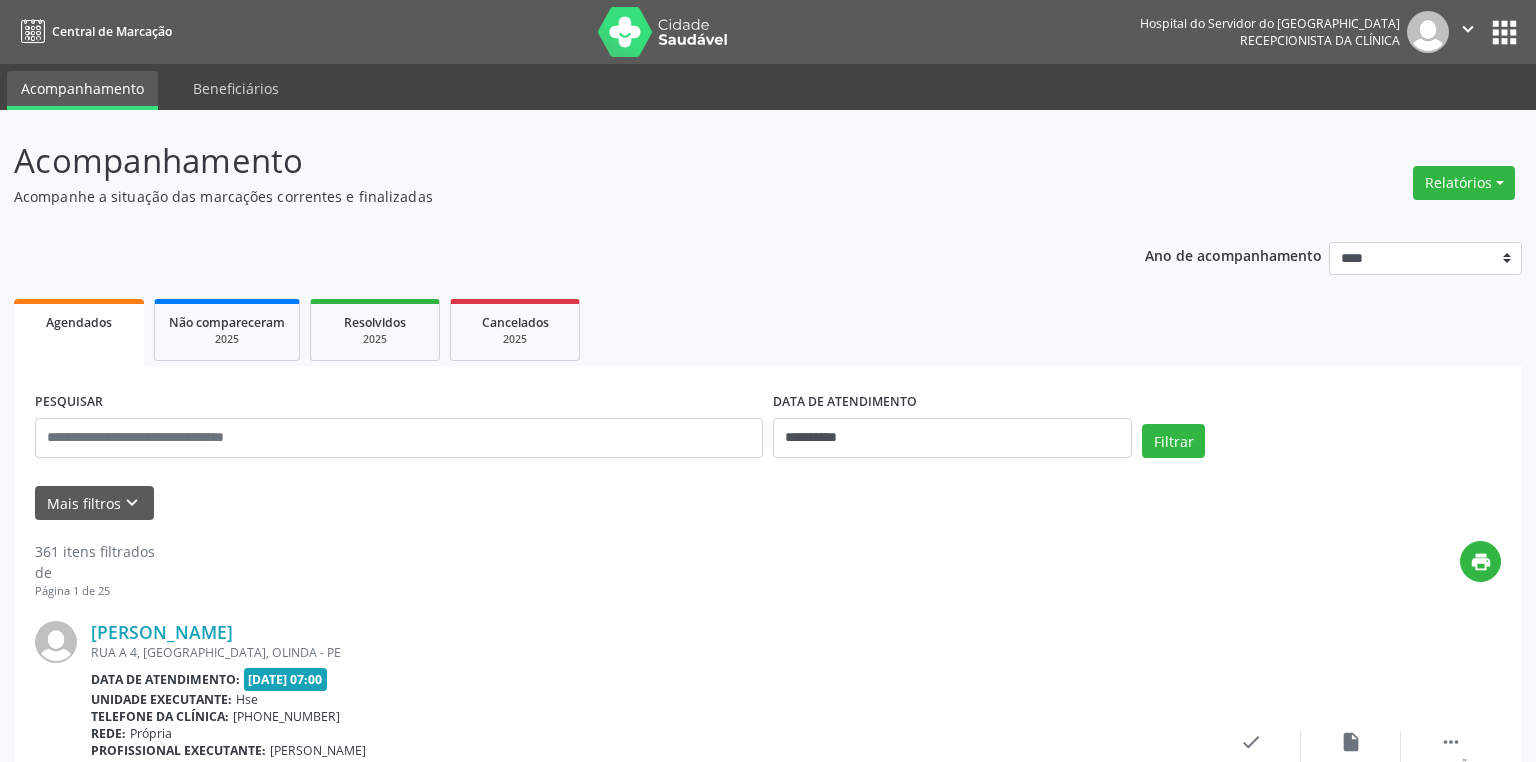 scroll, scrollTop: 0, scrollLeft: 0, axis: both 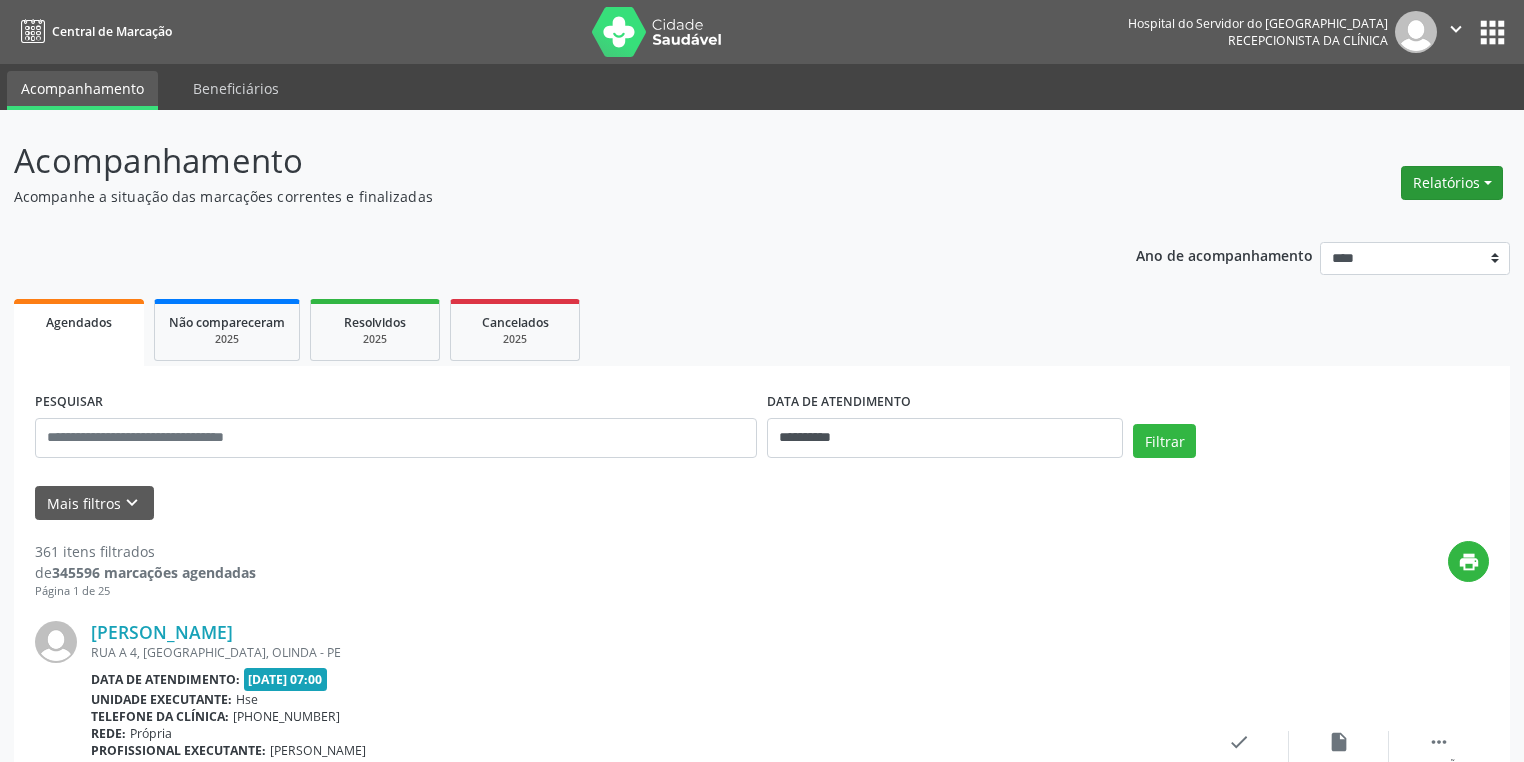 click on "Relatórios" at bounding box center [1452, 183] 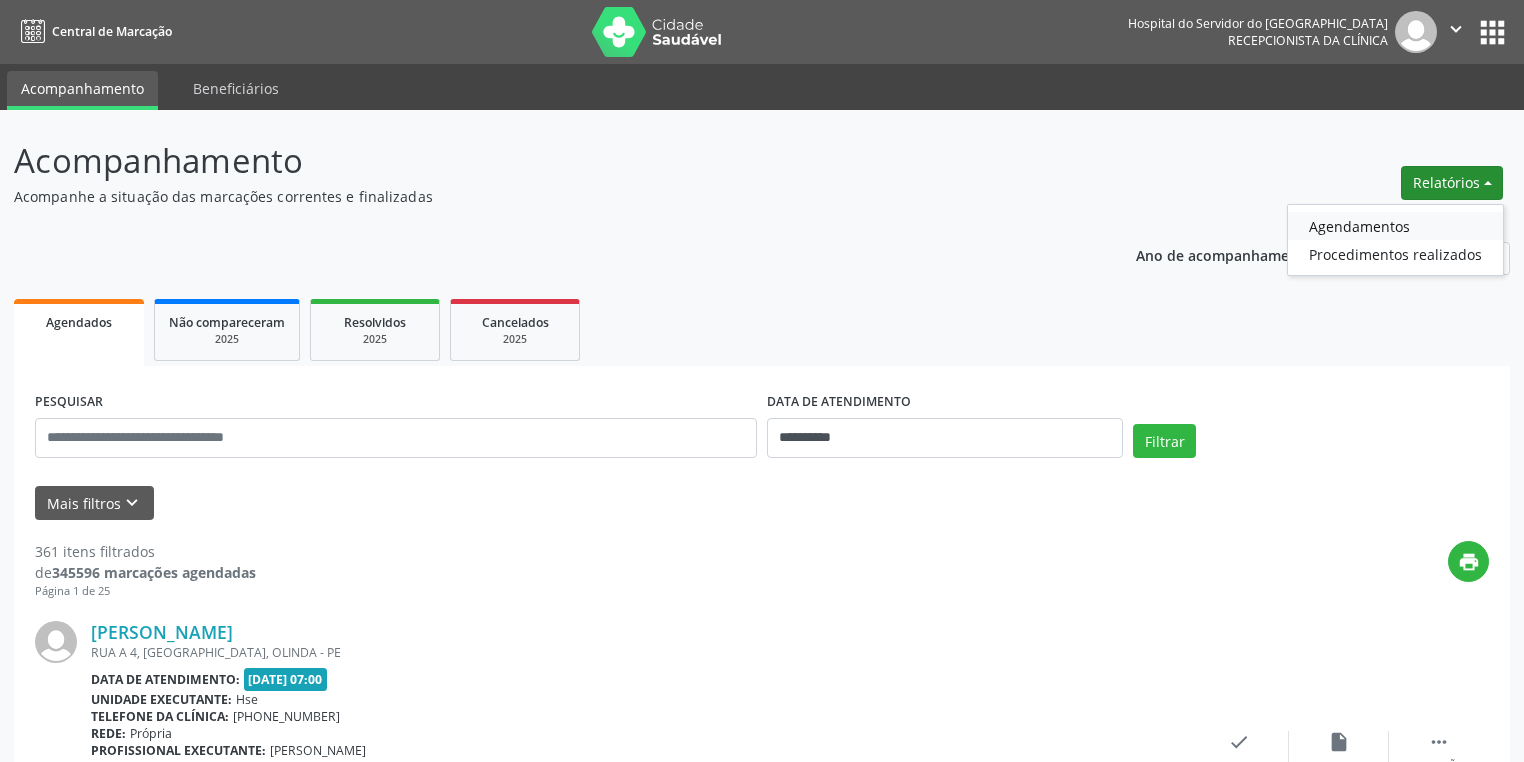 click on "Agendamentos" at bounding box center [1395, 226] 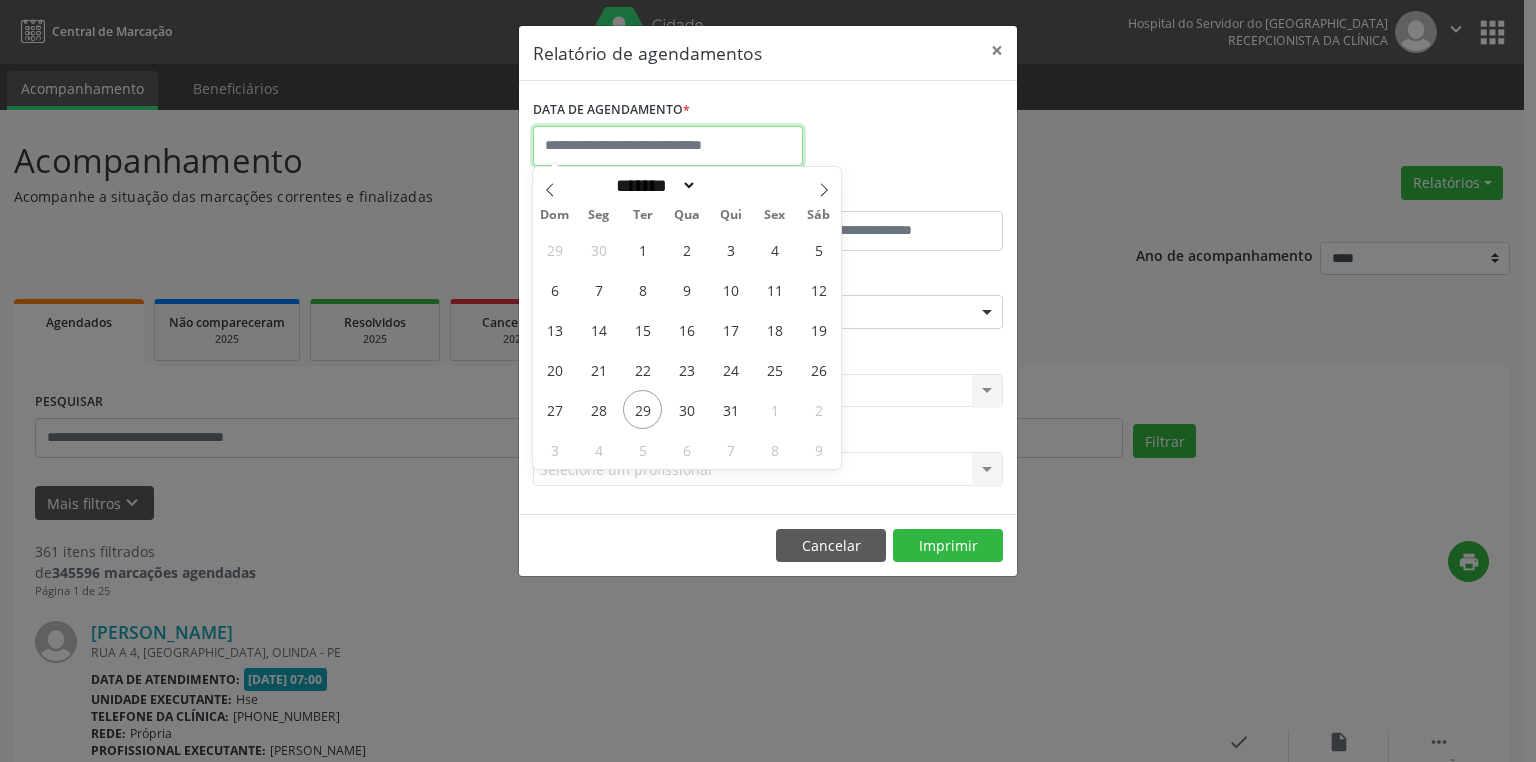 click at bounding box center (668, 146) 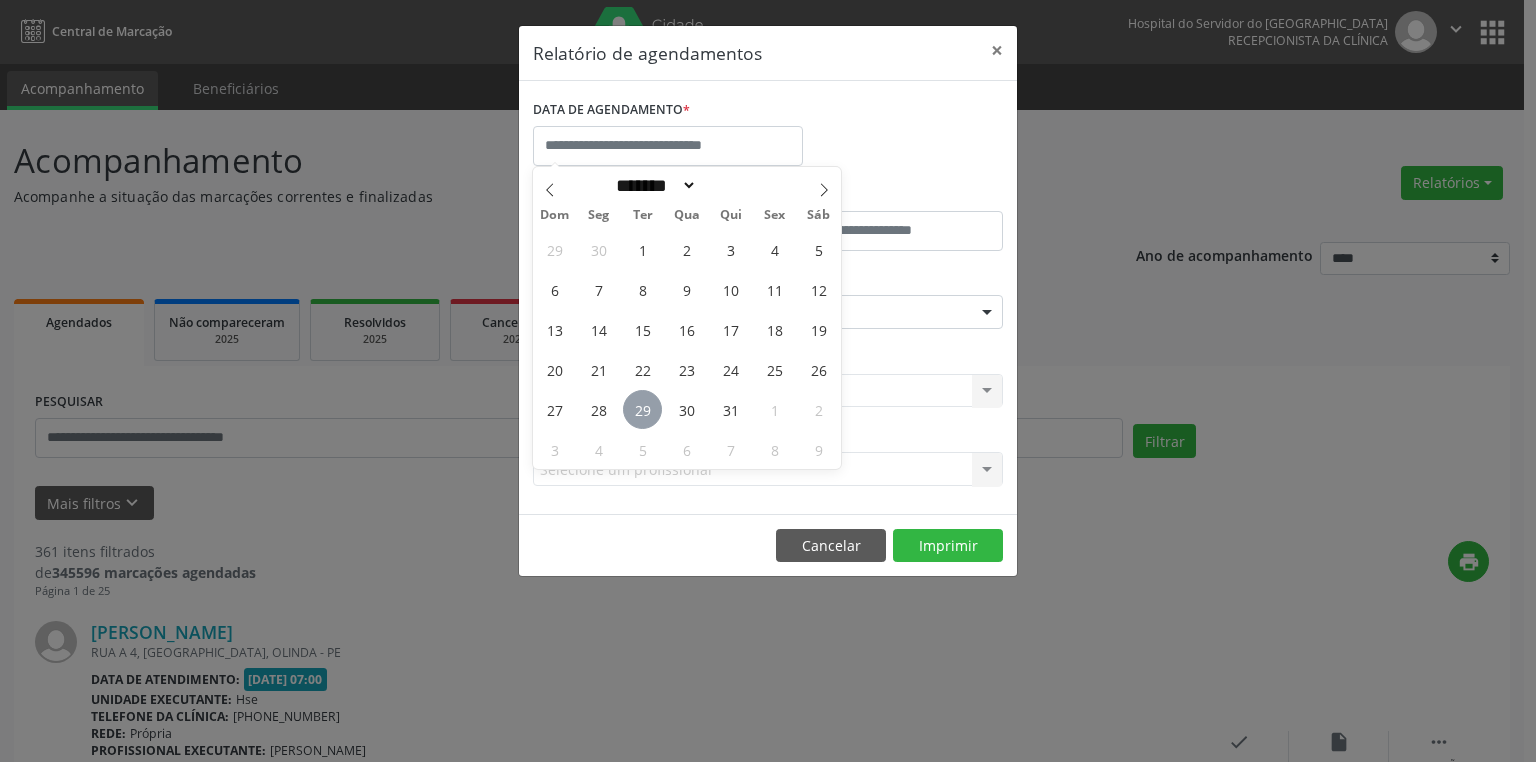click on "29" at bounding box center [642, 409] 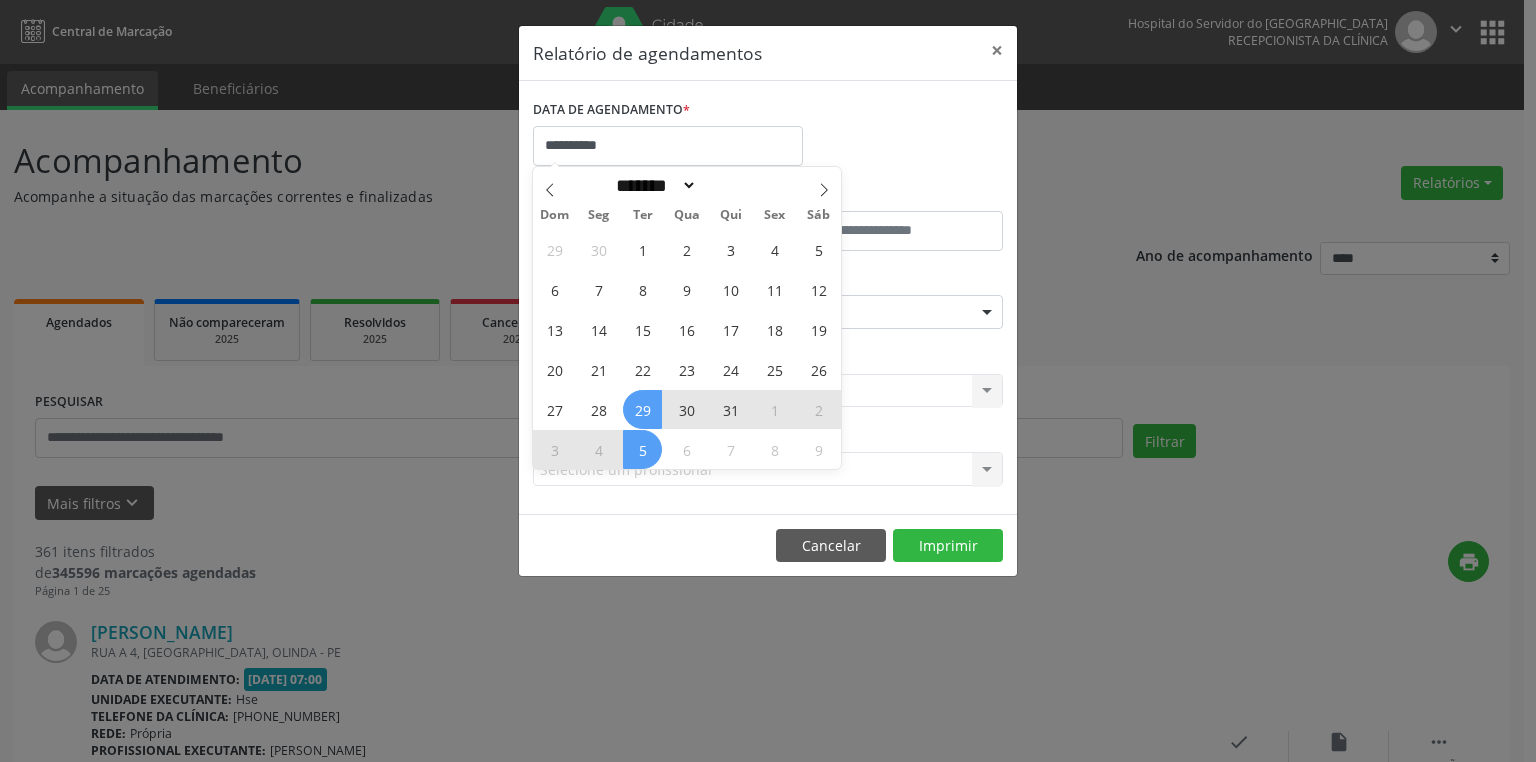 drag, startPoint x: 638, startPoint y: 413, endPoint x: 644, endPoint y: 465, distance: 52.34501 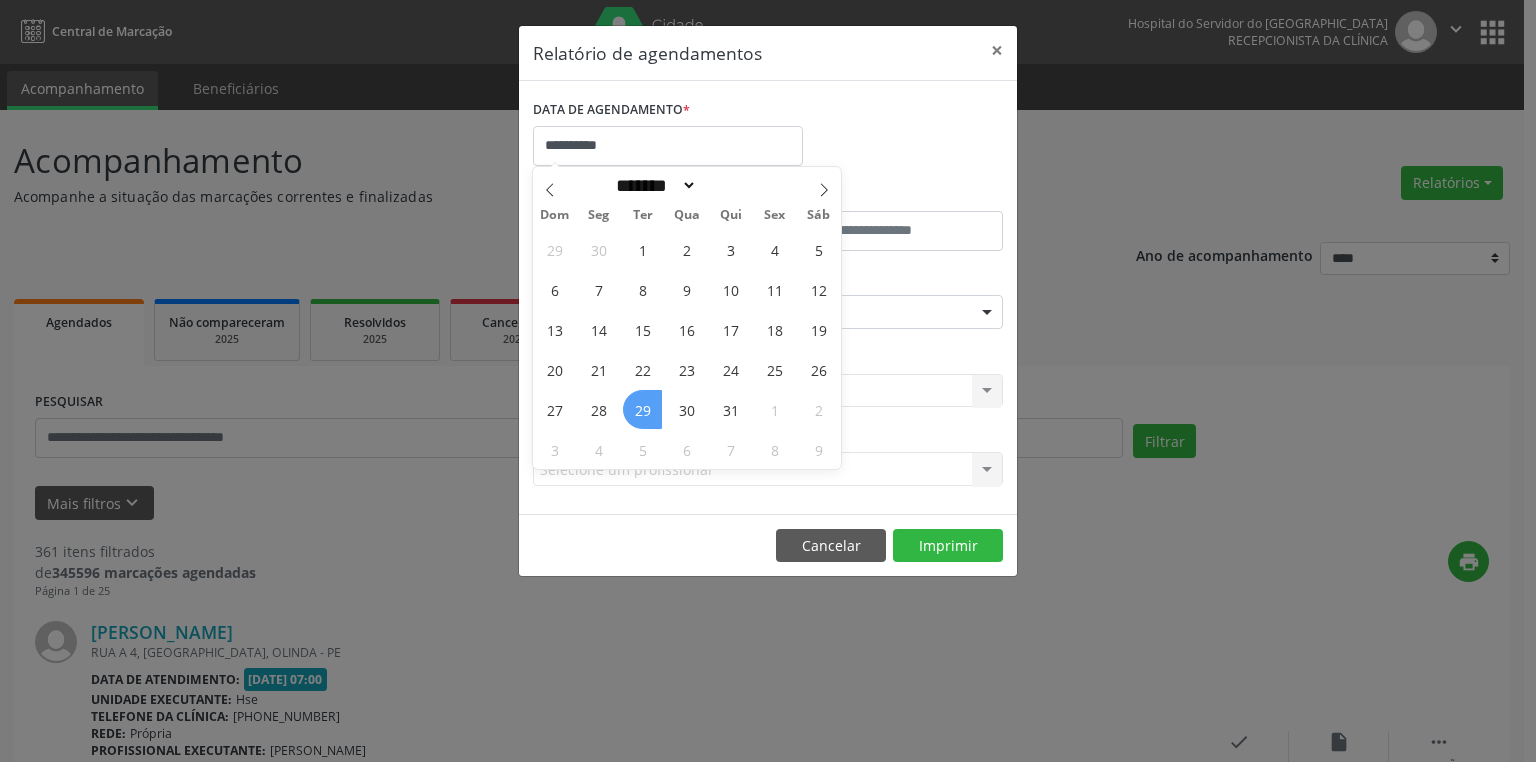 click on "29" at bounding box center [642, 409] 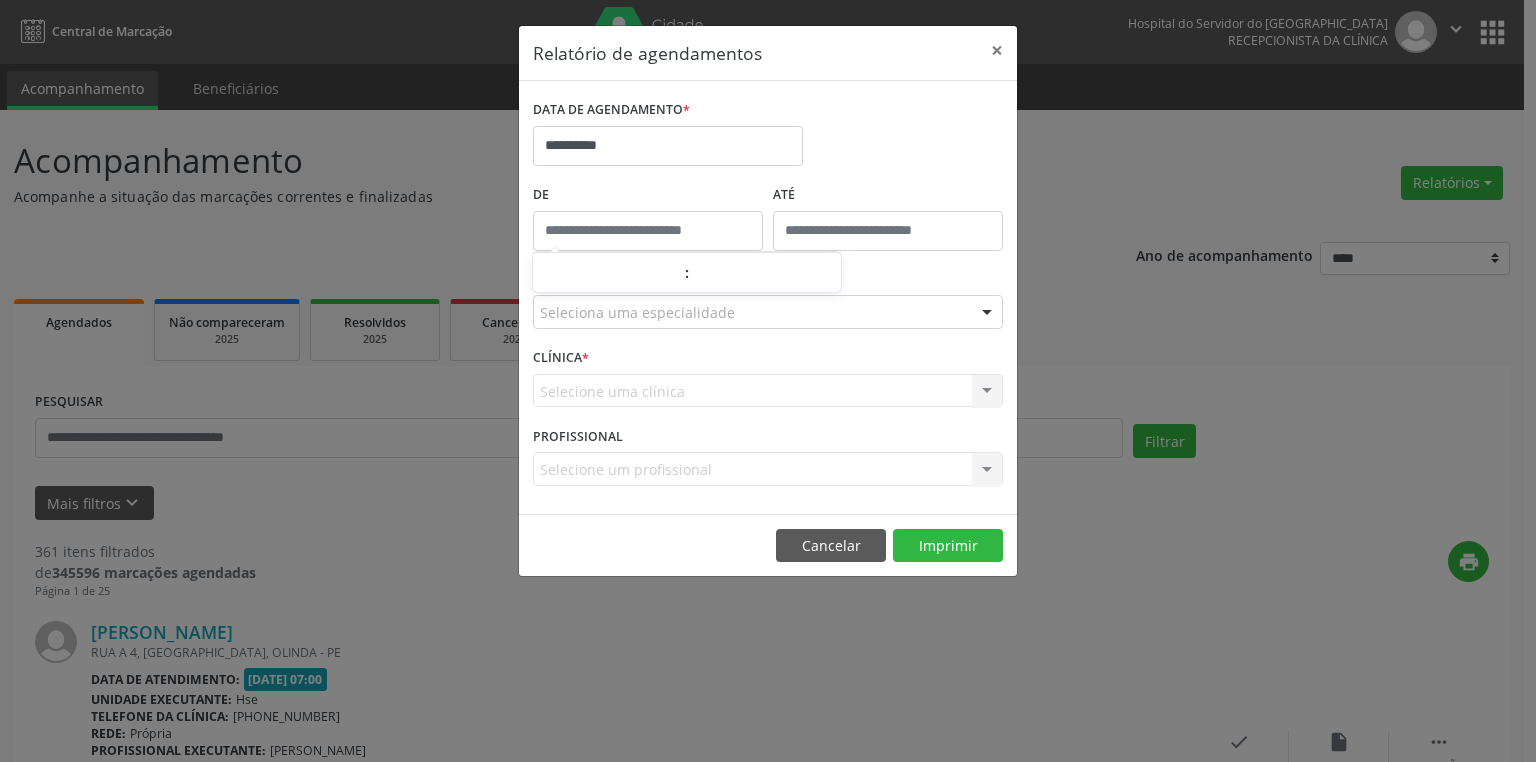 type on "*****" 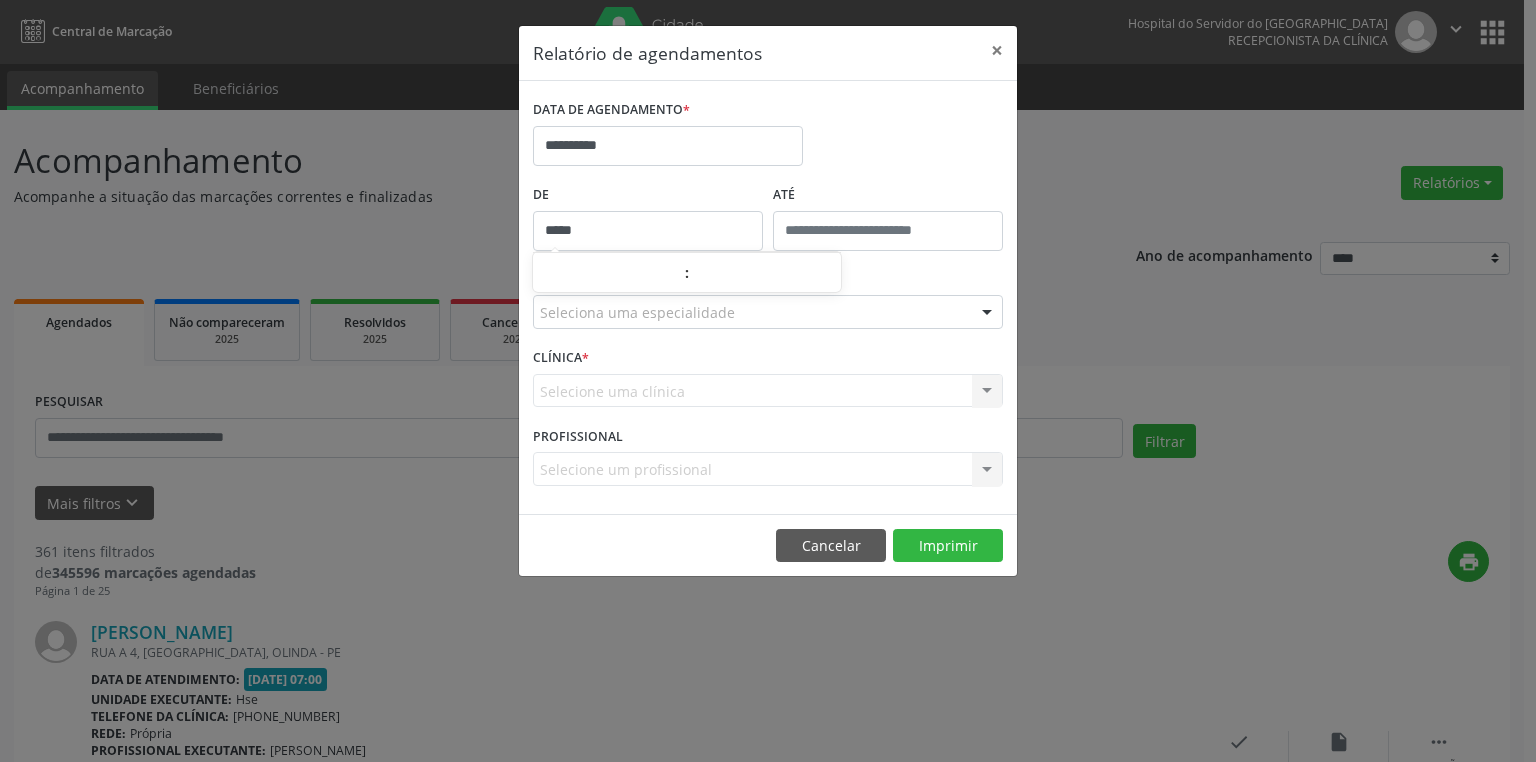 click on "*****" at bounding box center [648, 231] 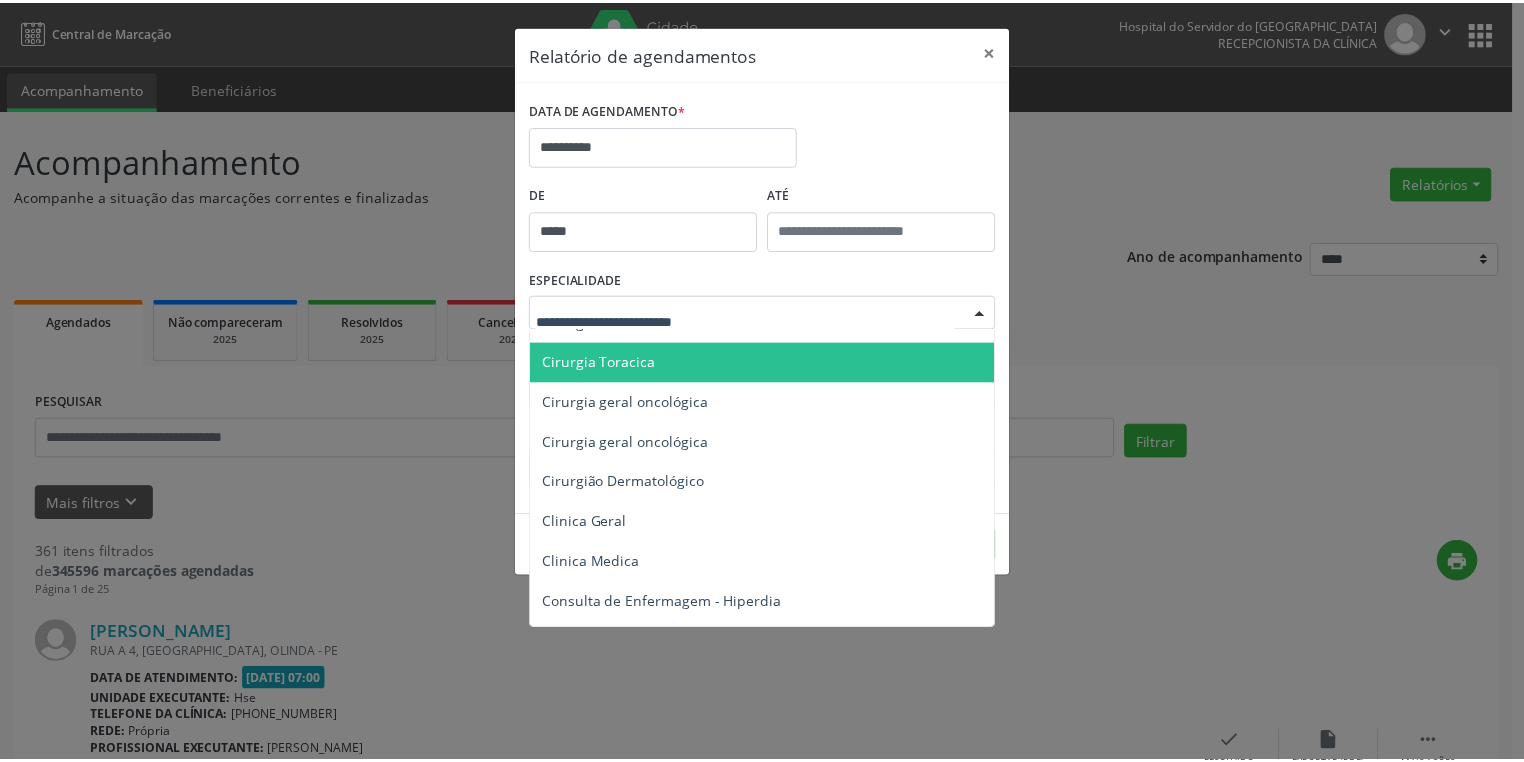scroll, scrollTop: 560, scrollLeft: 0, axis: vertical 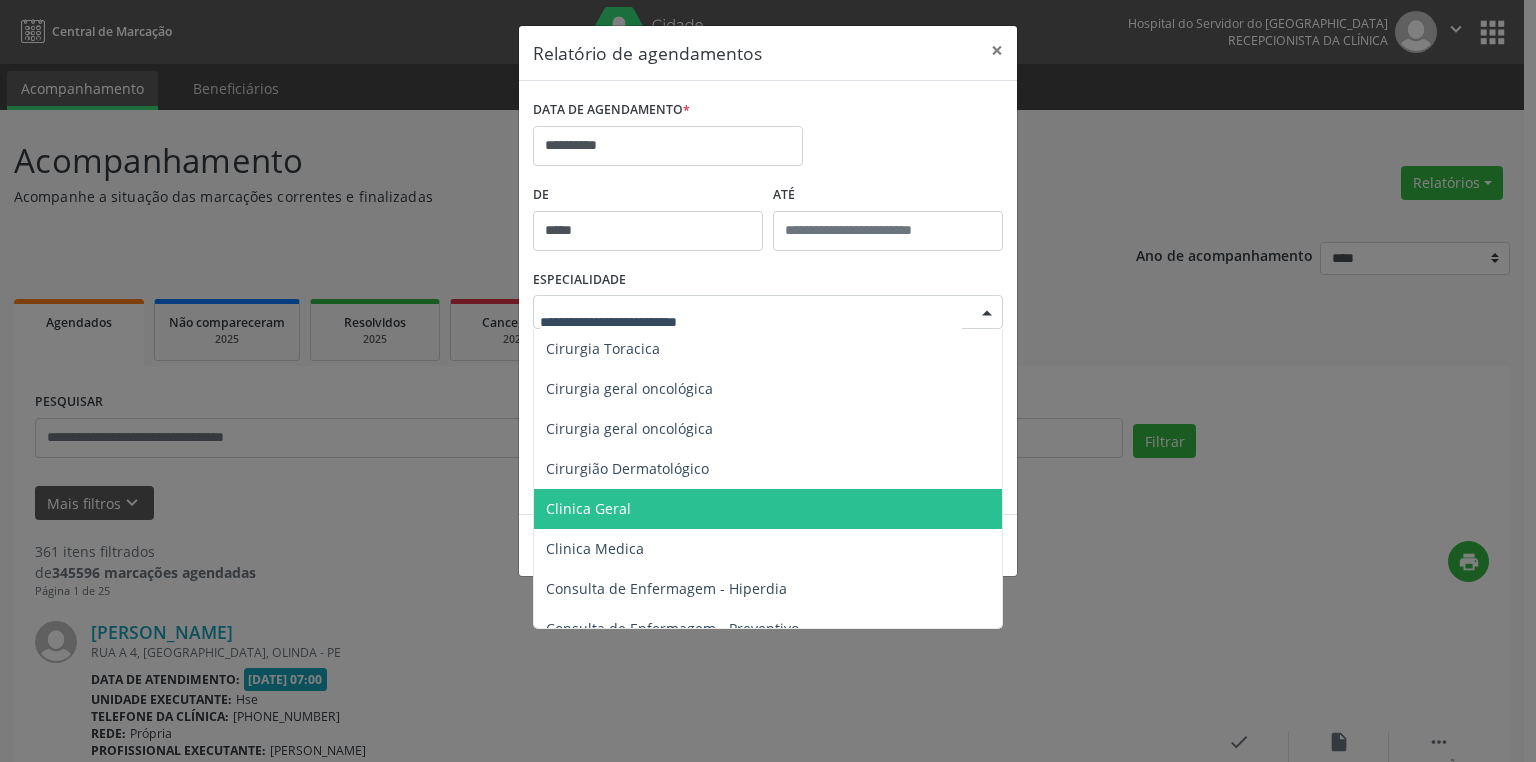 click on "Clinica Geral" at bounding box center (588, 508) 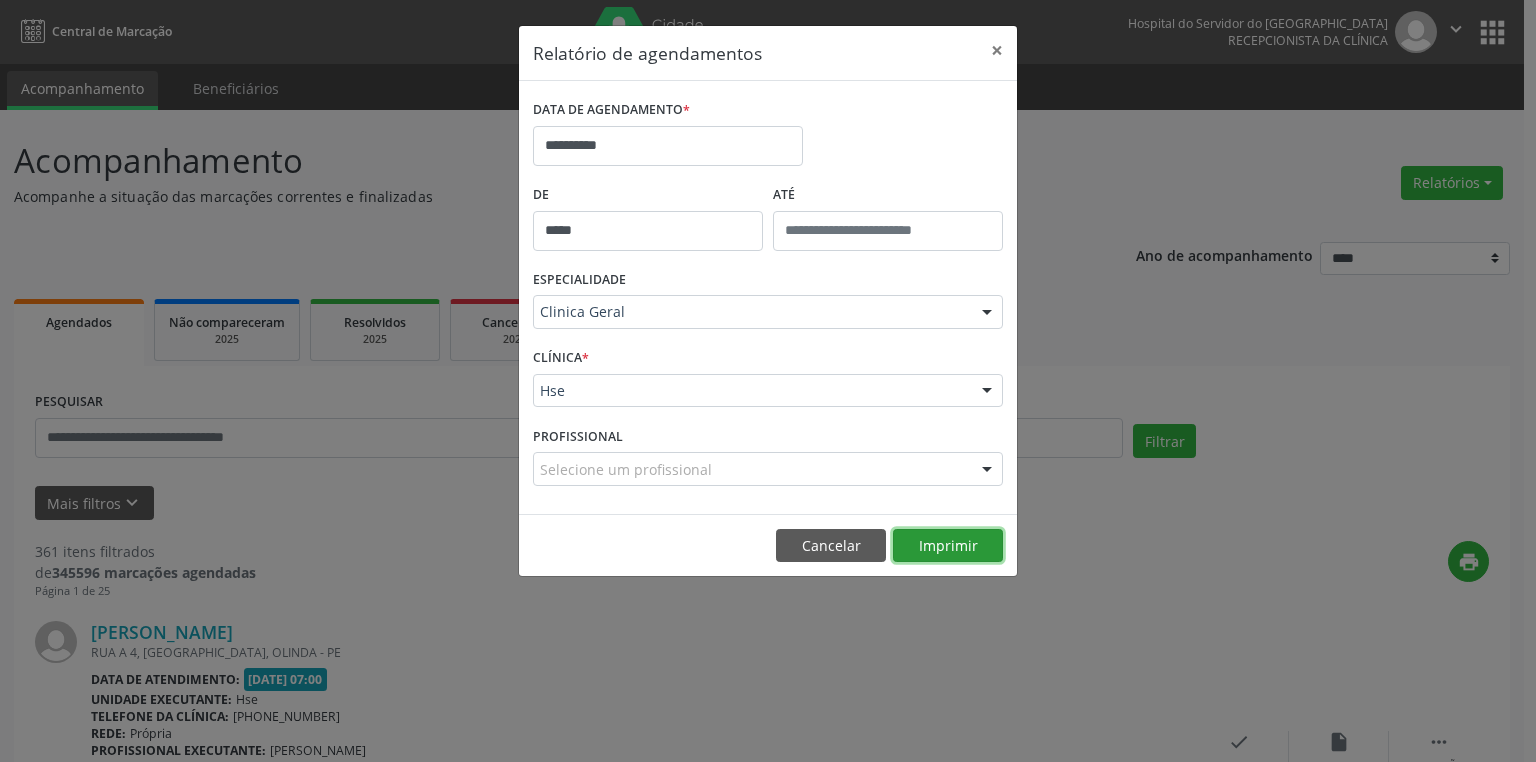 click on "Imprimir" at bounding box center (948, 546) 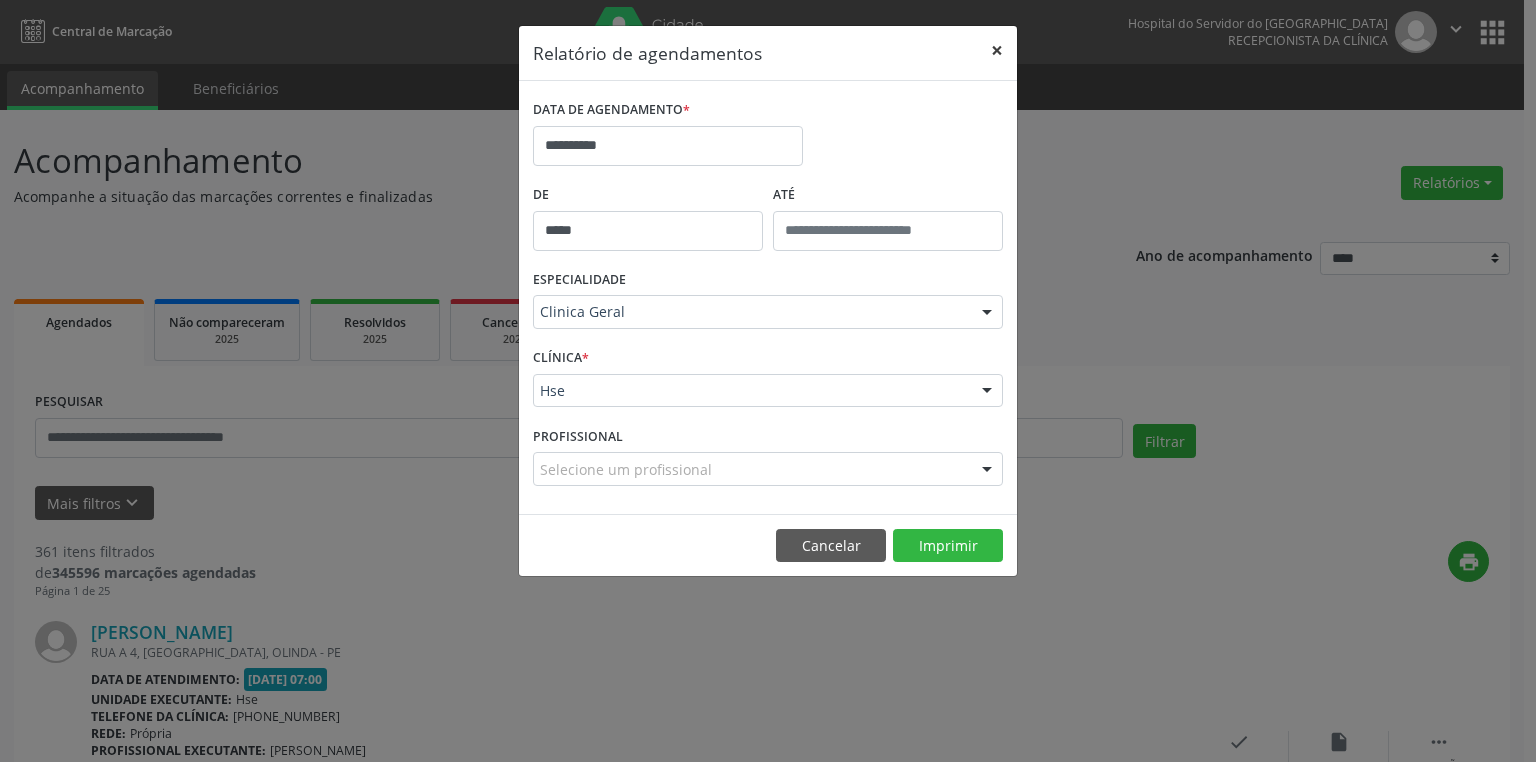 click on "×" at bounding box center [997, 50] 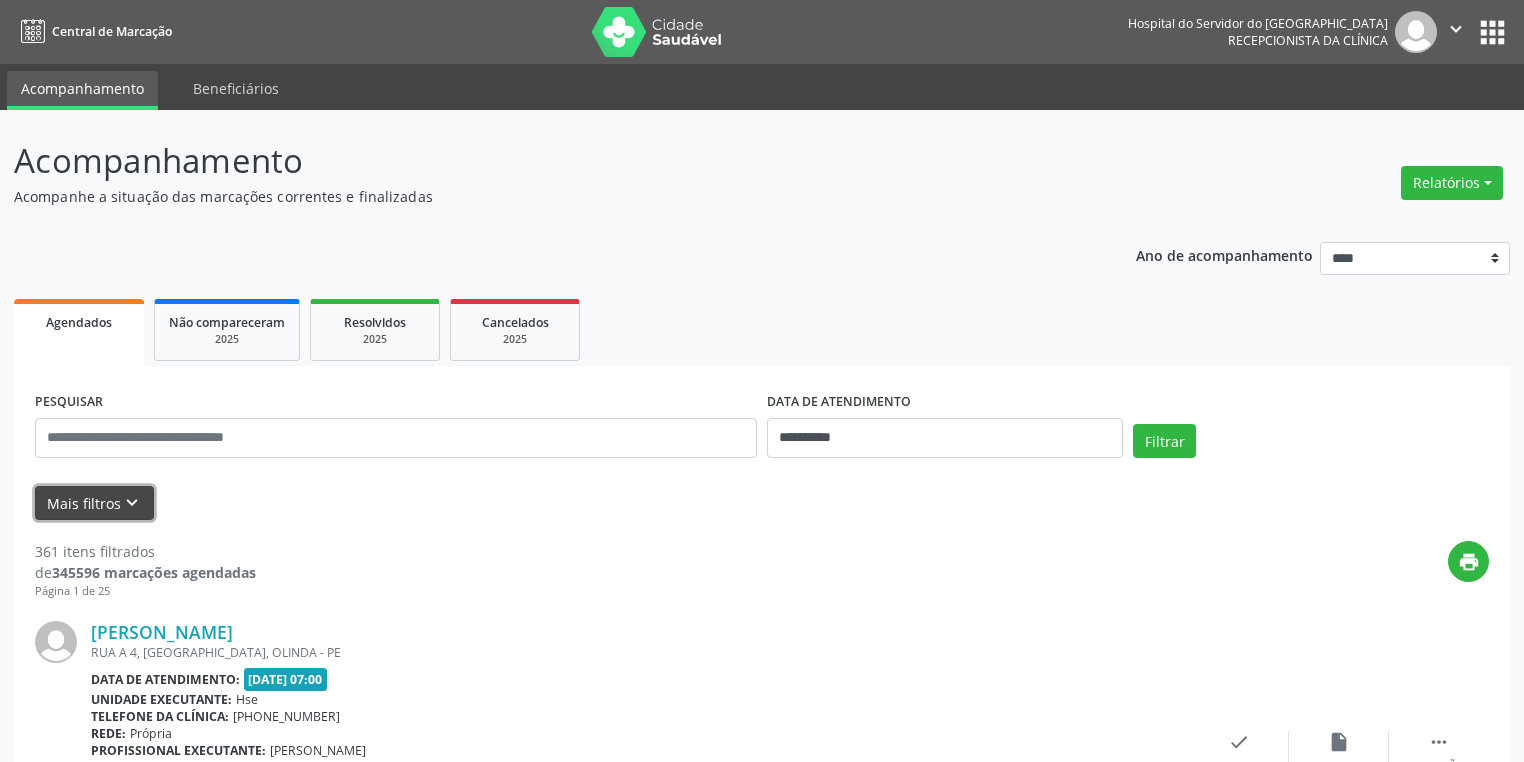 click on "keyboard_arrow_down" at bounding box center [132, 503] 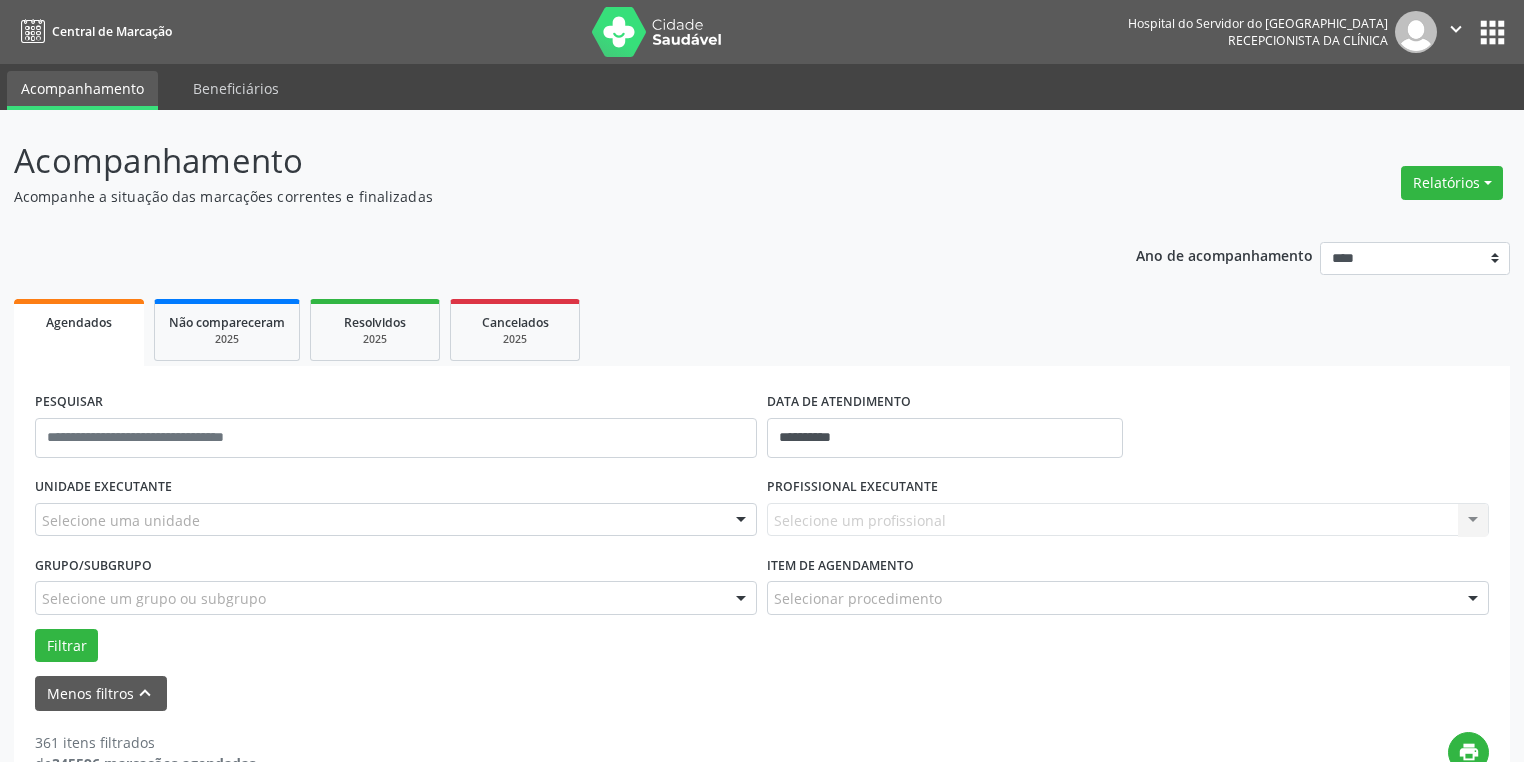click on "Selecione uma unidade" at bounding box center (396, 520) 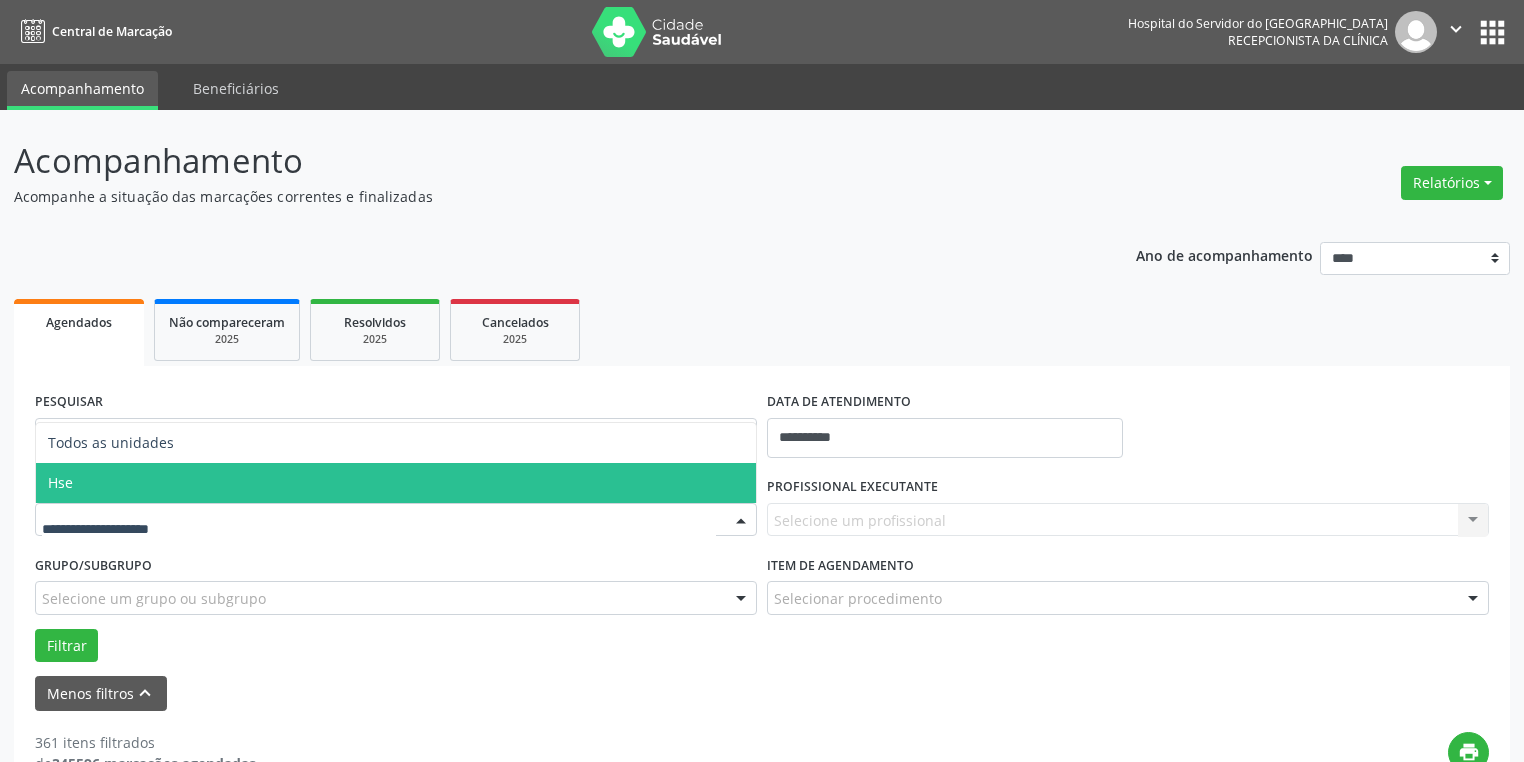click on "Hse" at bounding box center [396, 483] 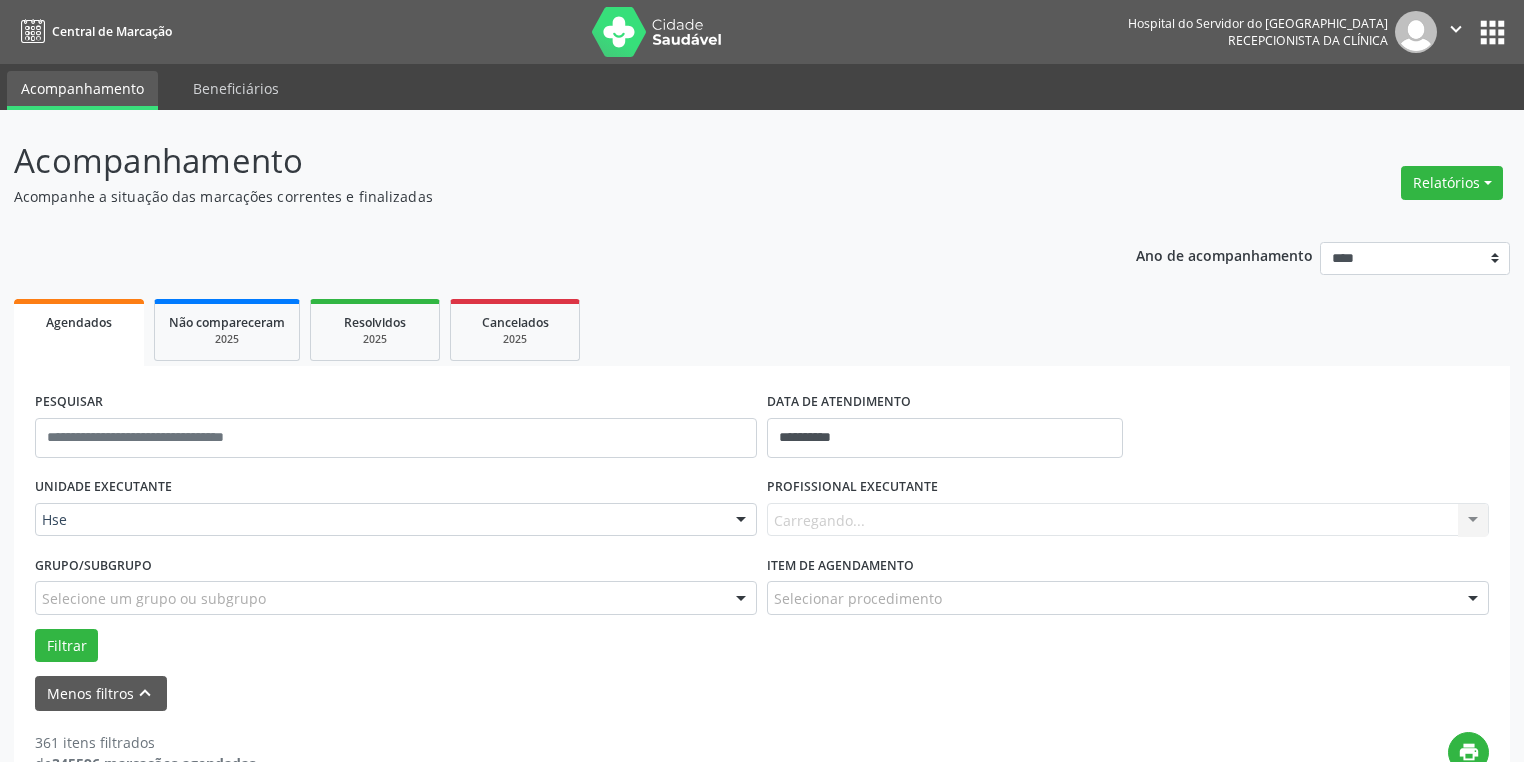 click on "Carregando...
Nenhum resultado encontrado para: "   "
Não há nenhuma opção para ser exibida." at bounding box center [1128, 520] 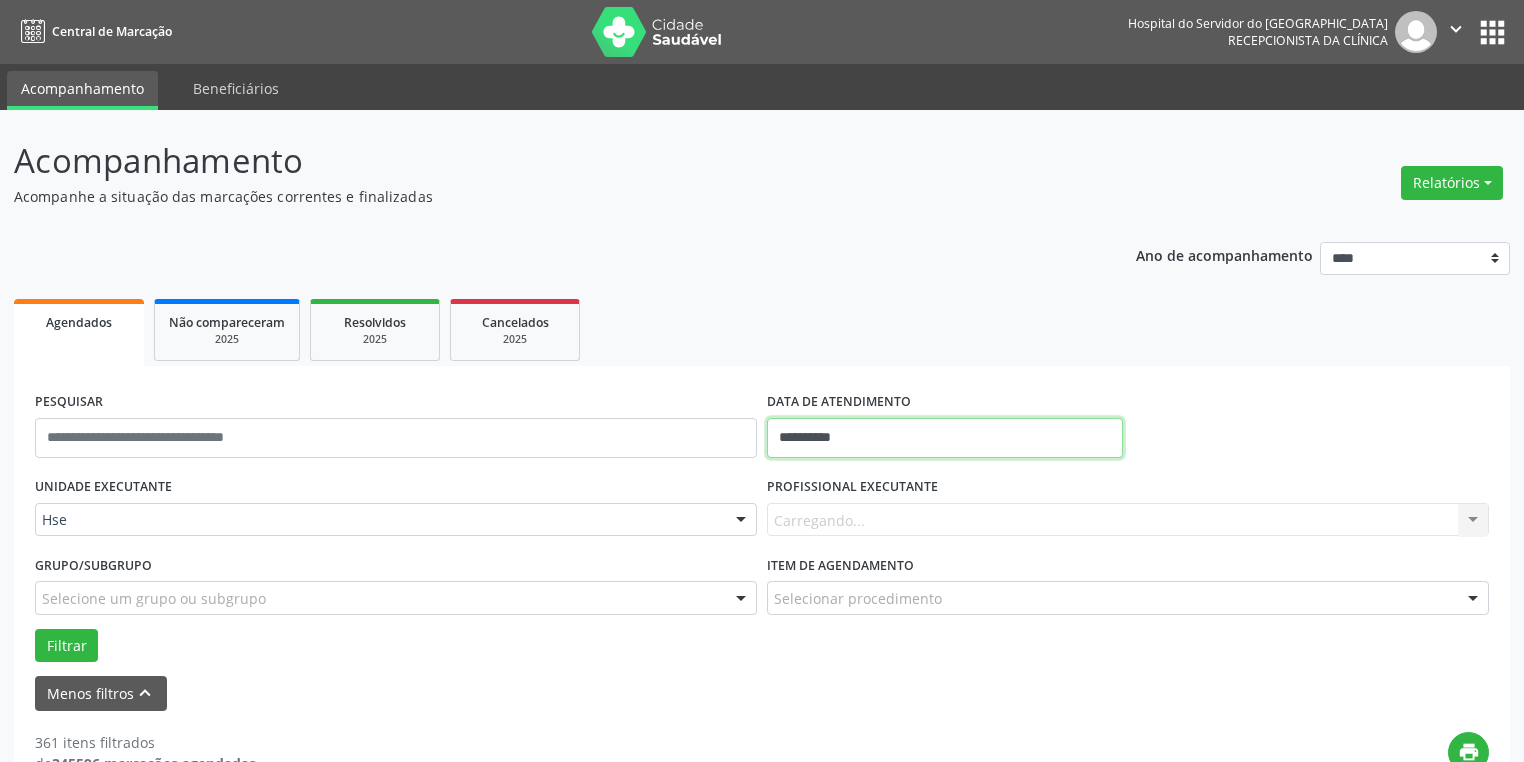 click on "**********" at bounding box center [945, 438] 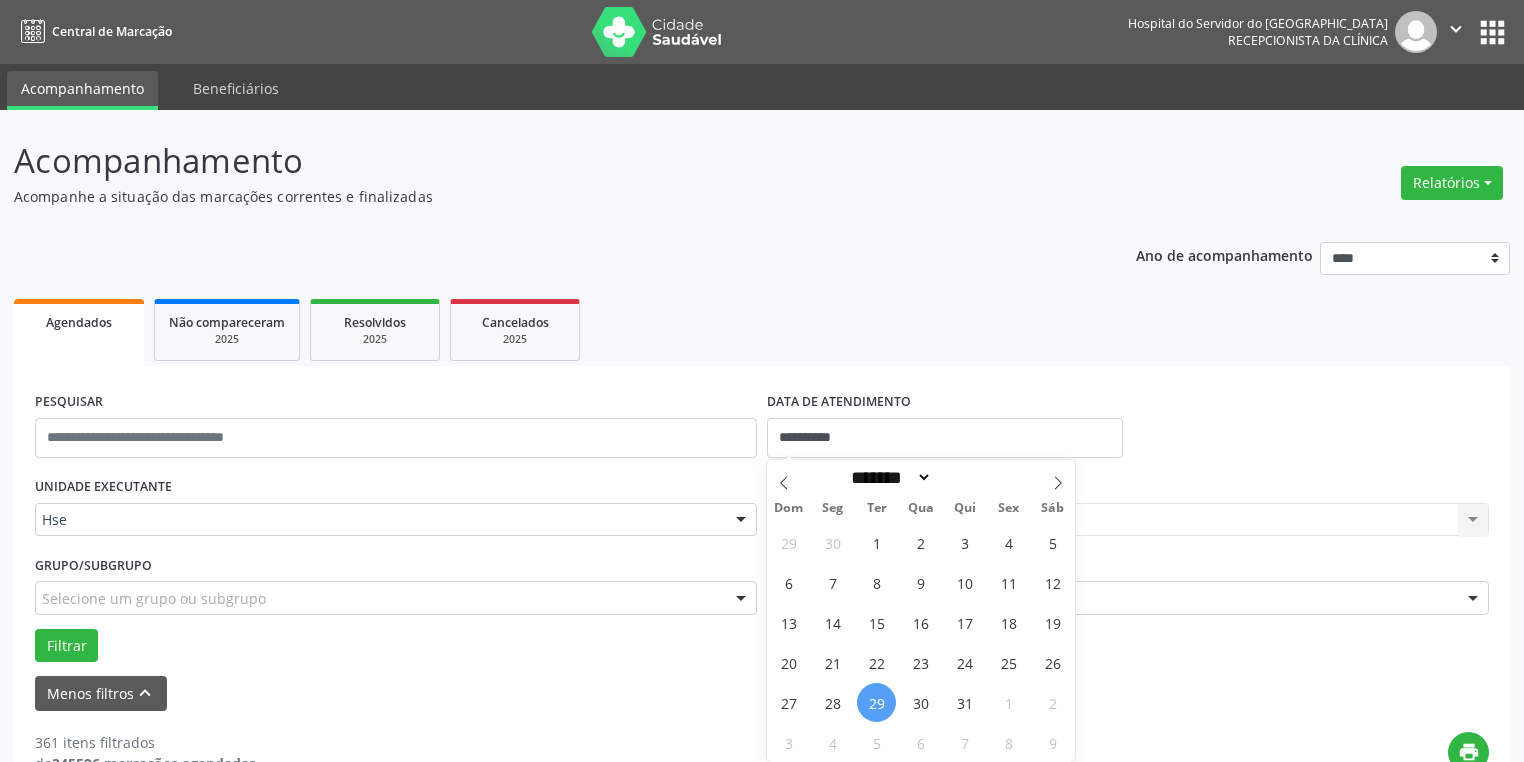 click on "29" at bounding box center (876, 702) 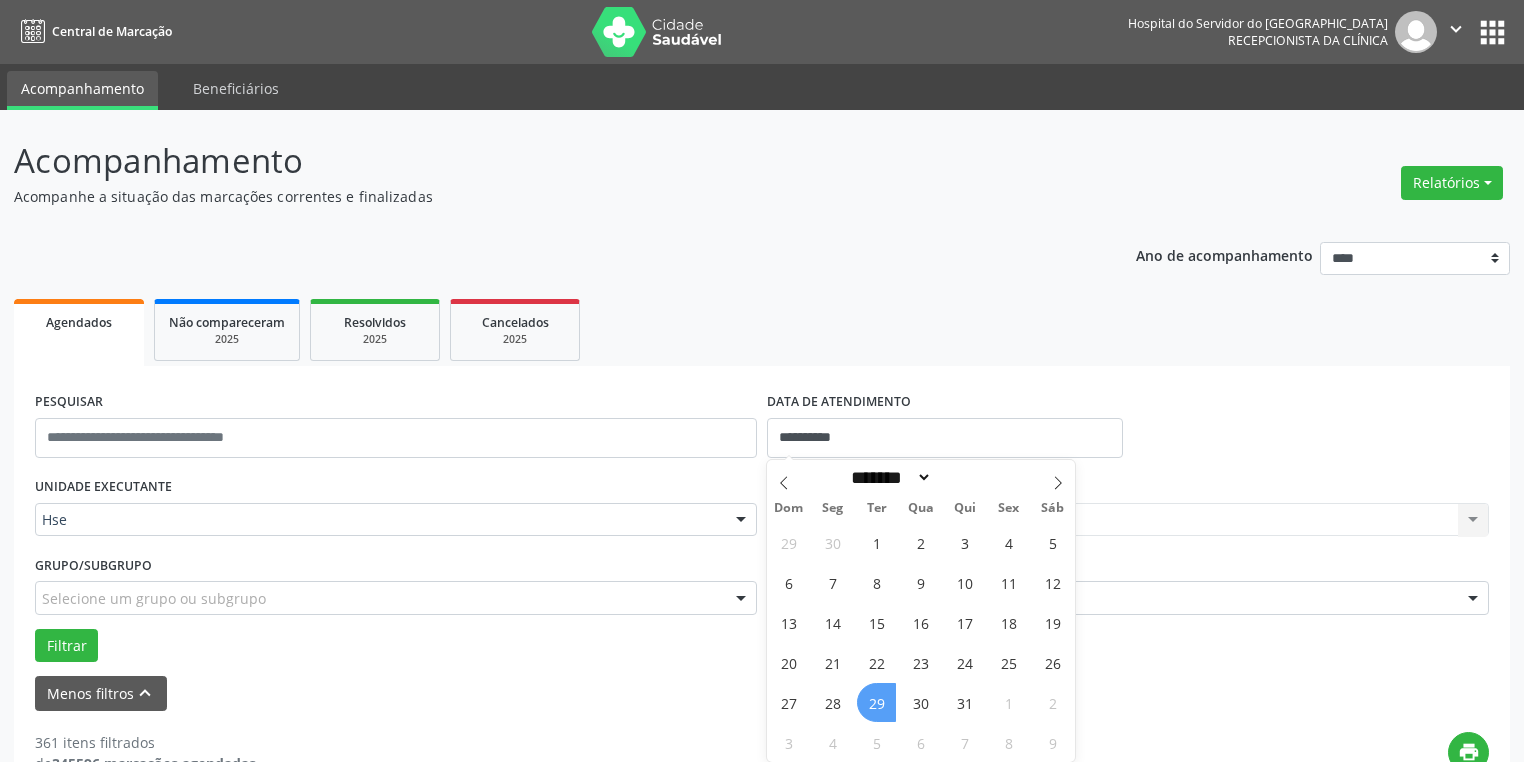 click on "29" at bounding box center (876, 702) 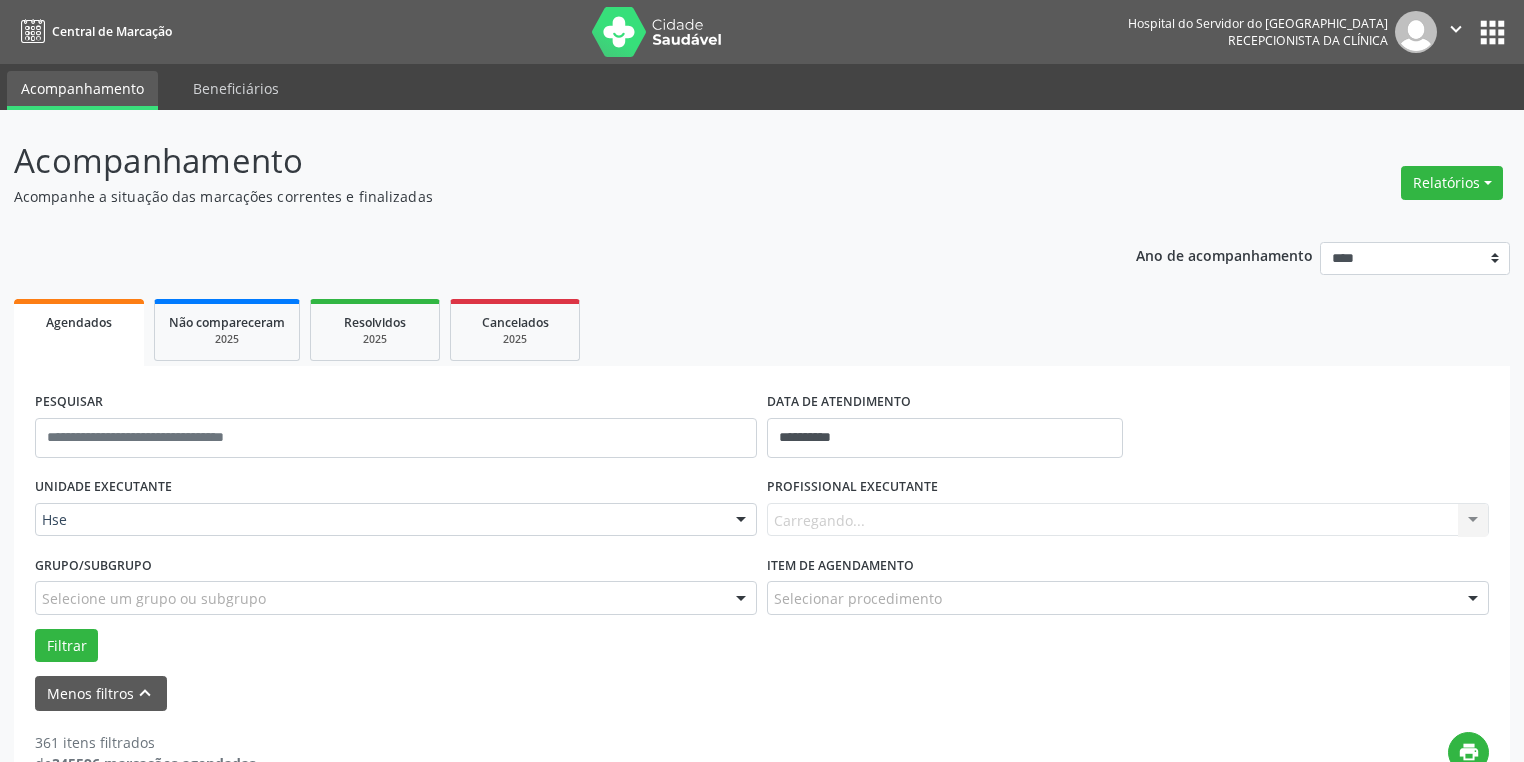 click on "Carregando...
Nenhum resultado encontrado para: "   "
Não há nenhuma opção para ser exibida." at bounding box center [1128, 520] 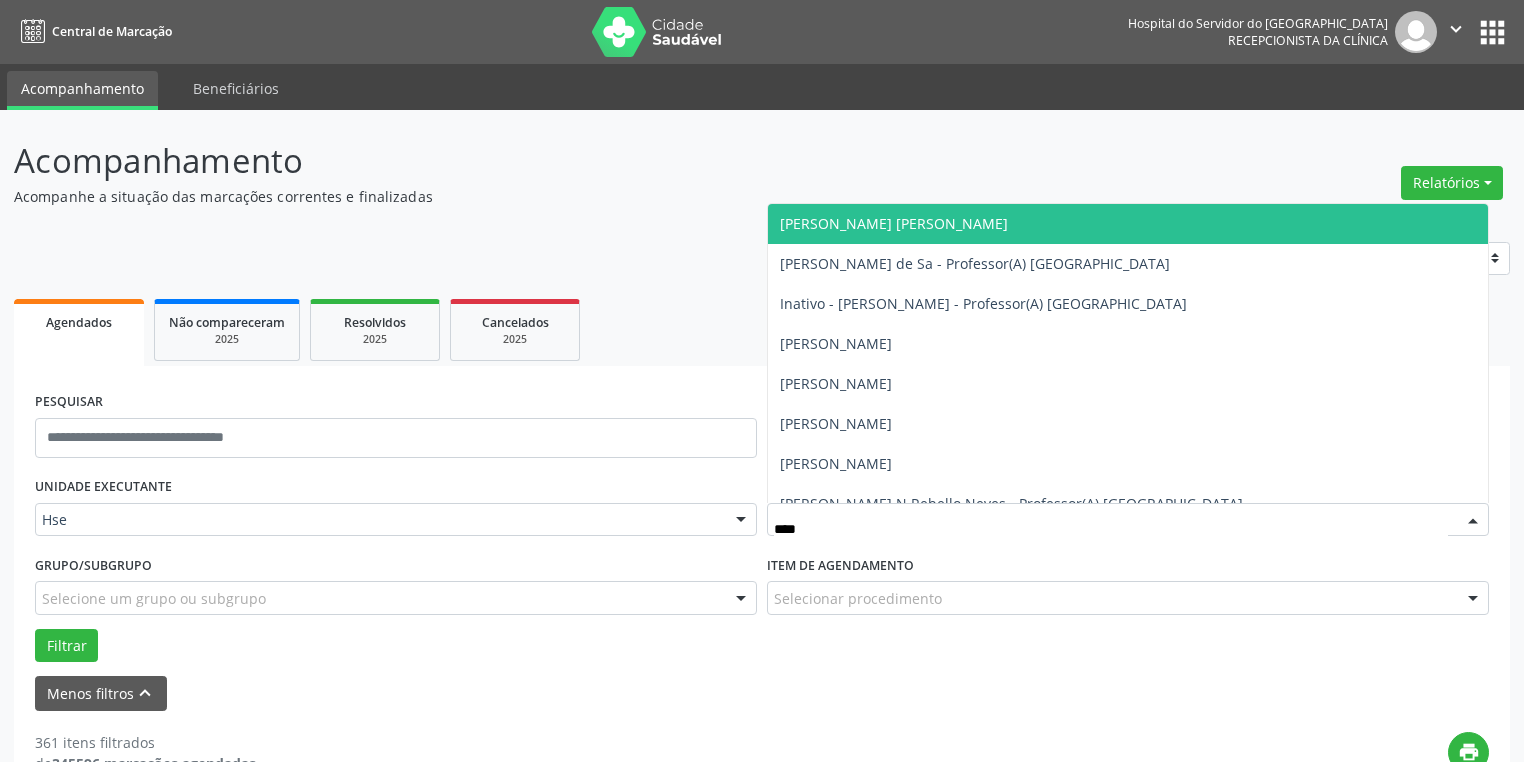 type on "*****" 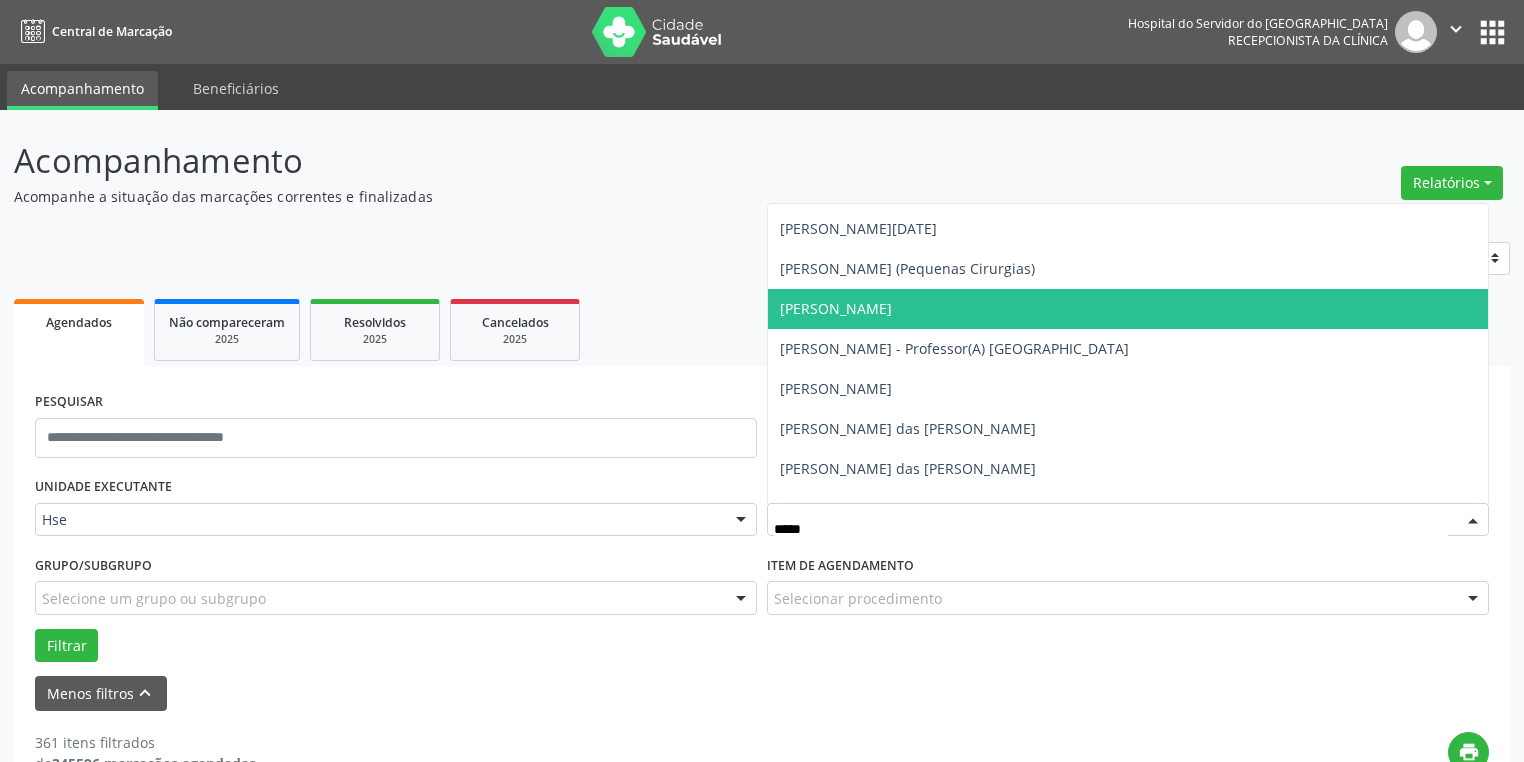 scroll, scrollTop: 320, scrollLeft: 0, axis: vertical 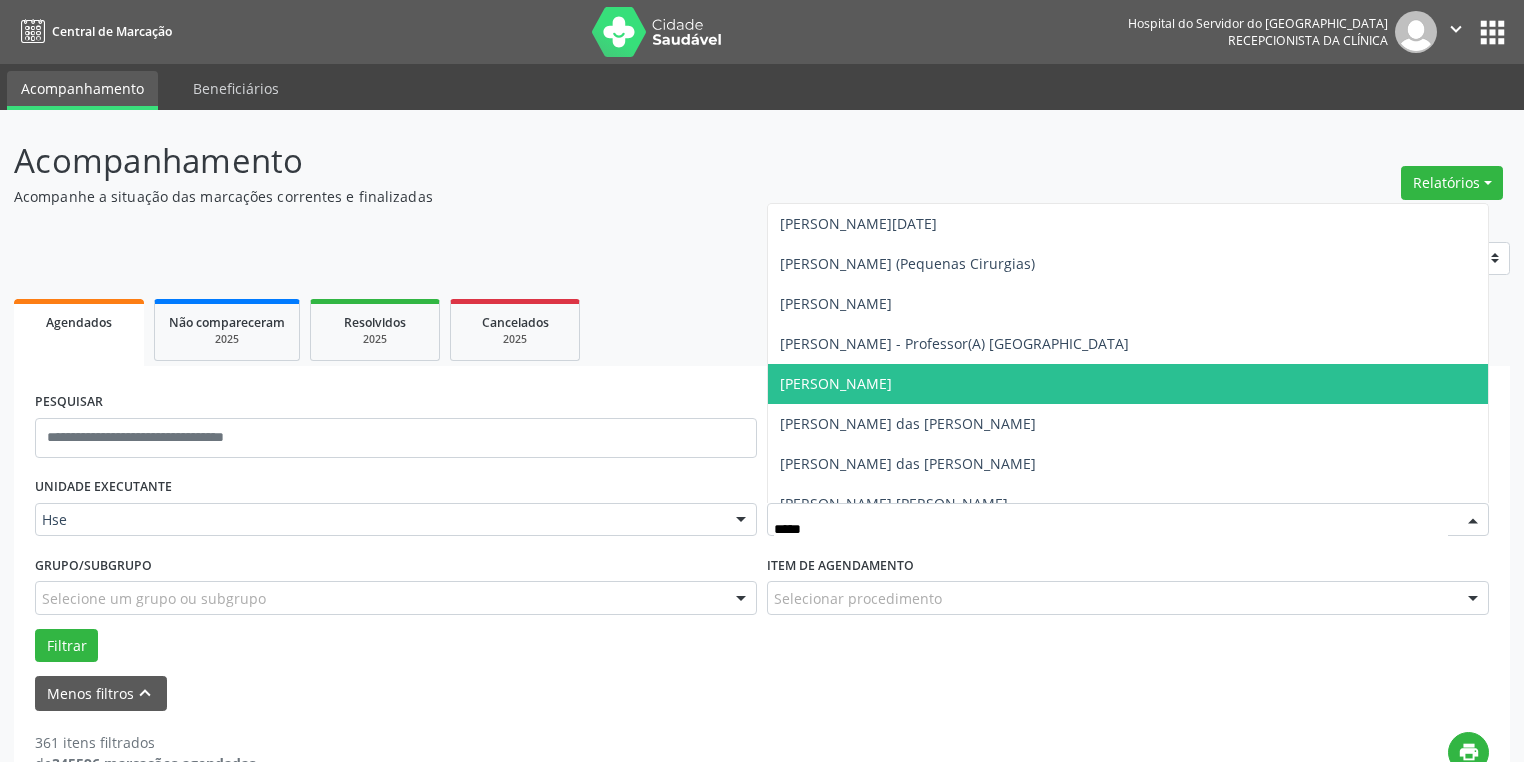 click on "[PERSON_NAME]" at bounding box center [836, 383] 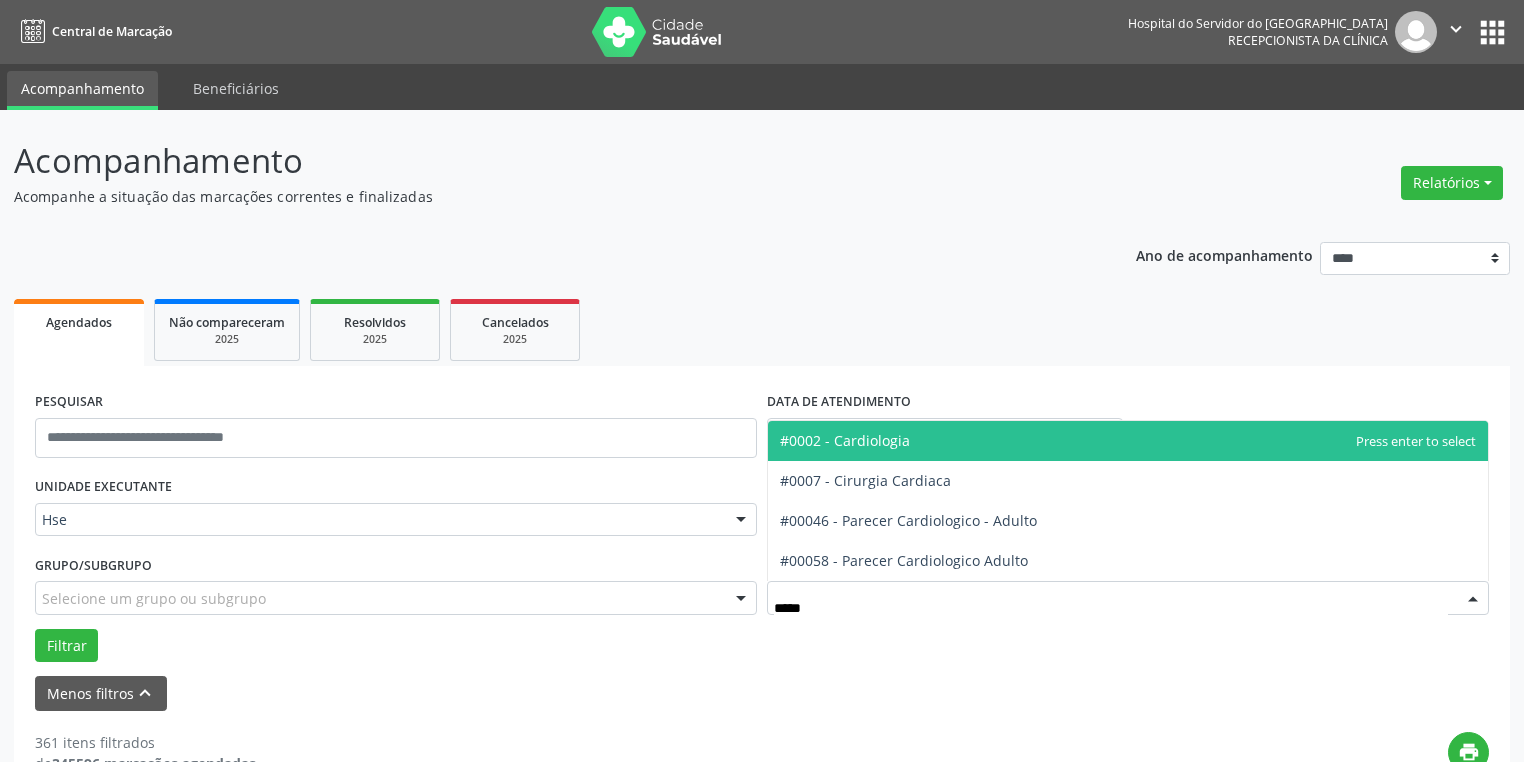 type on "******" 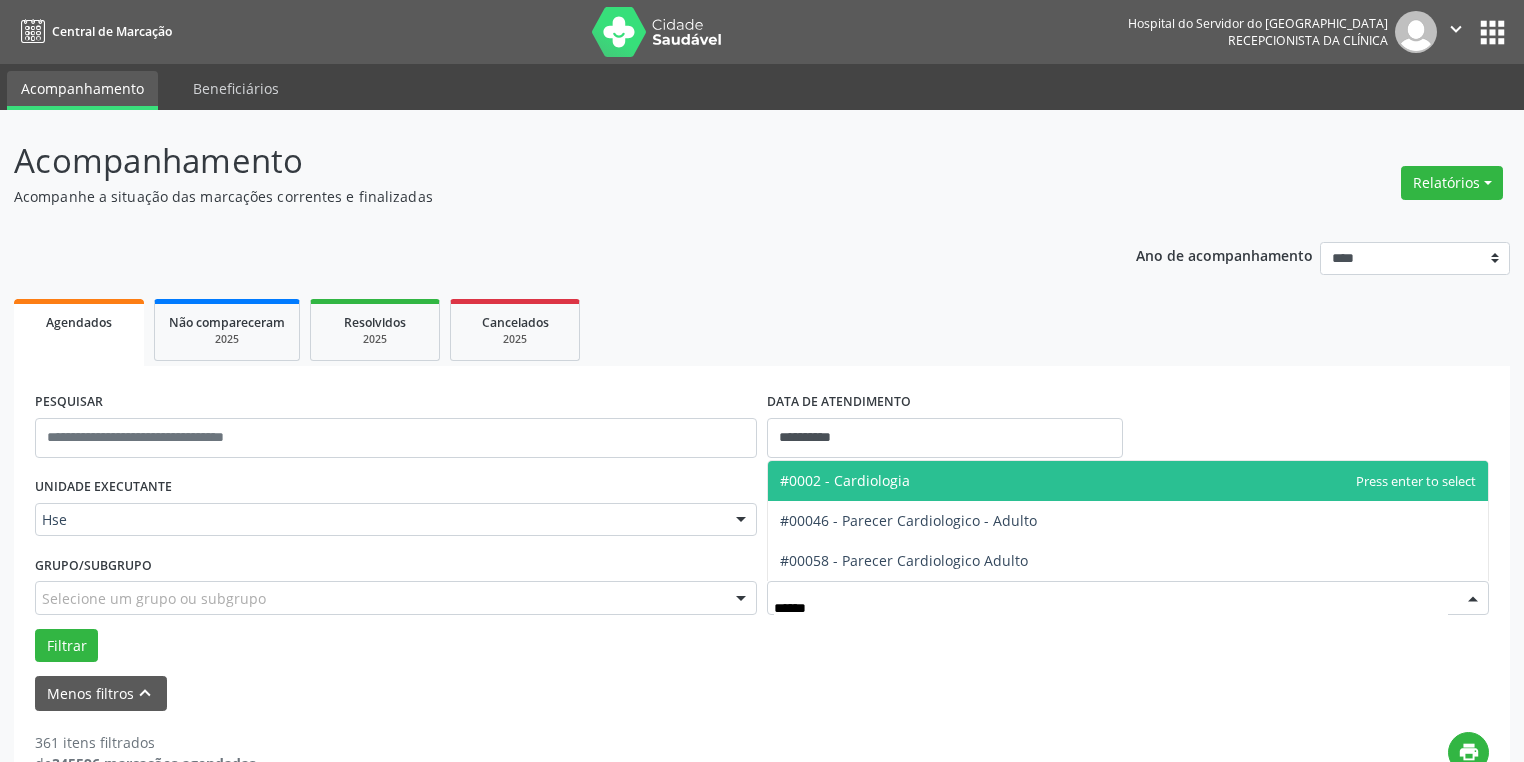 click on "#0002 - Cardiologia" at bounding box center [845, 480] 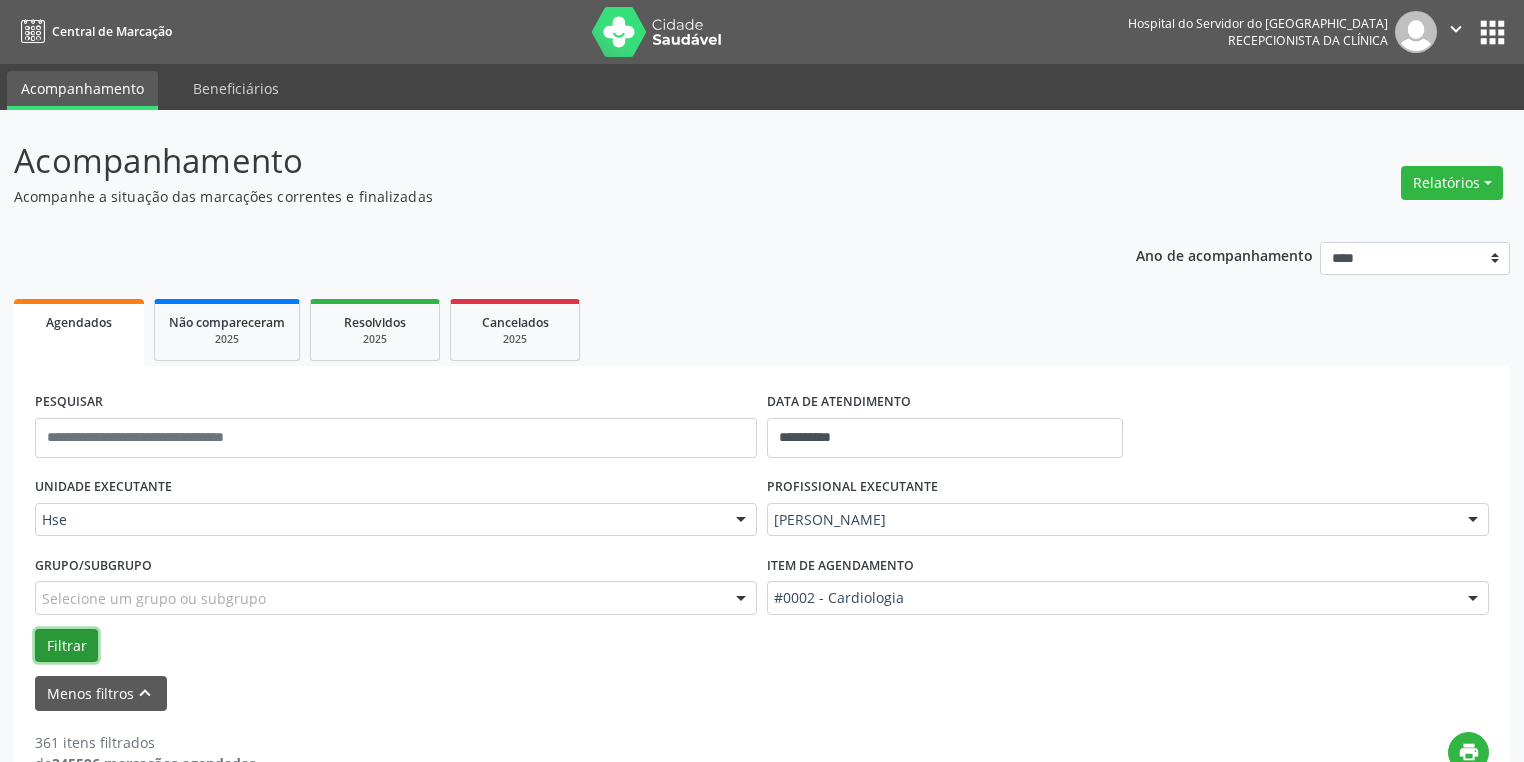 click on "Filtrar" at bounding box center (66, 646) 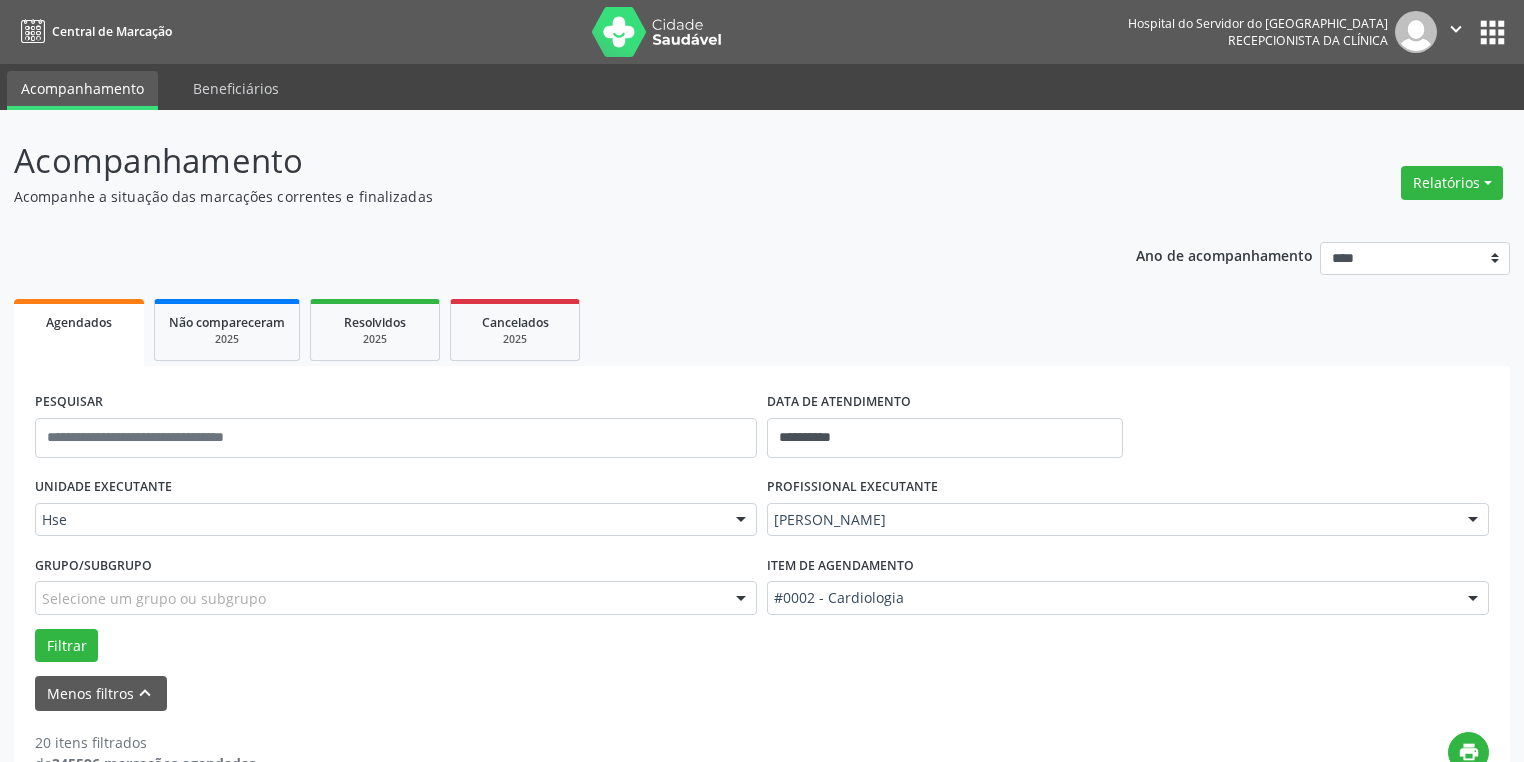 scroll, scrollTop: 480, scrollLeft: 0, axis: vertical 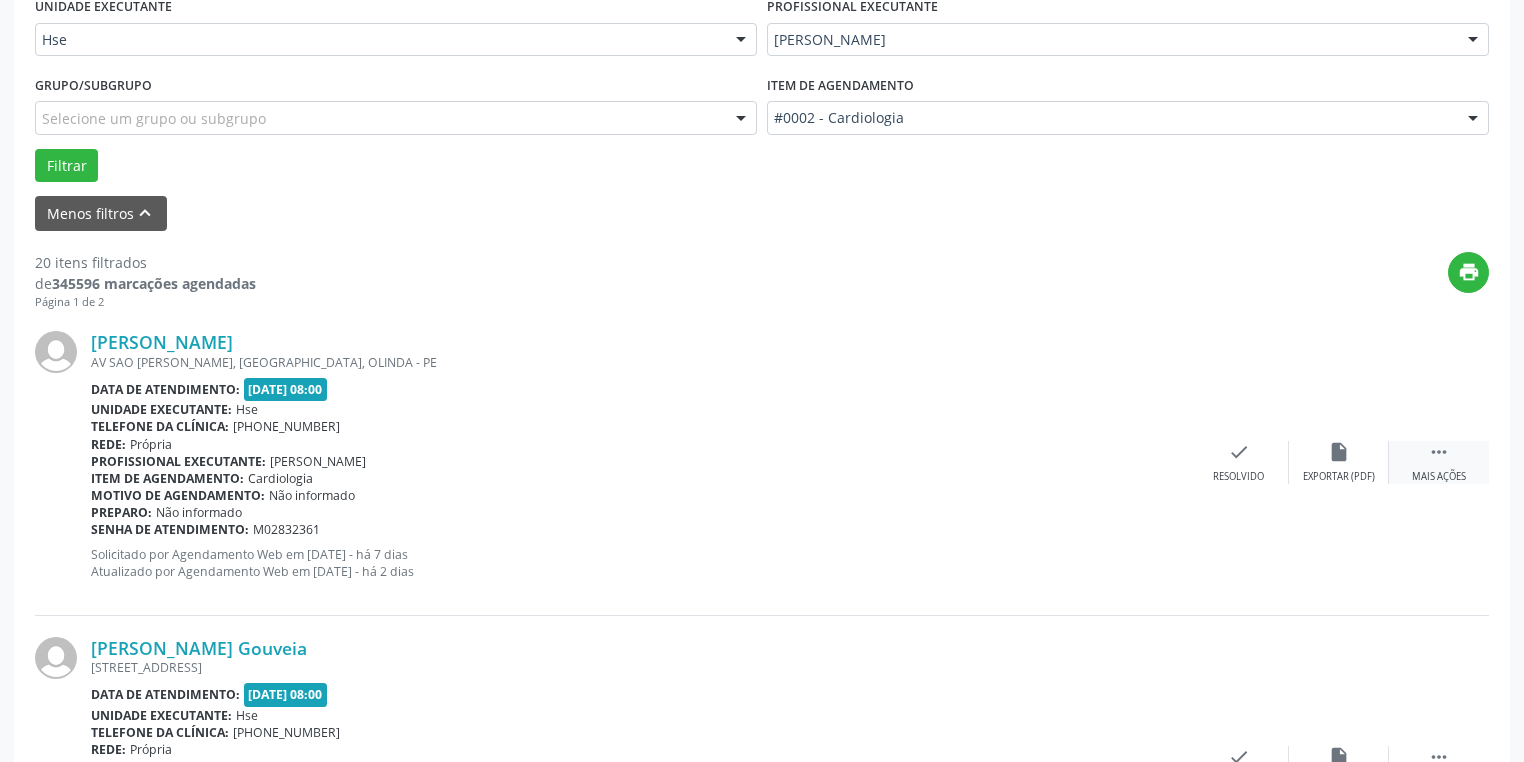 click on "
Mais ações" at bounding box center (1439, 462) 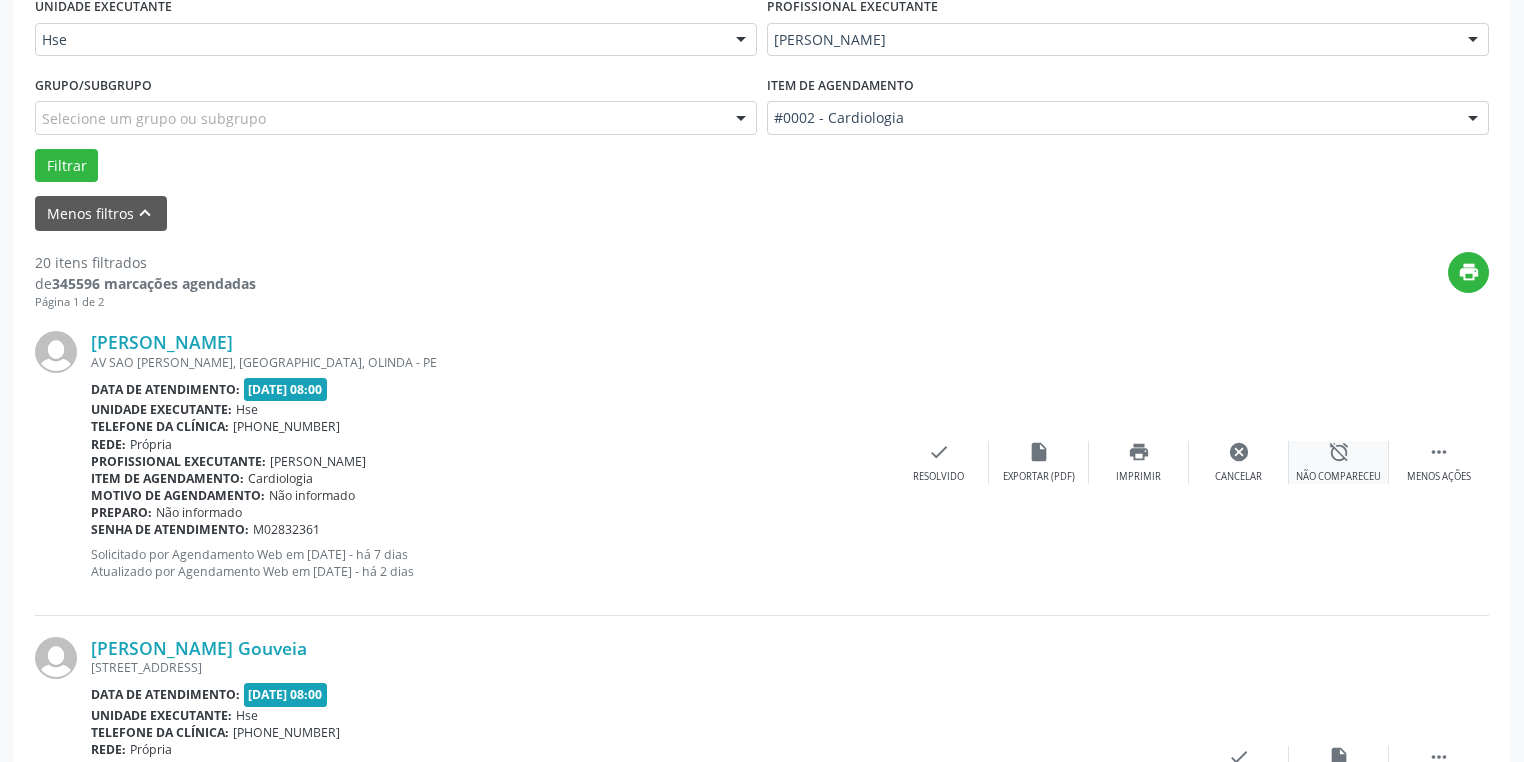click on "Não compareceu" at bounding box center (1338, 477) 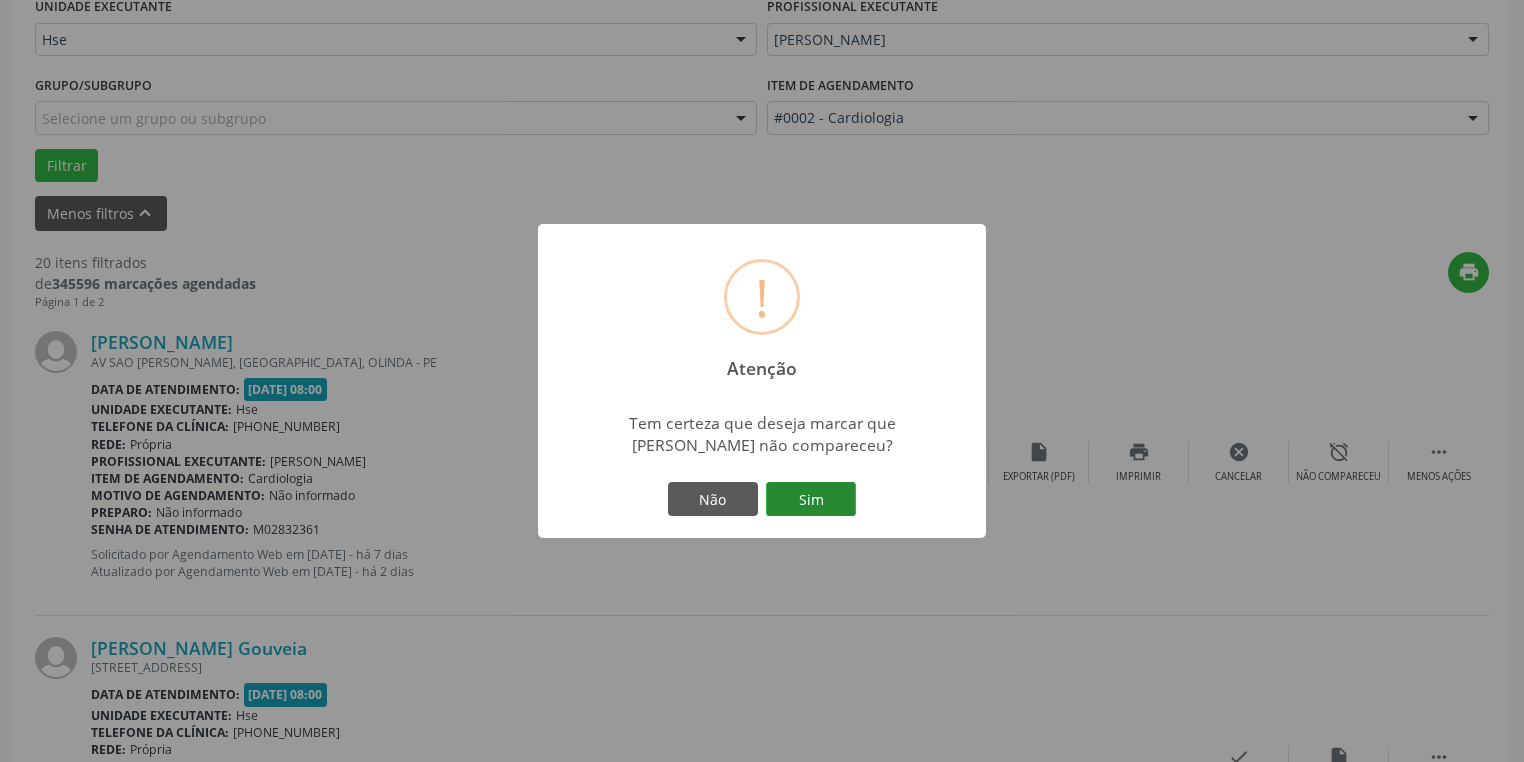 click on "Sim" at bounding box center (811, 499) 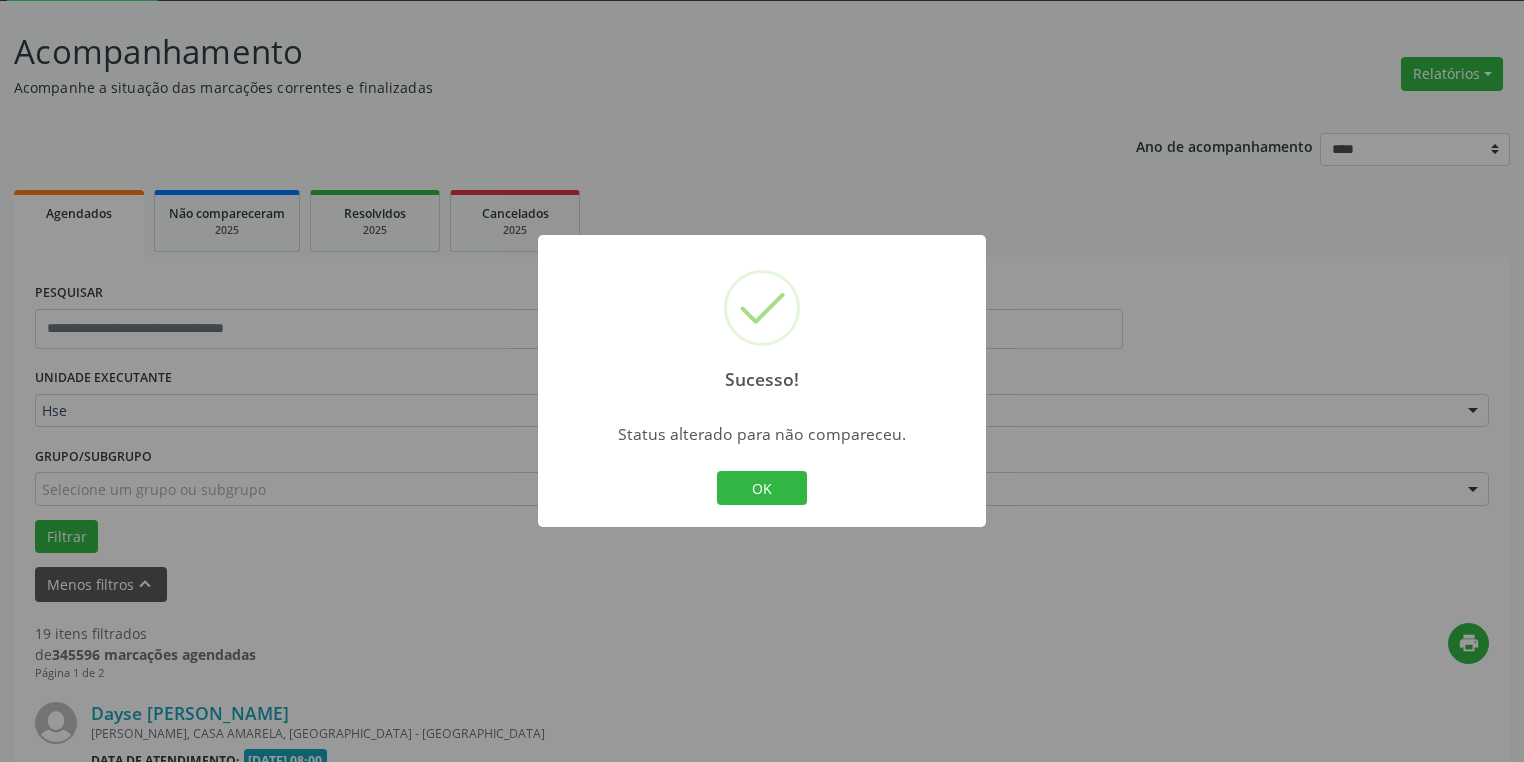 scroll, scrollTop: 480, scrollLeft: 0, axis: vertical 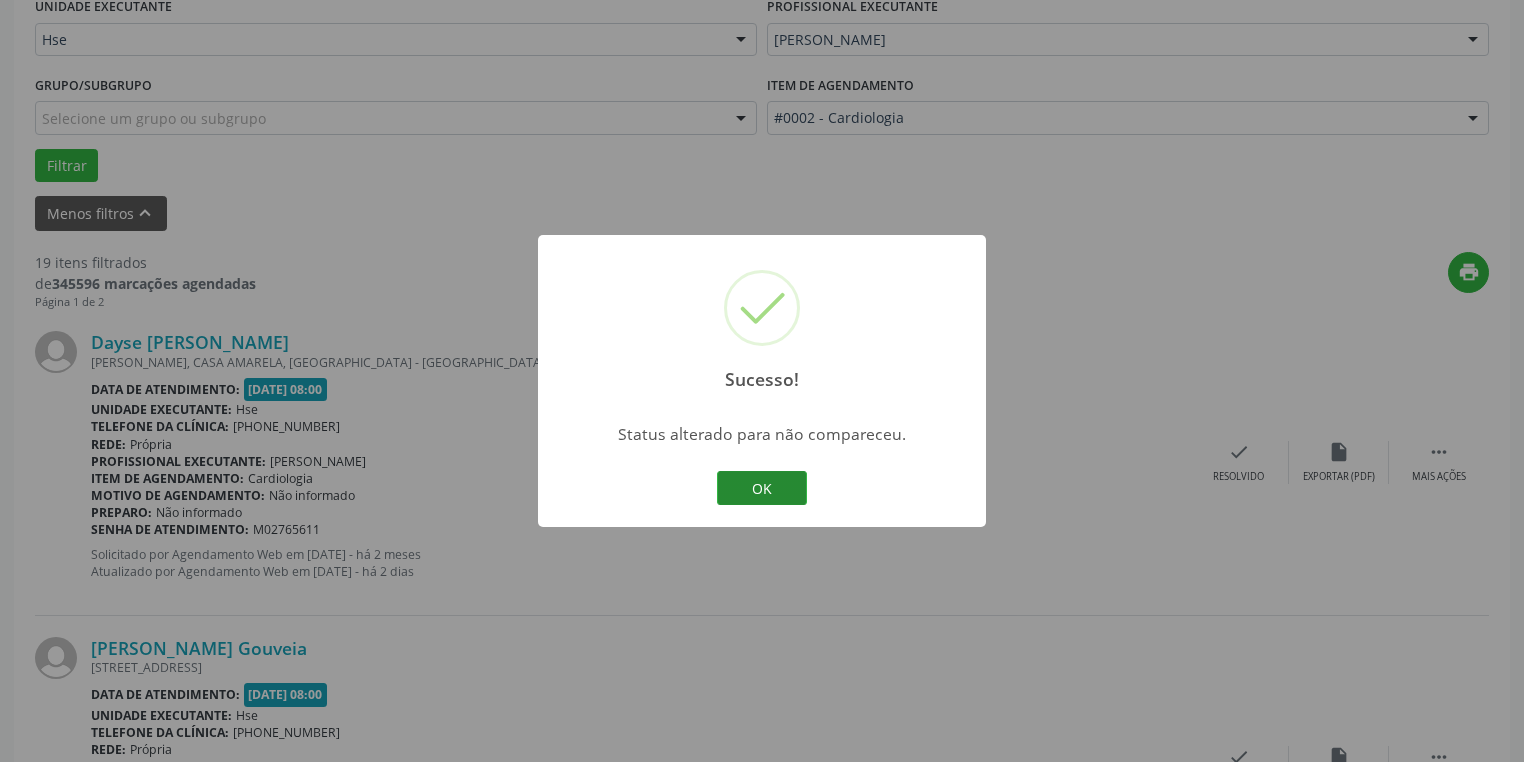 click on "OK" at bounding box center (762, 488) 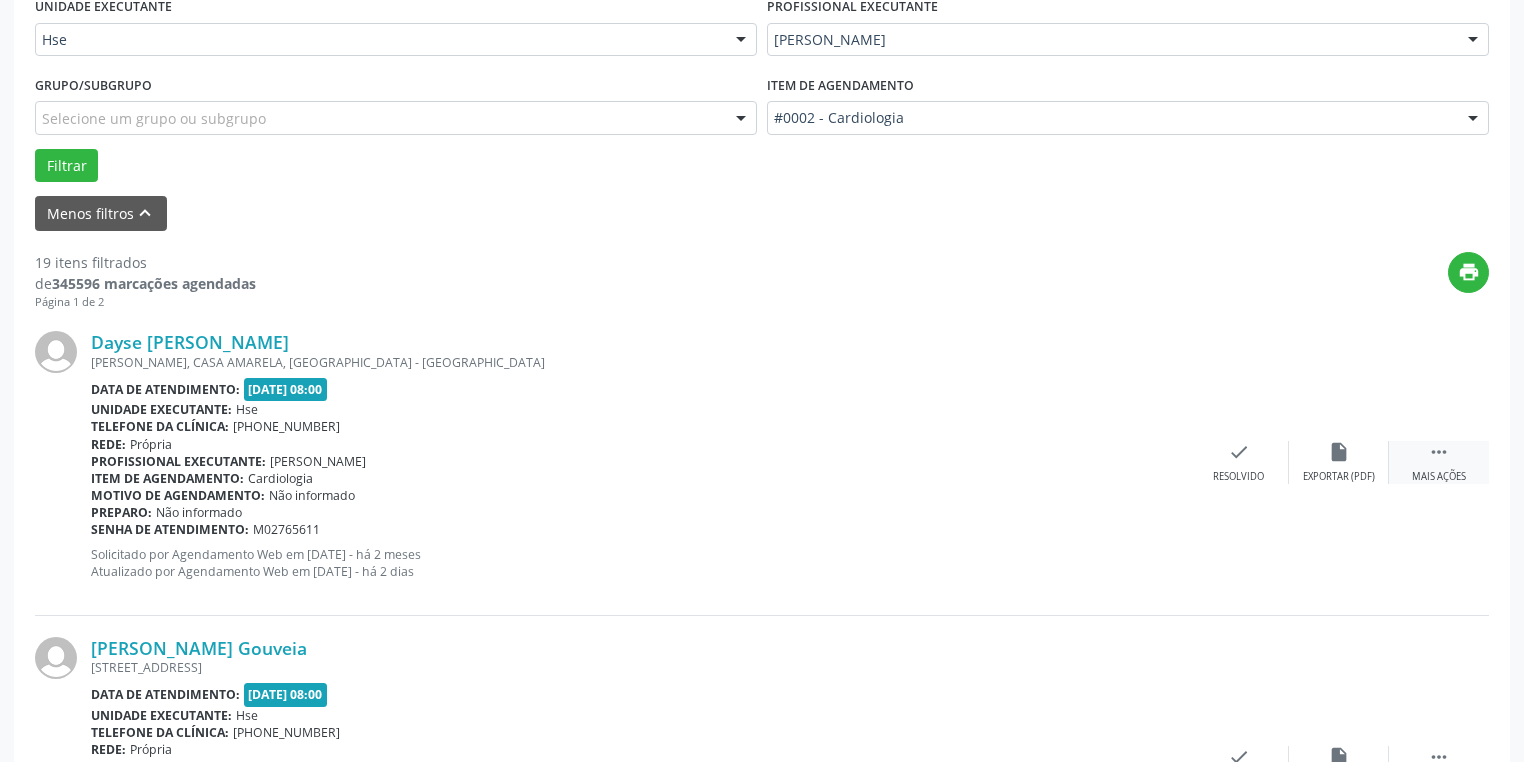 click on "
Mais ações" at bounding box center (1439, 462) 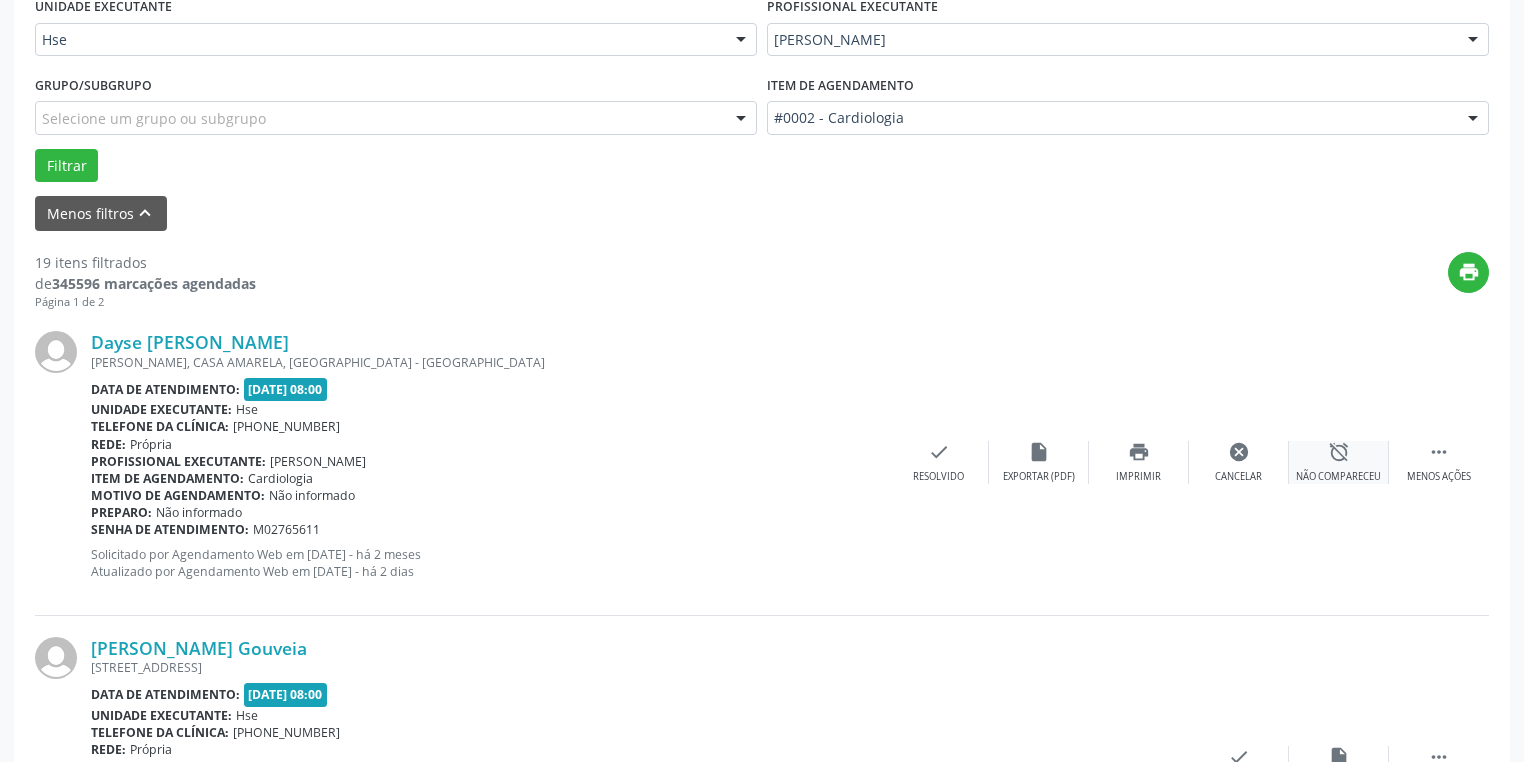 click on "Não compareceu" at bounding box center [1338, 477] 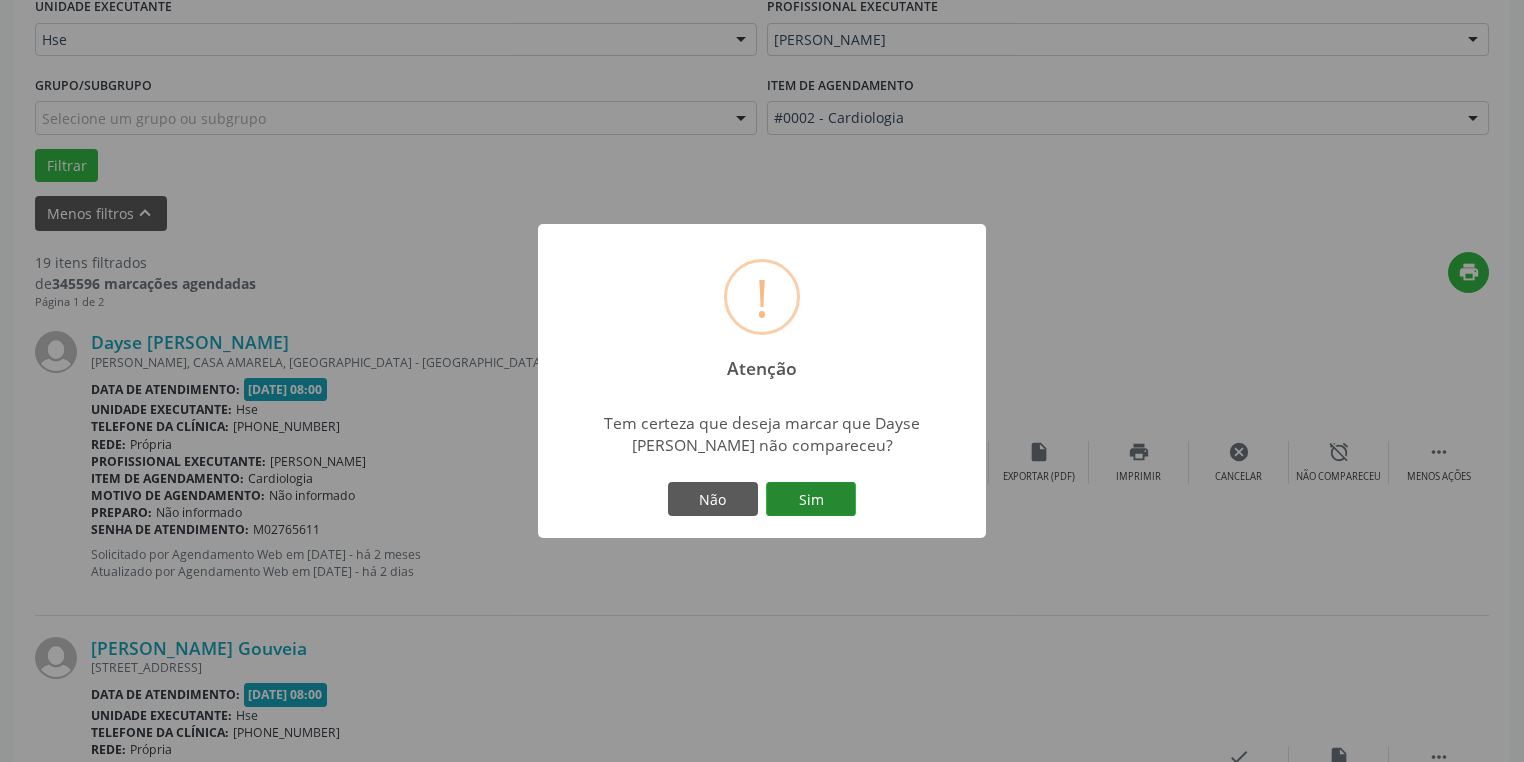 click on "Sim" at bounding box center [811, 499] 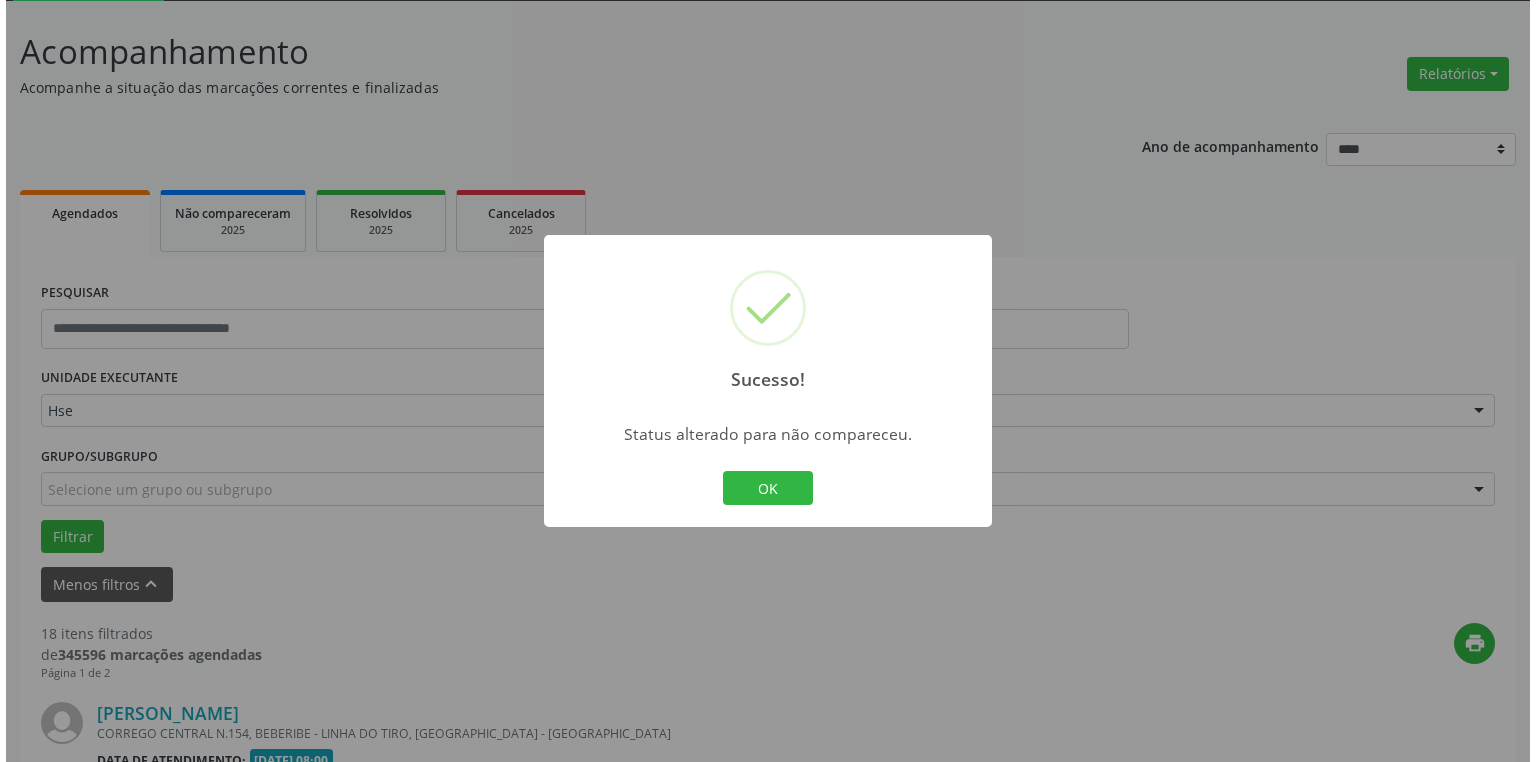 scroll, scrollTop: 480, scrollLeft: 0, axis: vertical 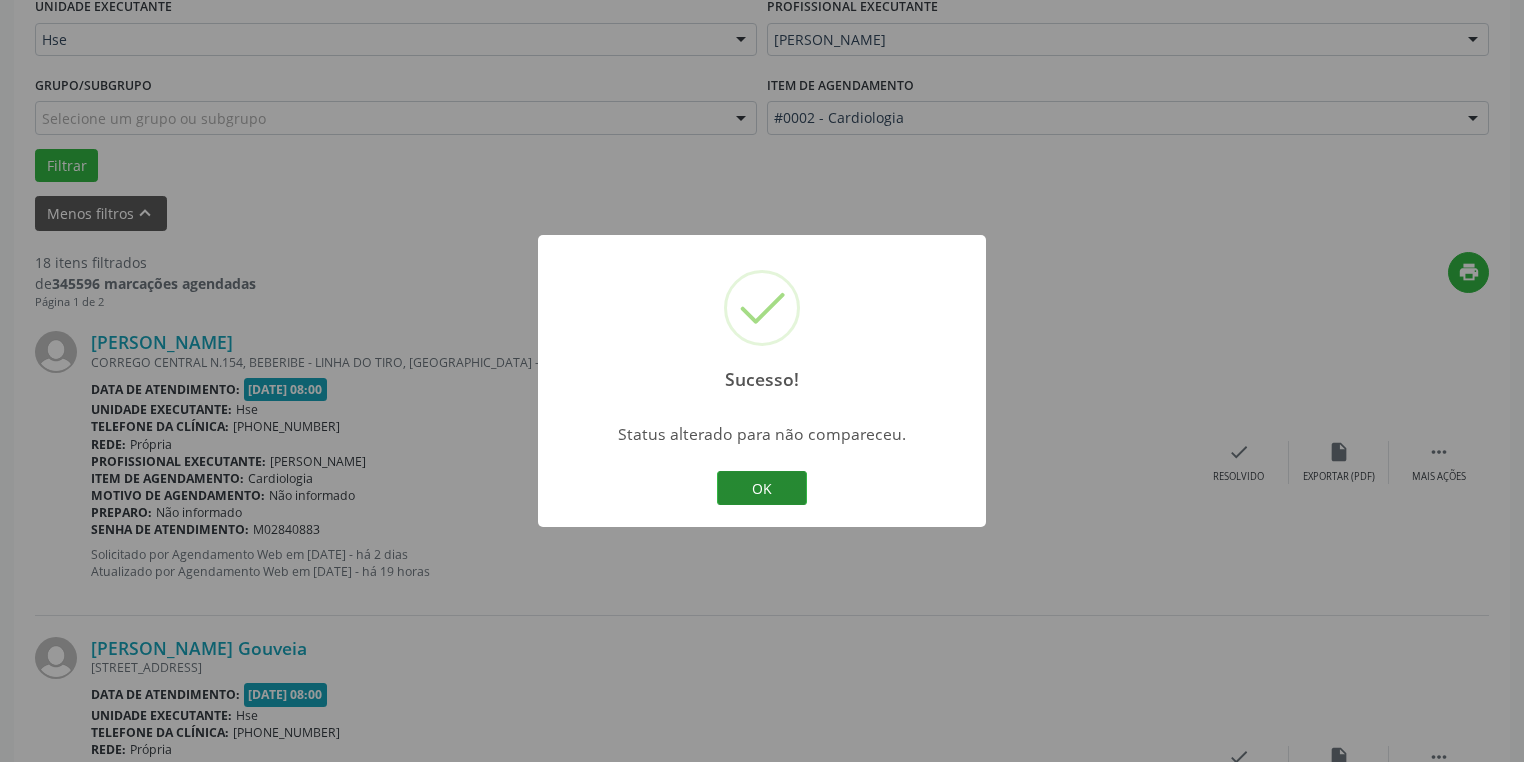 click on "OK" at bounding box center [762, 488] 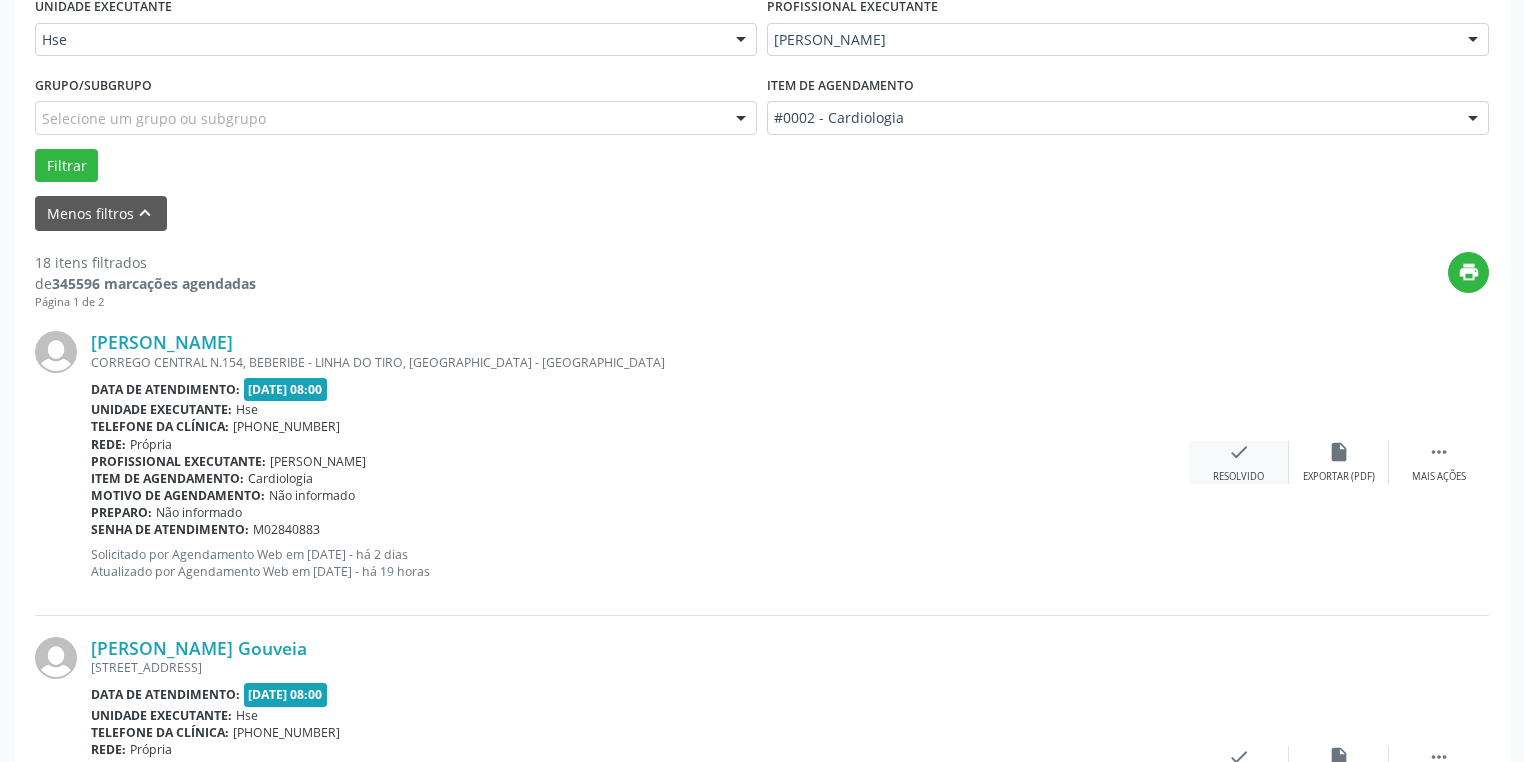 click on "Resolvido" at bounding box center [1238, 477] 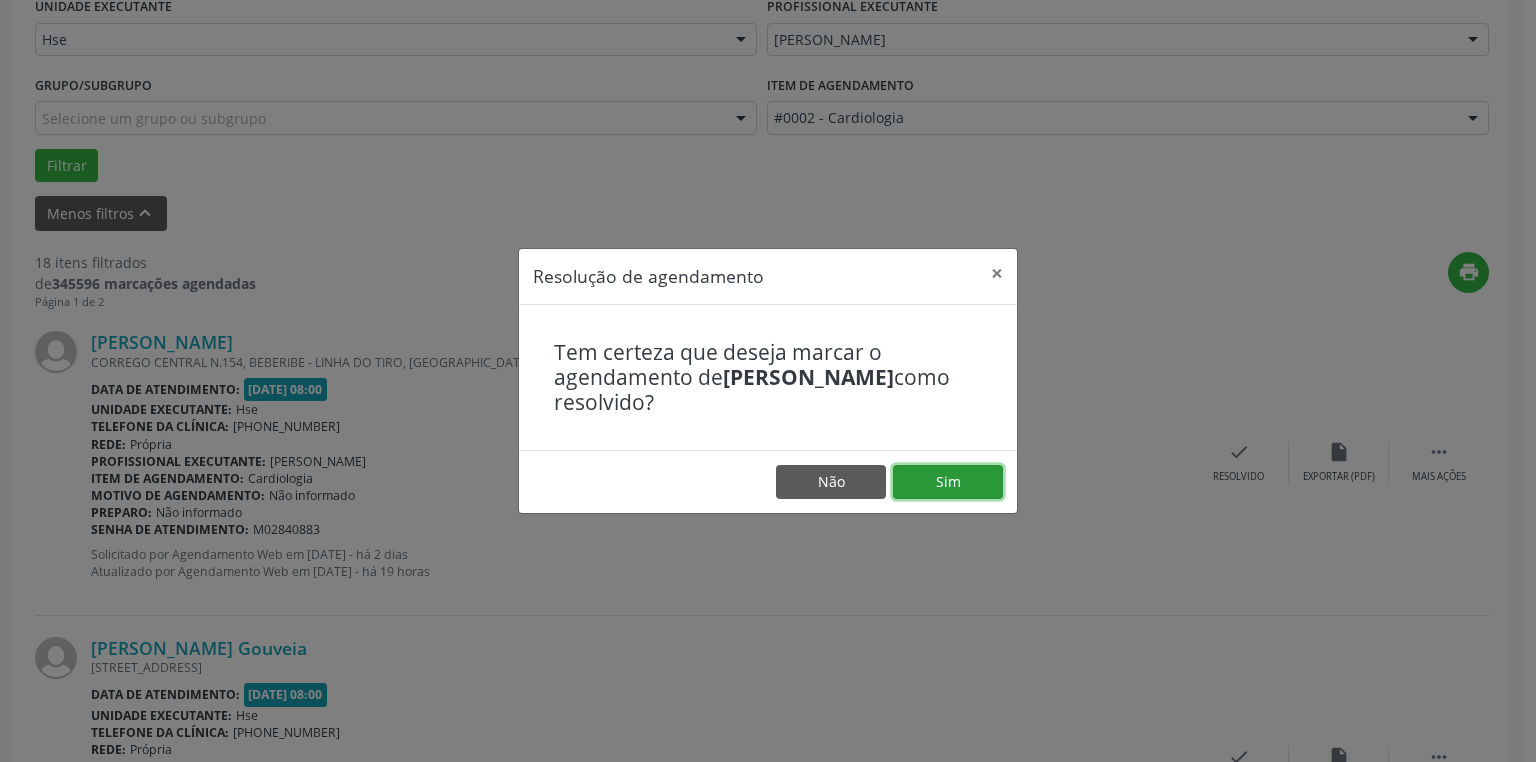 click on "Sim" at bounding box center [948, 482] 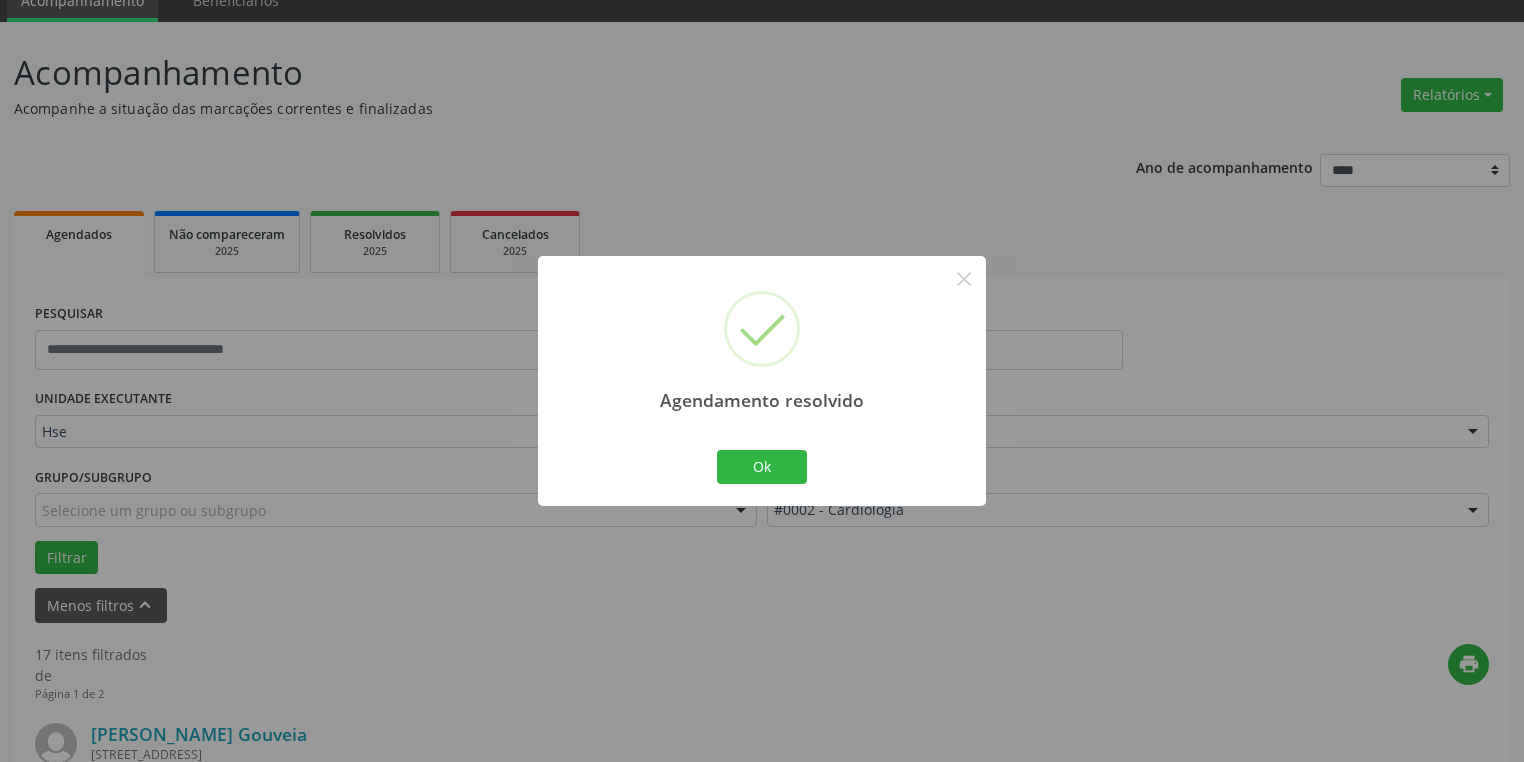 scroll, scrollTop: 480, scrollLeft: 0, axis: vertical 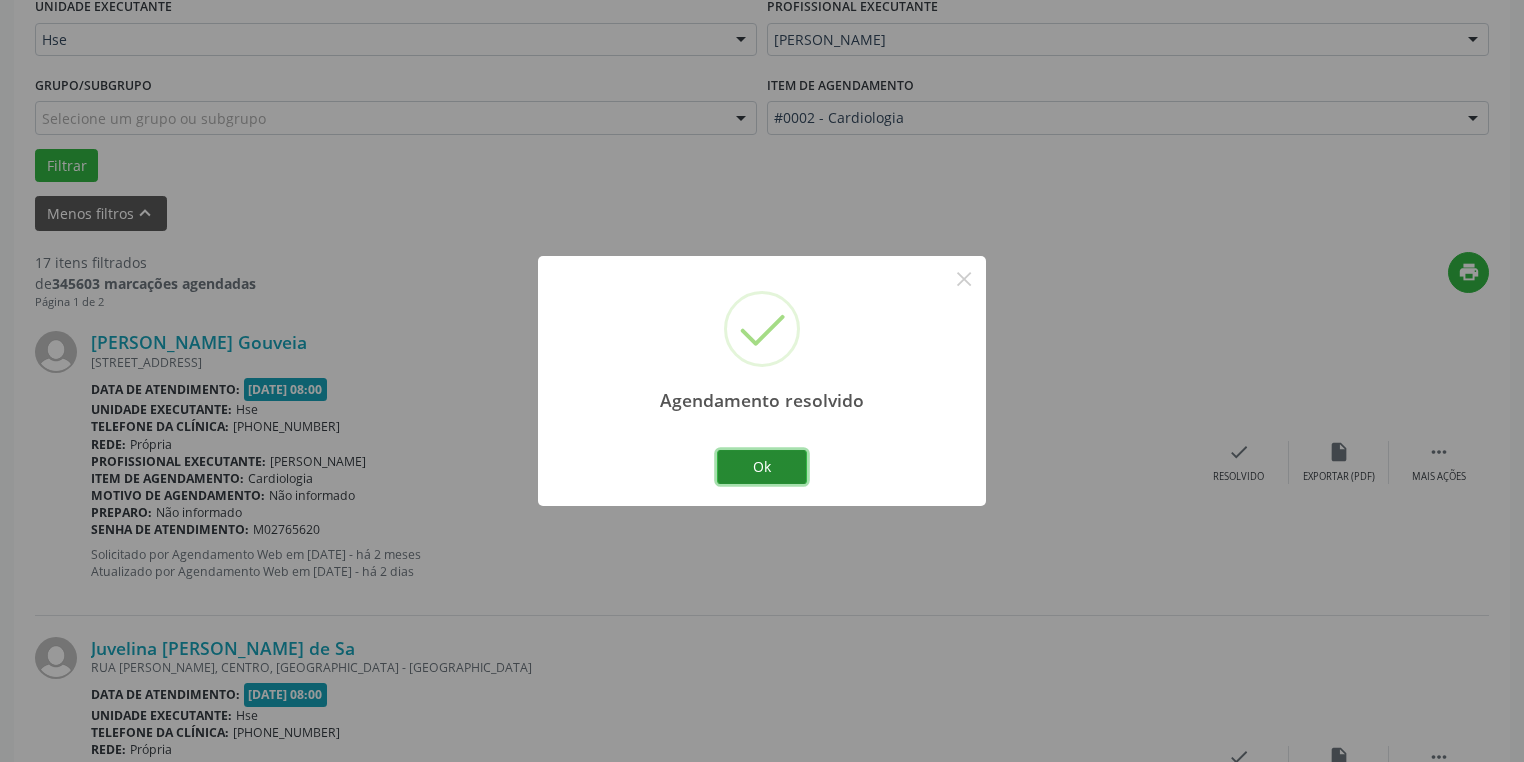click on "Ok" at bounding box center [762, 467] 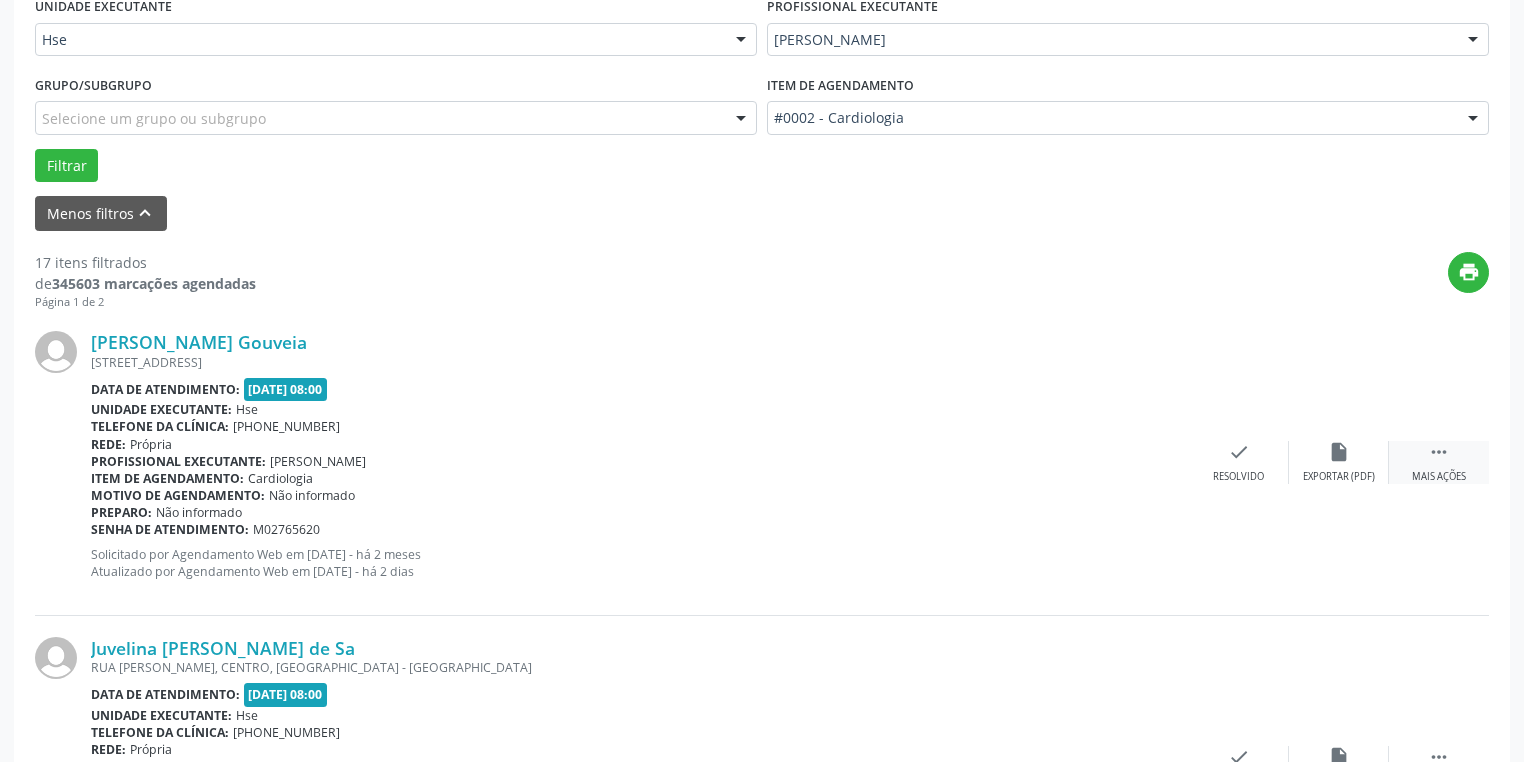click on "Mais ações" at bounding box center [1439, 477] 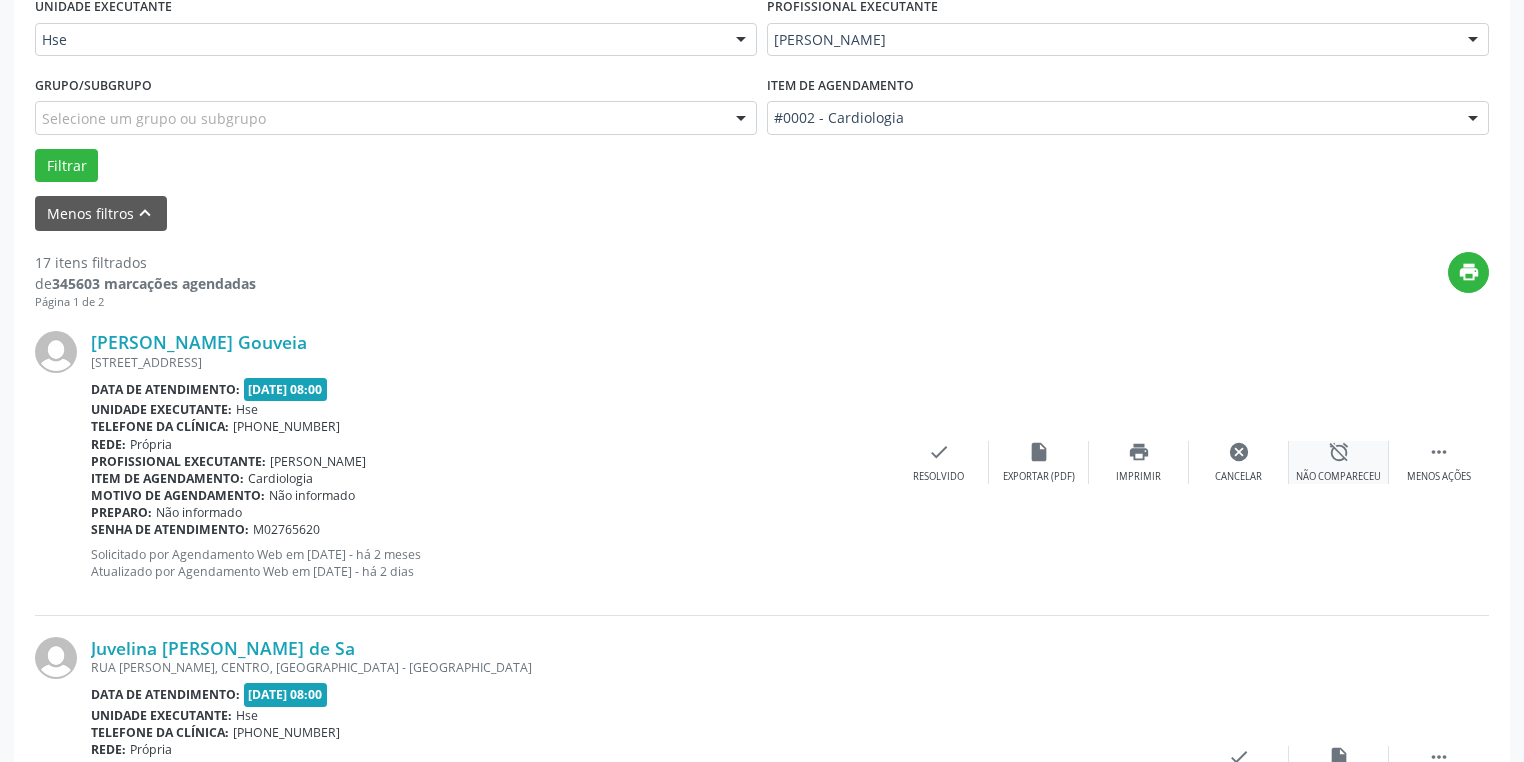 click on "Não compareceu" at bounding box center (1338, 477) 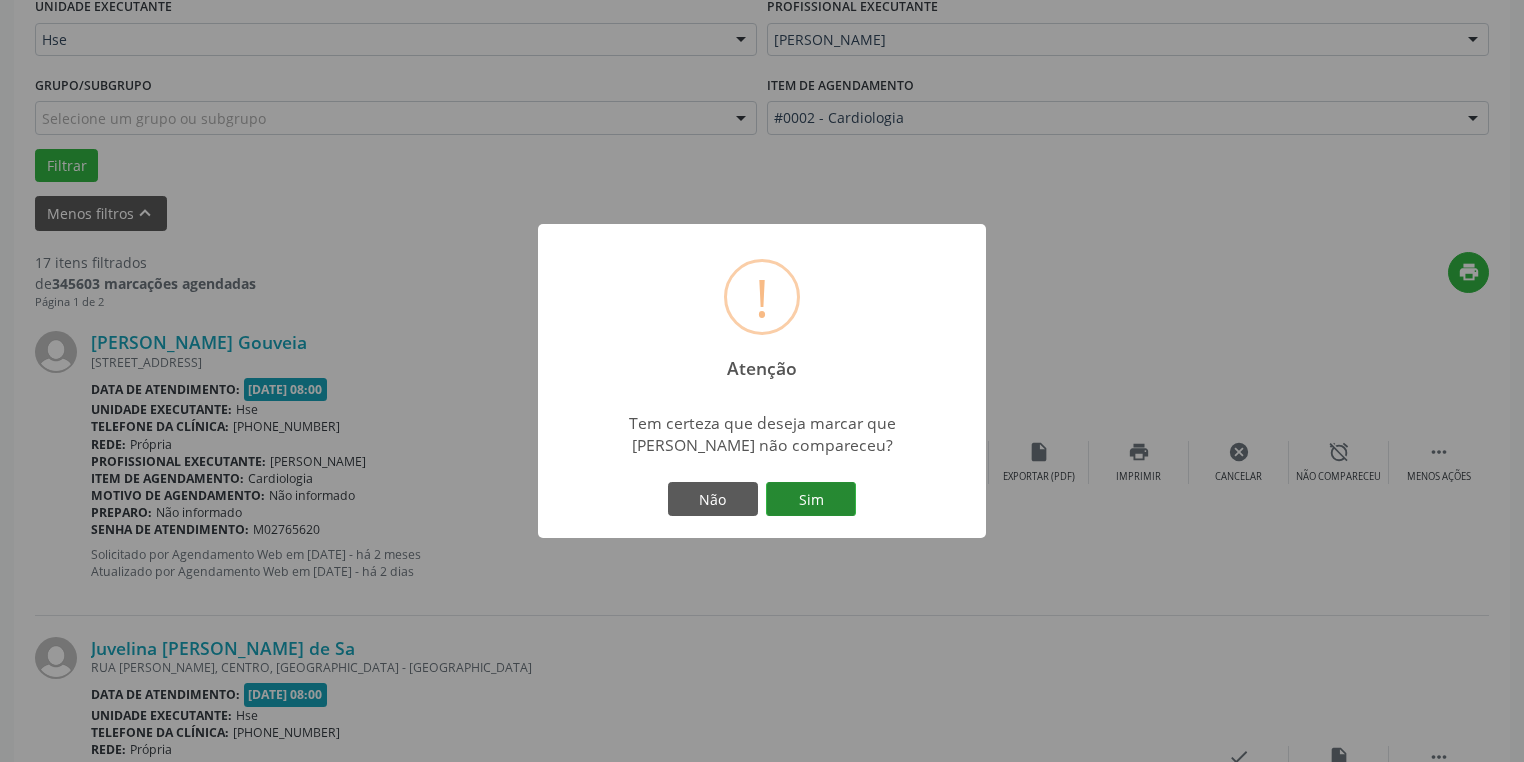 click on "Sim" at bounding box center (811, 499) 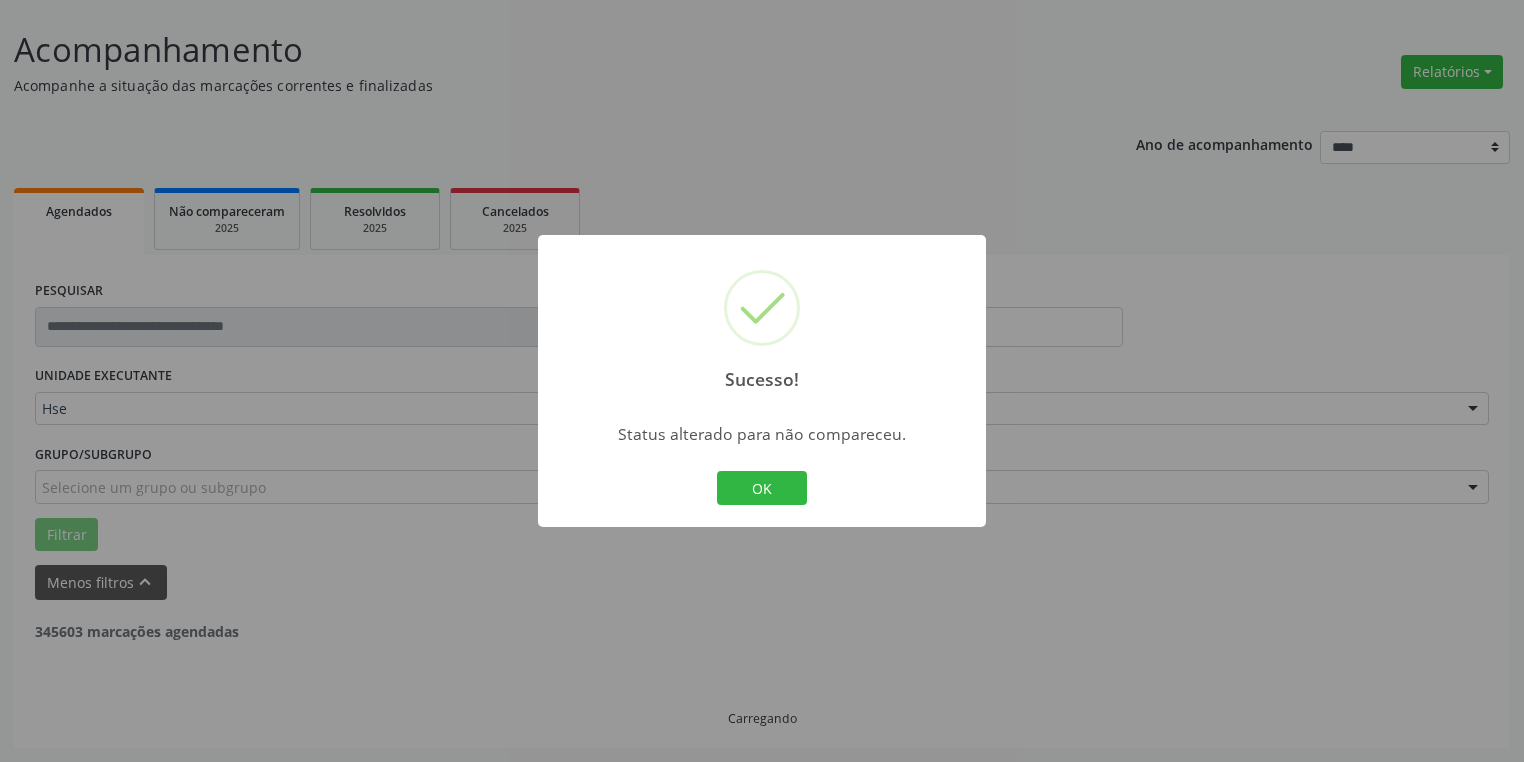 scroll, scrollTop: 109, scrollLeft: 0, axis: vertical 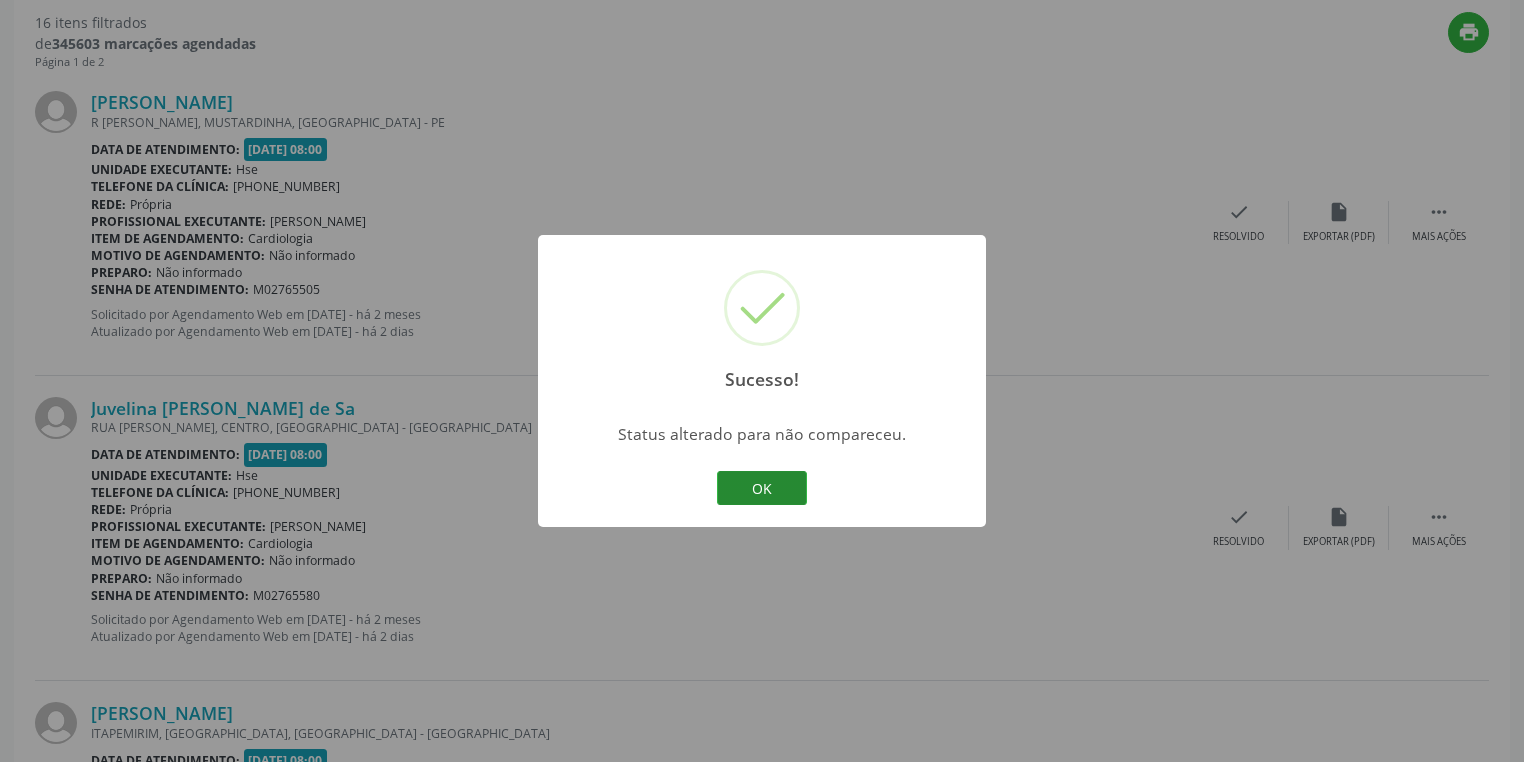 click on "OK" at bounding box center [762, 488] 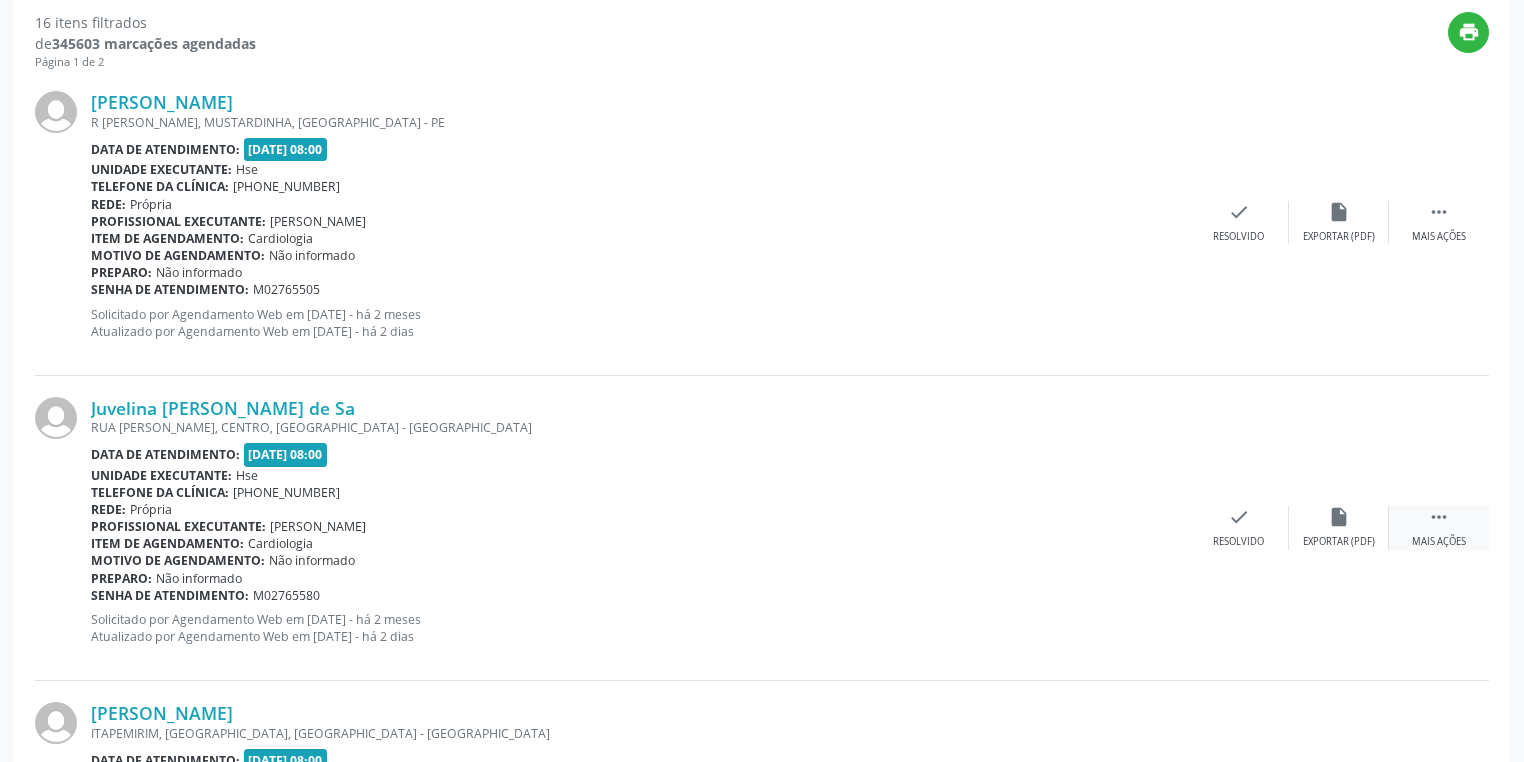 click on "" at bounding box center [1439, 517] 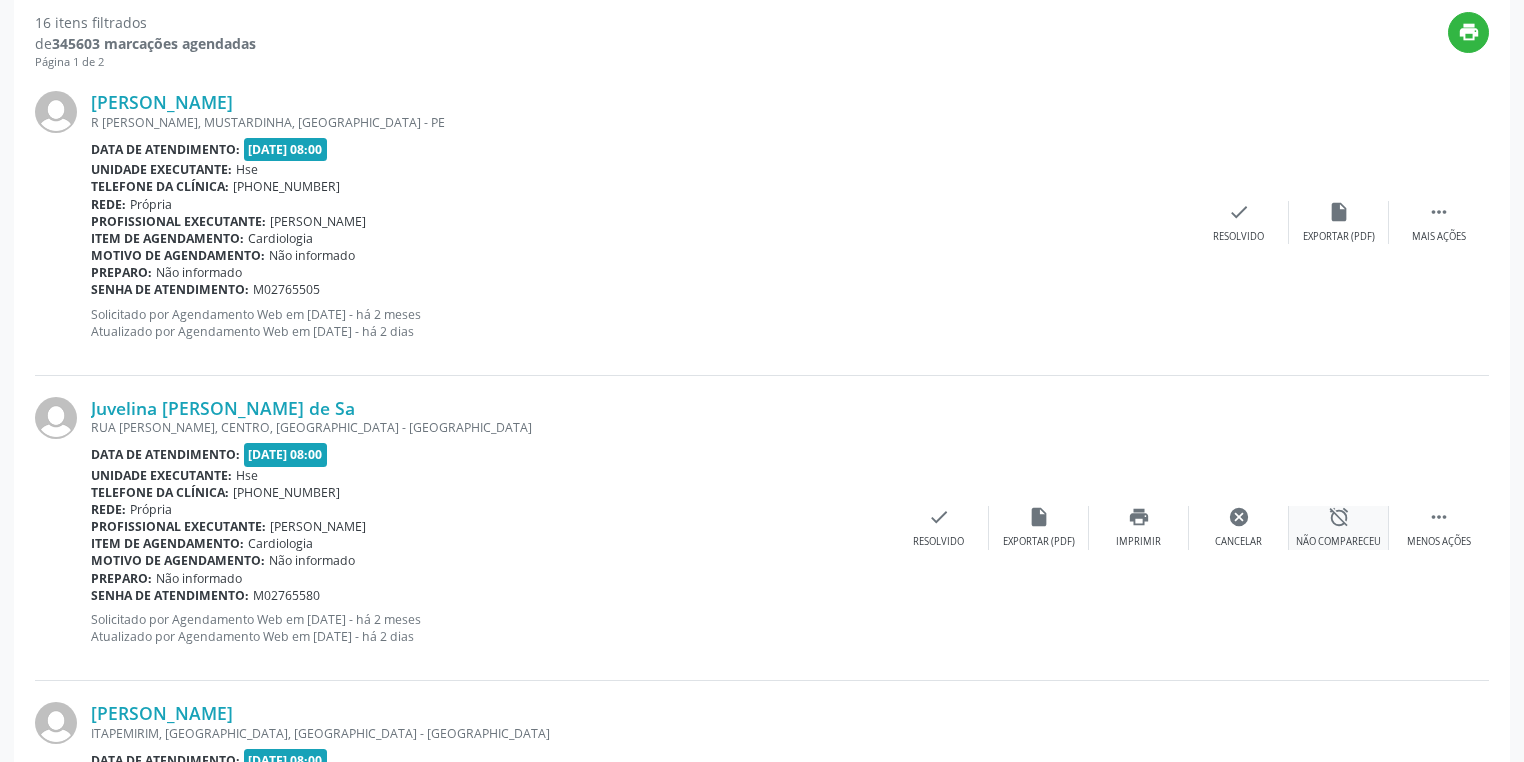 click on "alarm_off
Não compareceu" at bounding box center (1339, 527) 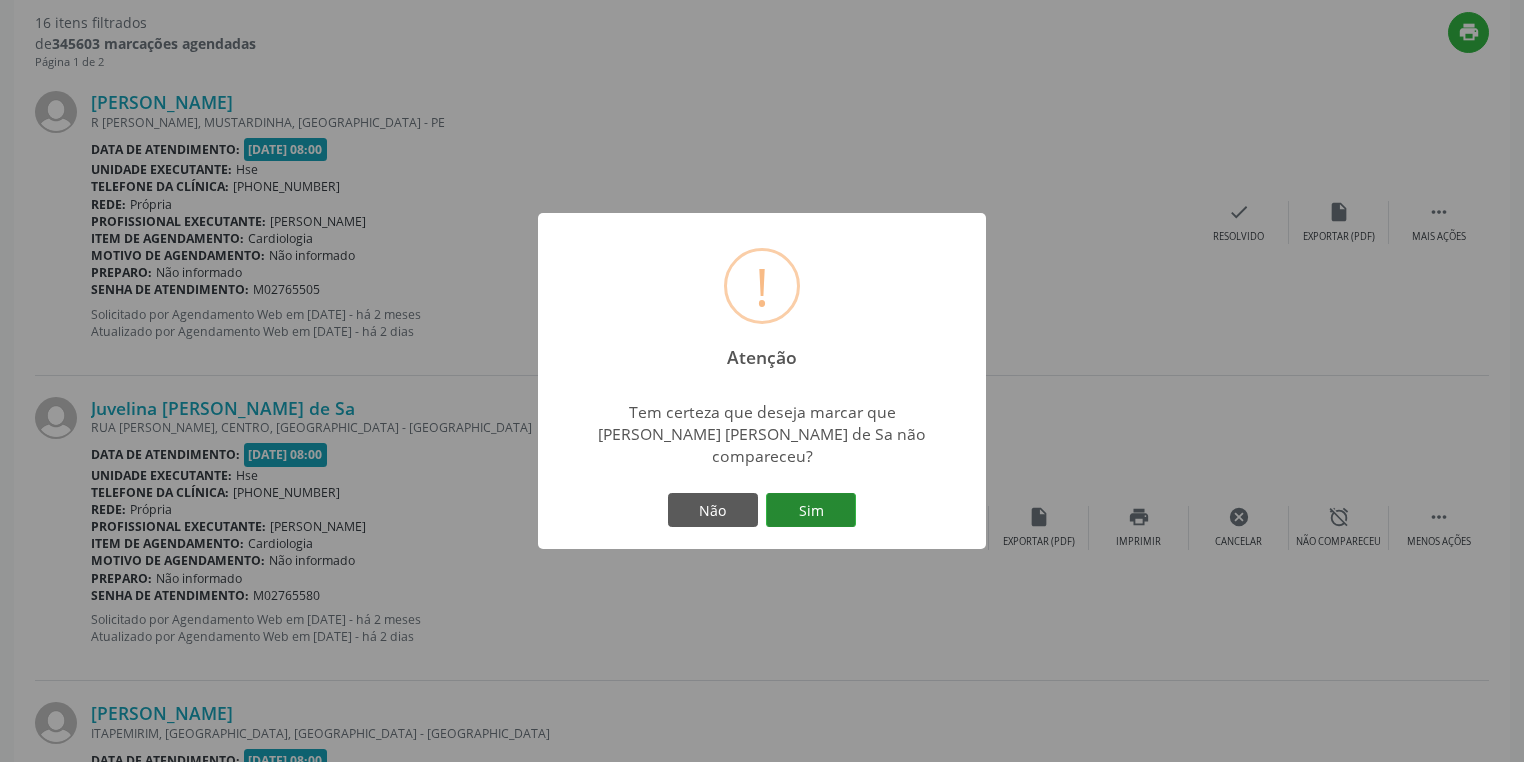 click on "Sim" at bounding box center (811, 510) 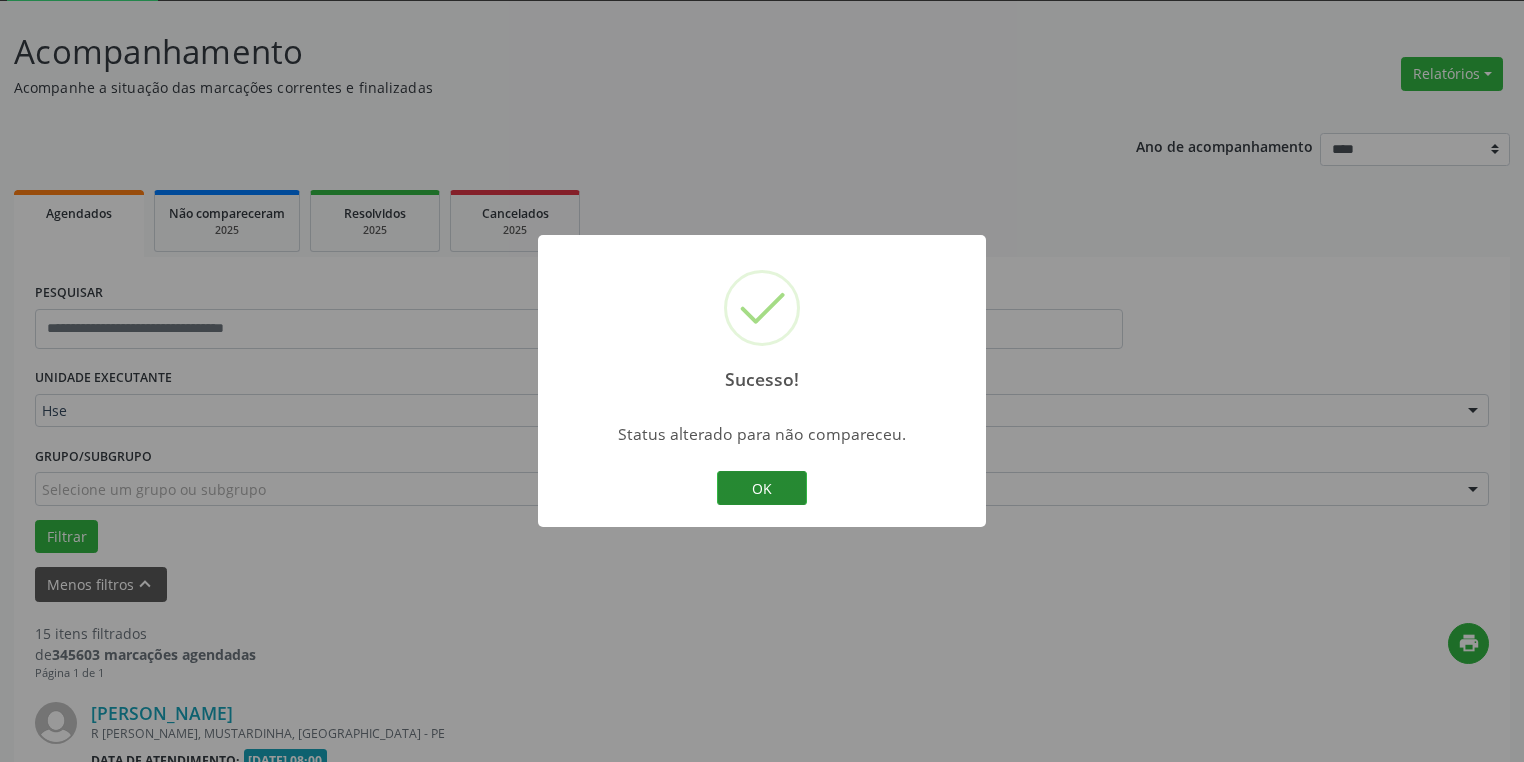 scroll, scrollTop: 720, scrollLeft: 0, axis: vertical 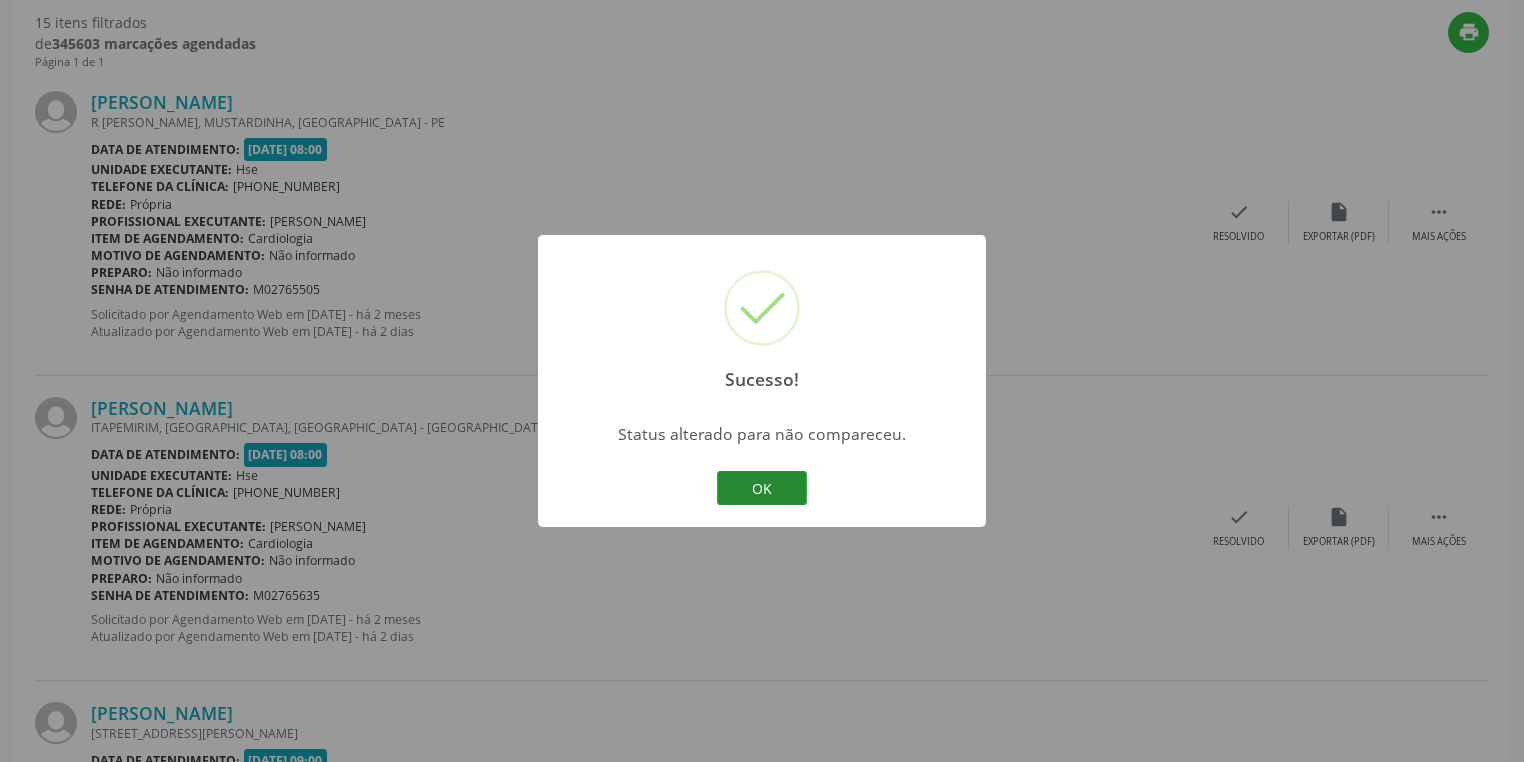 click on "OK" at bounding box center [762, 488] 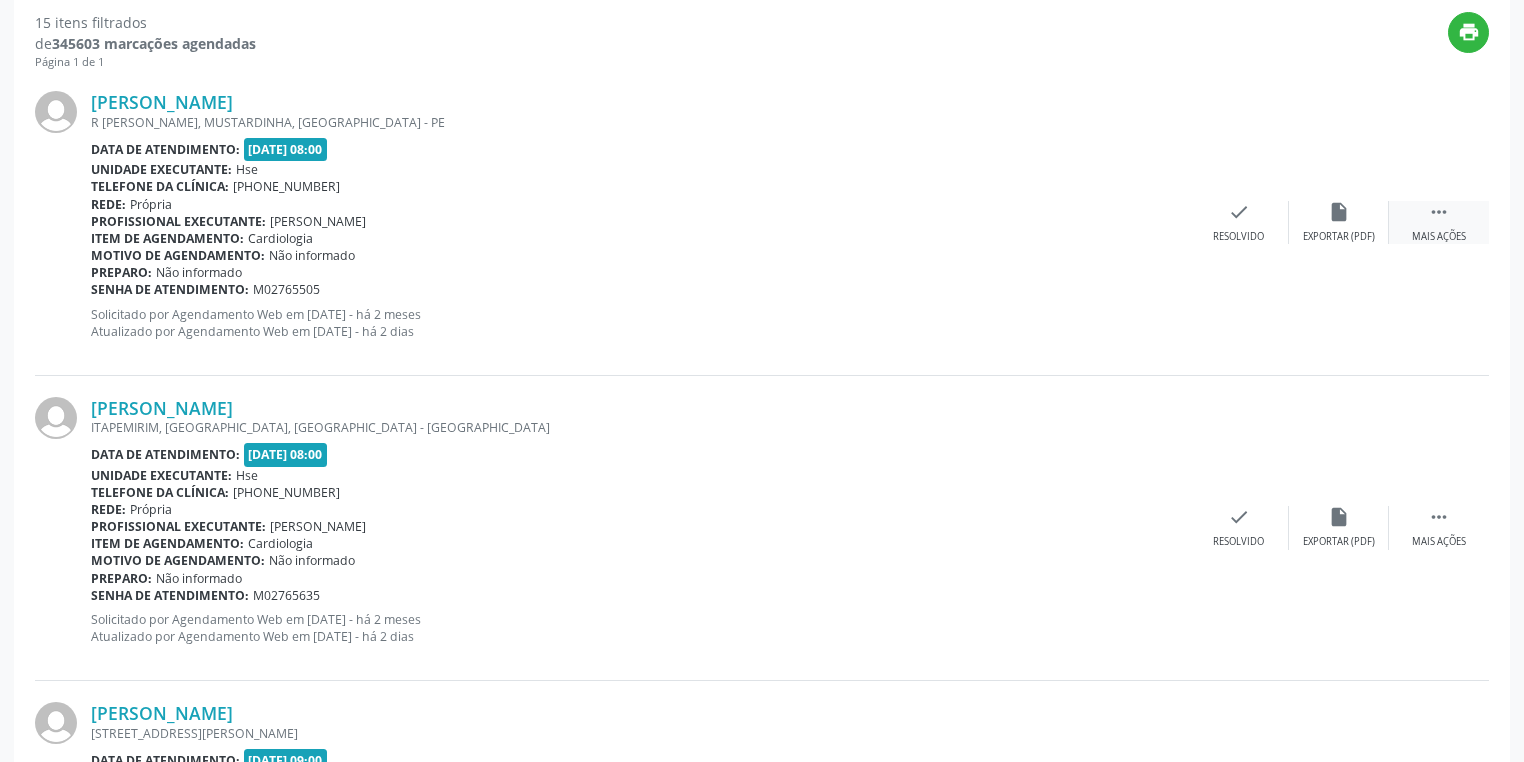 click on "
Mais ações" at bounding box center (1439, 222) 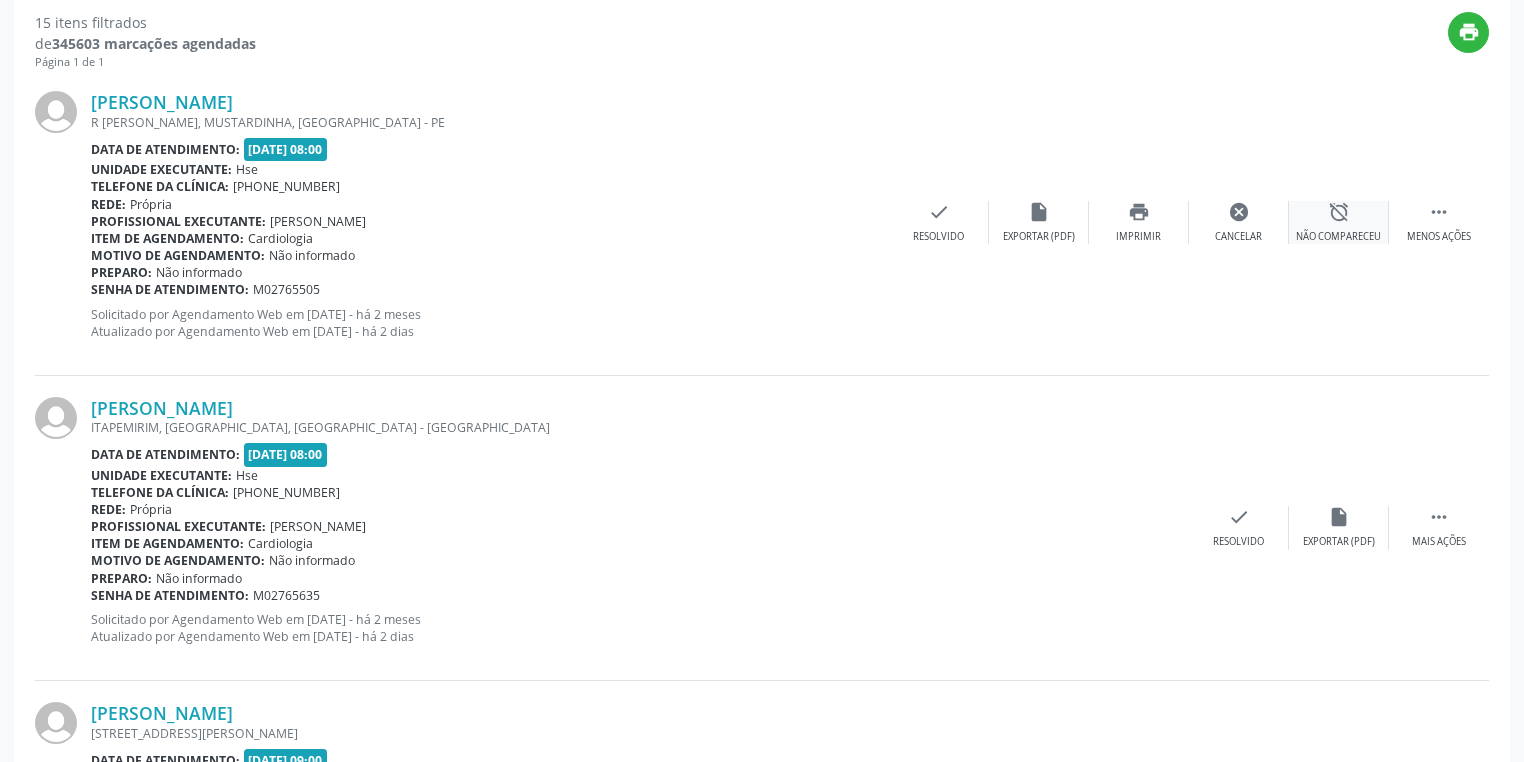 click on "Não compareceu" at bounding box center (1338, 237) 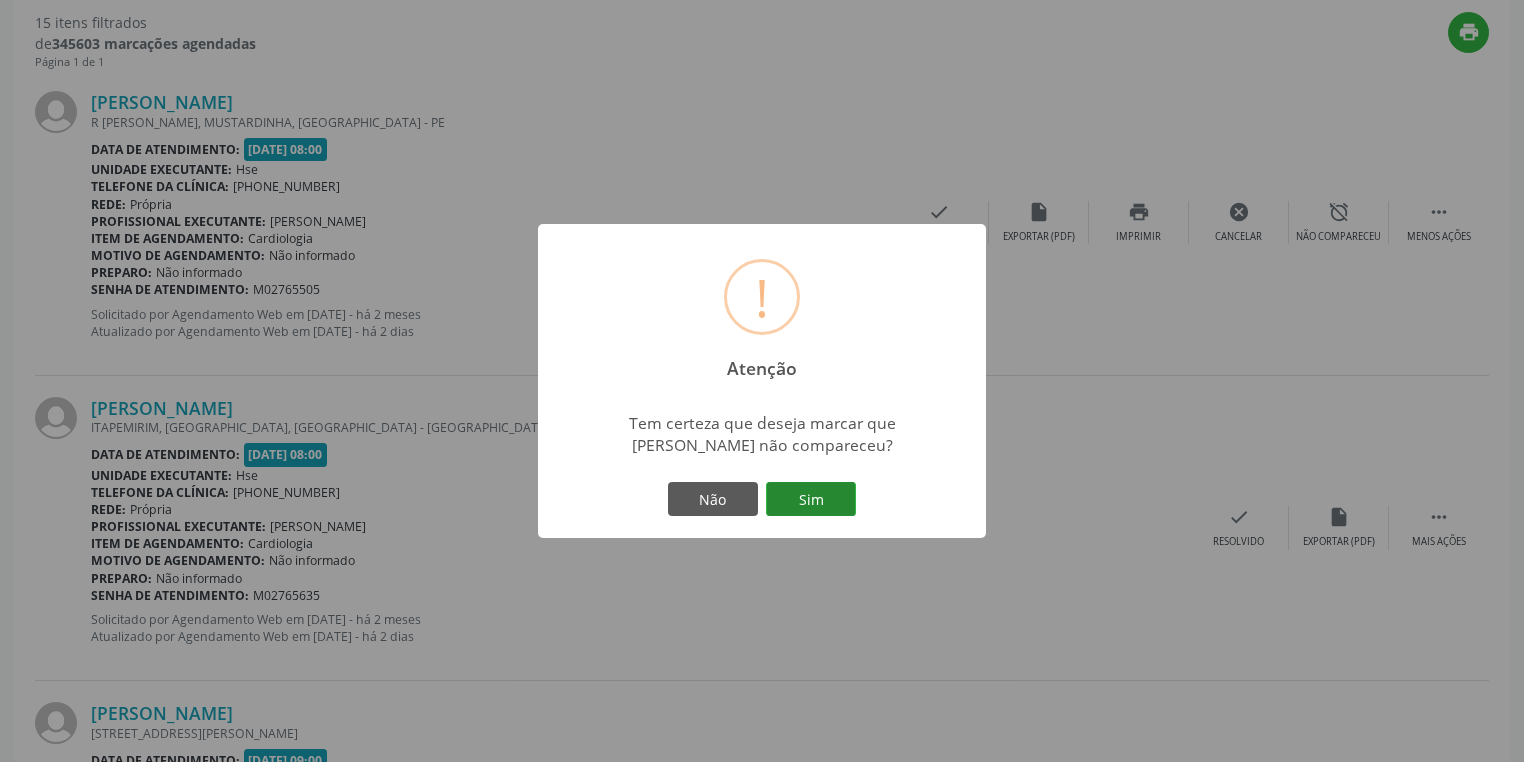 click on "Sim" at bounding box center (811, 499) 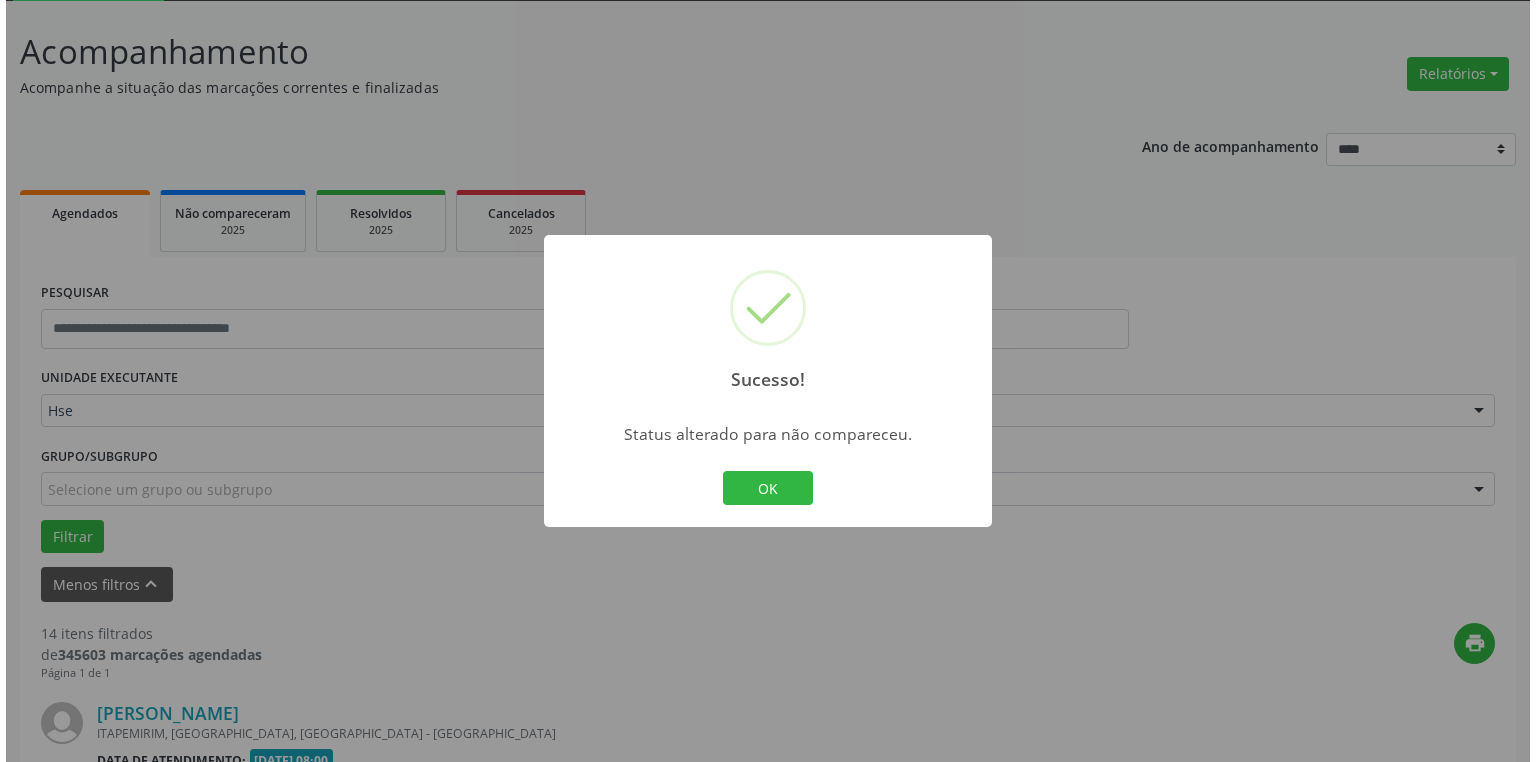 scroll, scrollTop: 720, scrollLeft: 0, axis: vertical 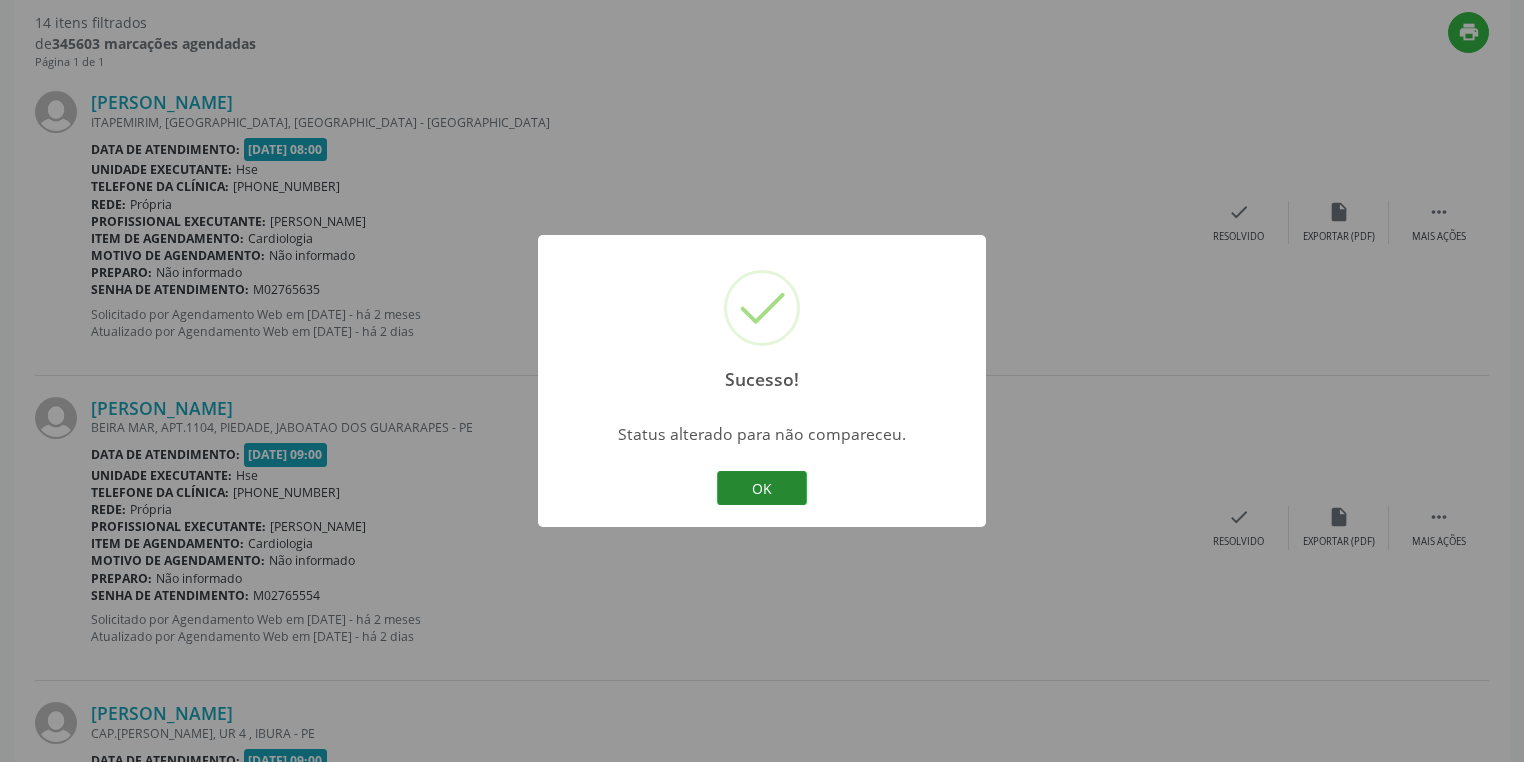 click on "OK" at bounding box center [762, 488] 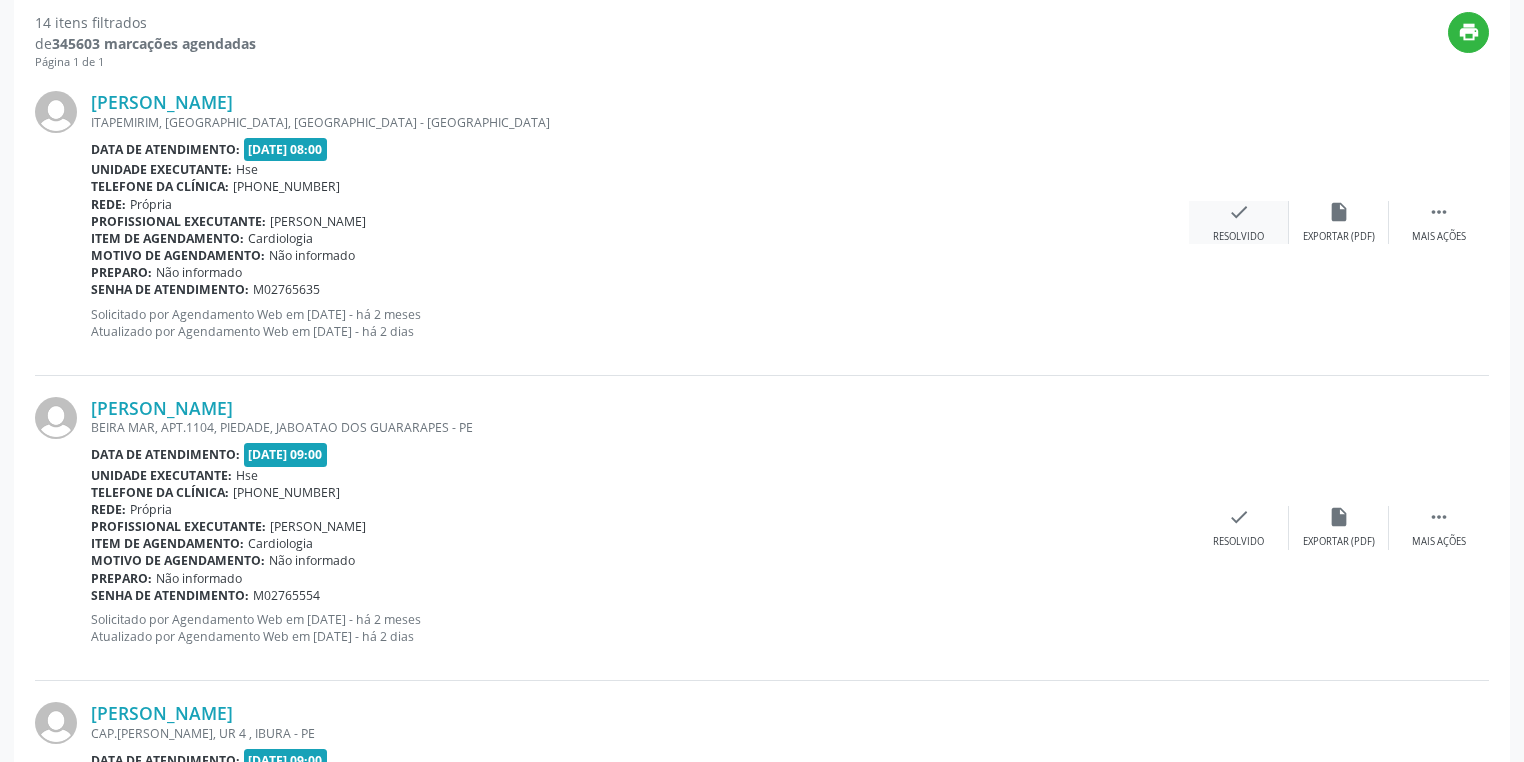 click on "Resolvido" at bounding box center [1238, 237] 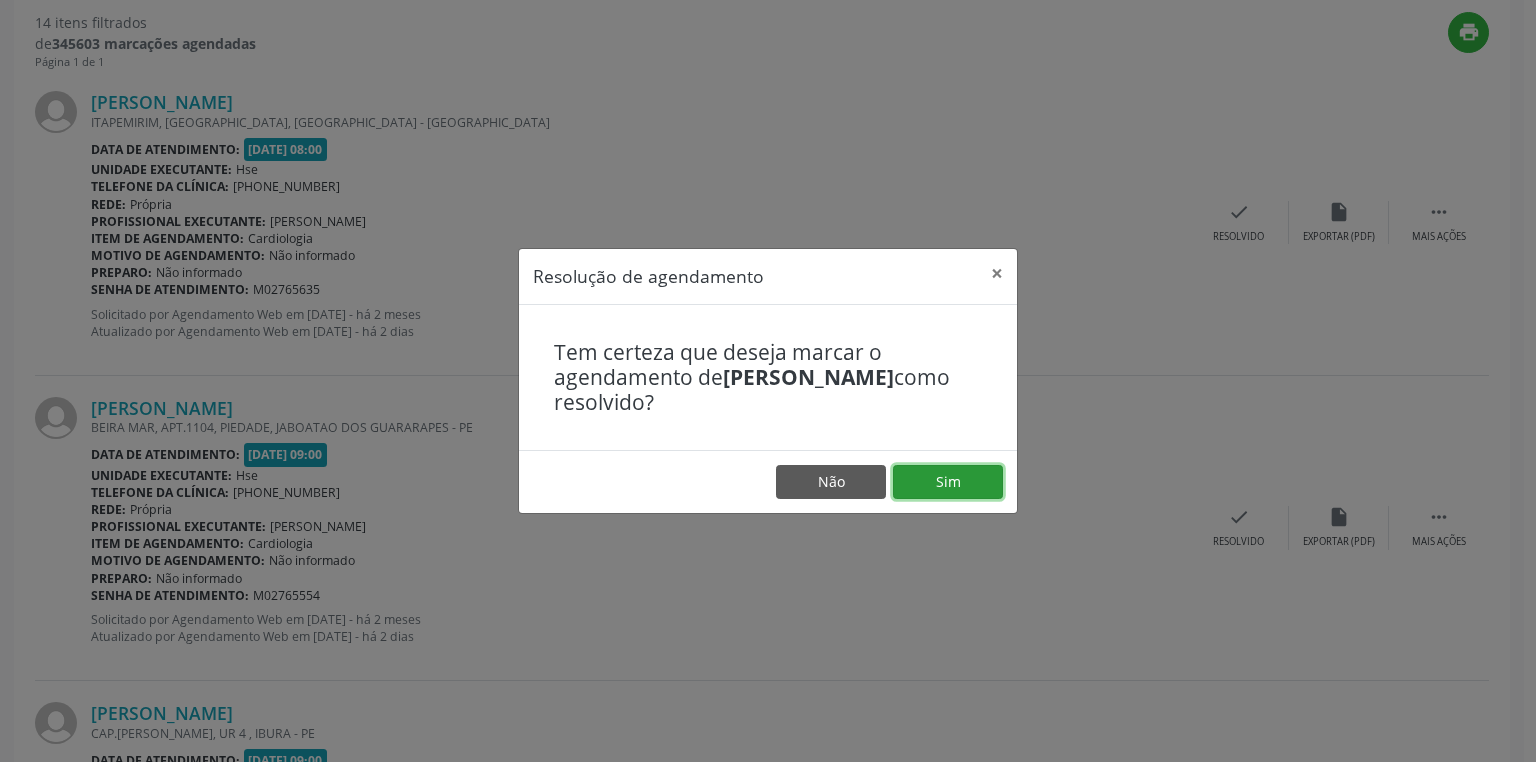 click on "Sim" at bounding box center [948, 482] 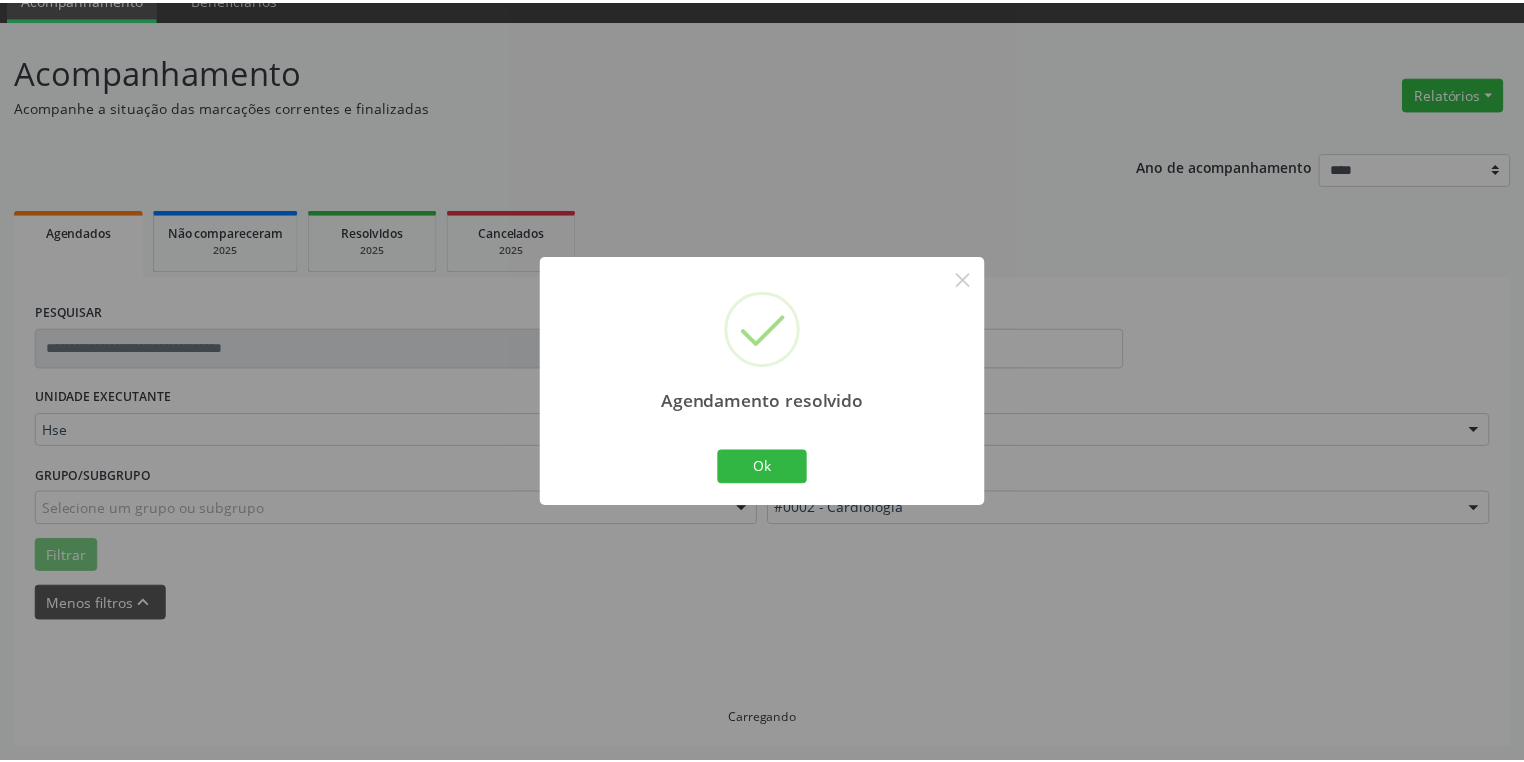 scroll, scrollTop: 88, scrollLeft: 0, axis: vertical 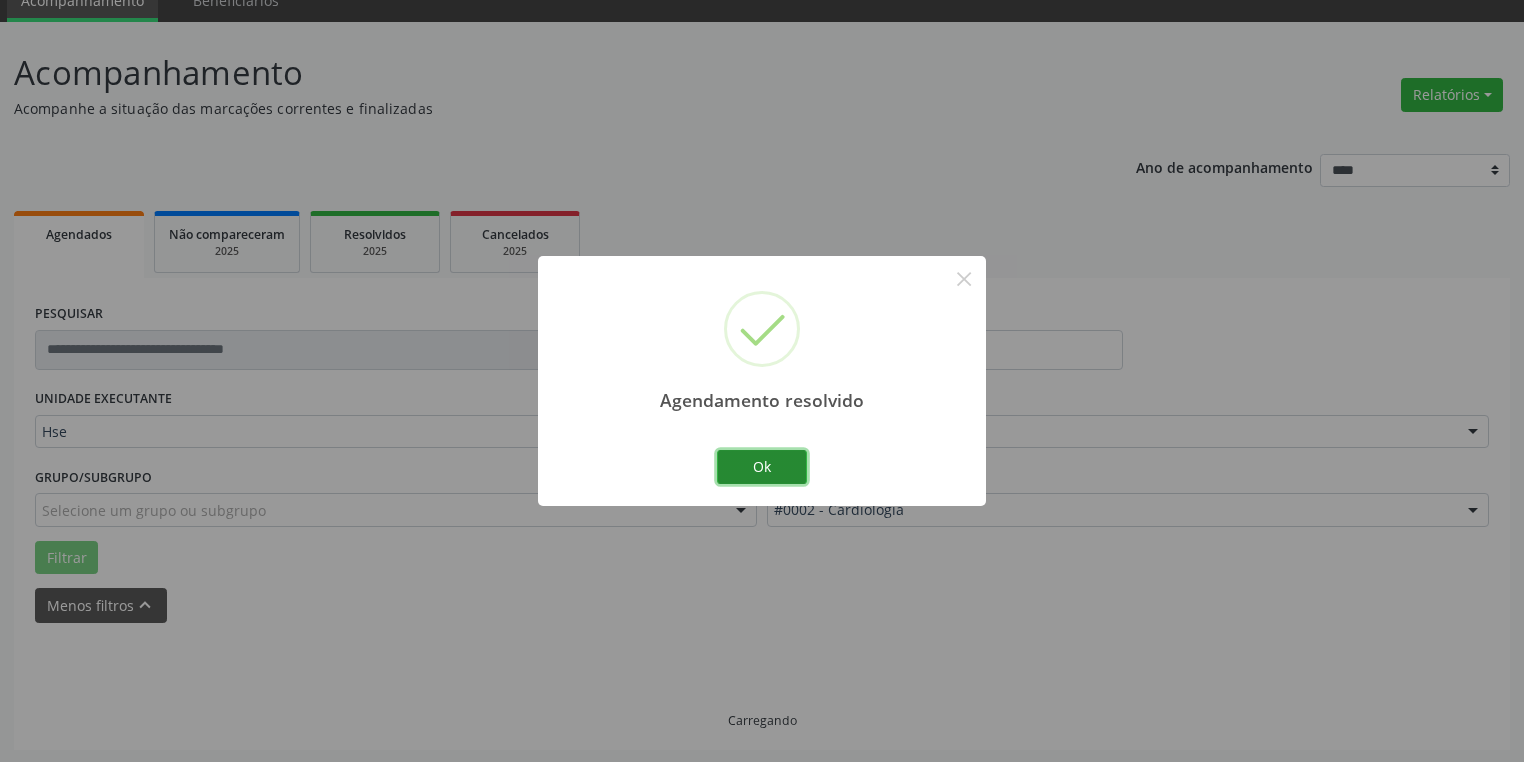 click on "Ok" at bounding box center [762, 467] 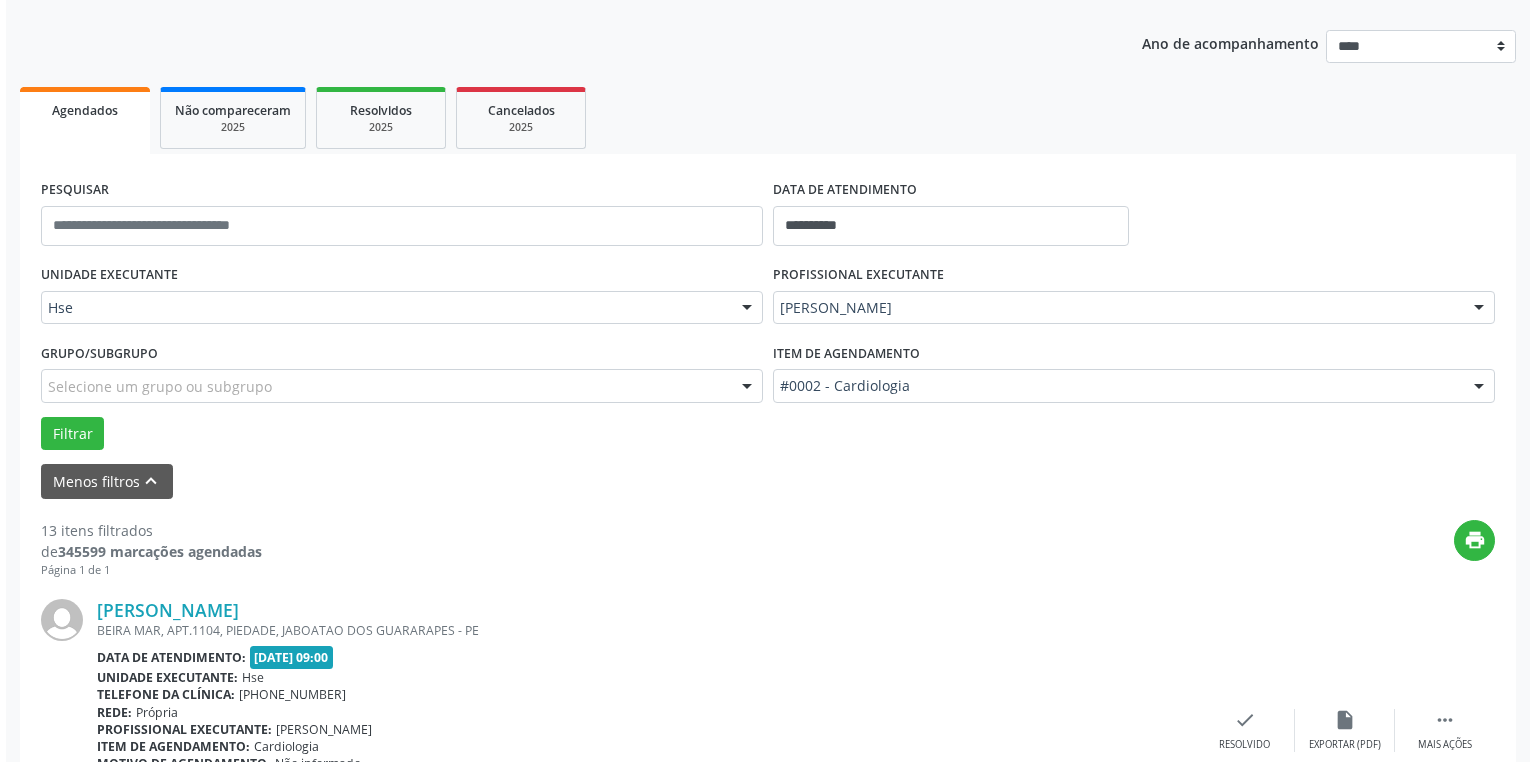 scroll, scrollTop: 408, scrollLeft: 0, axis: vertical 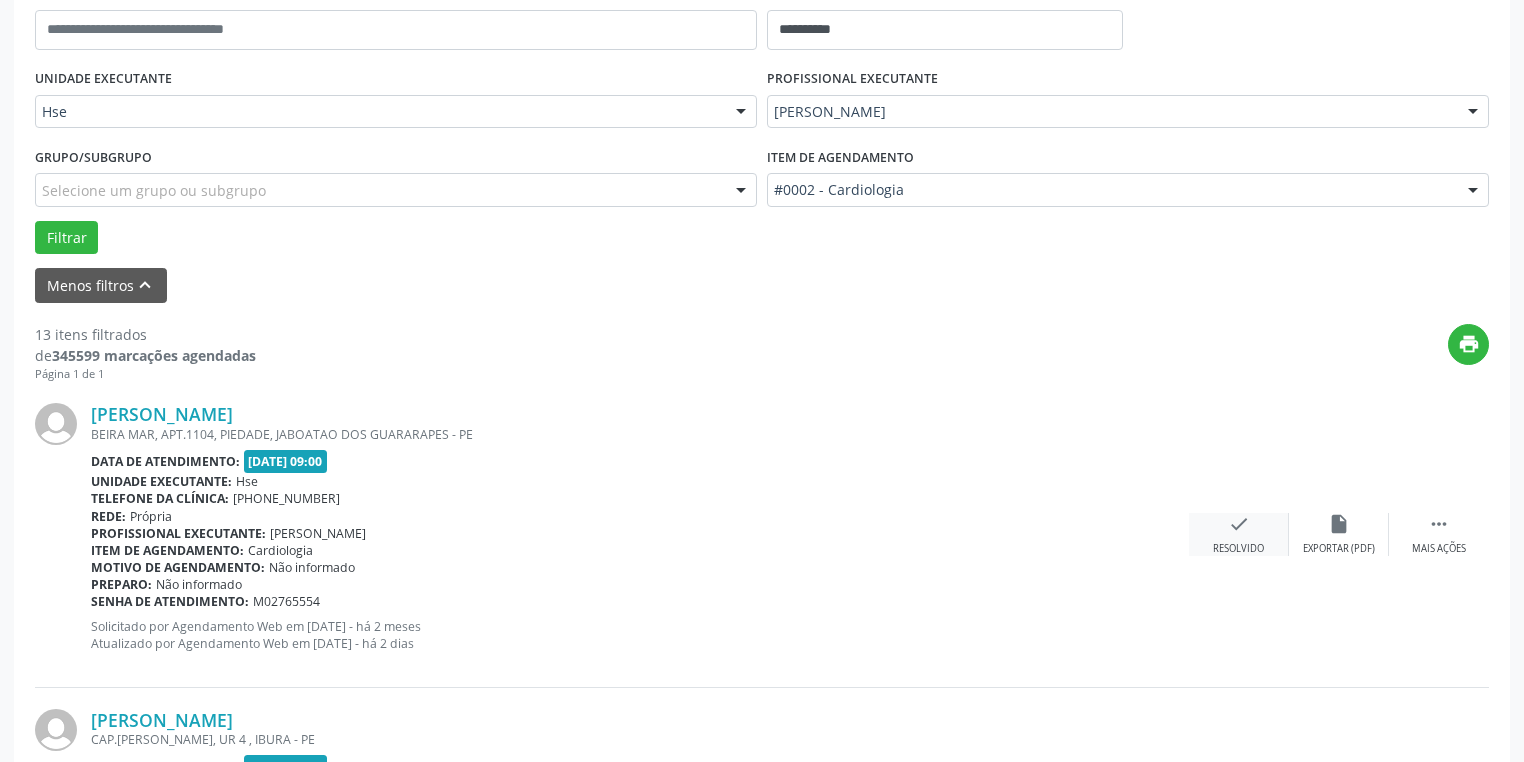 click on "check
Resolvido" at bounding box center (1239, 534) 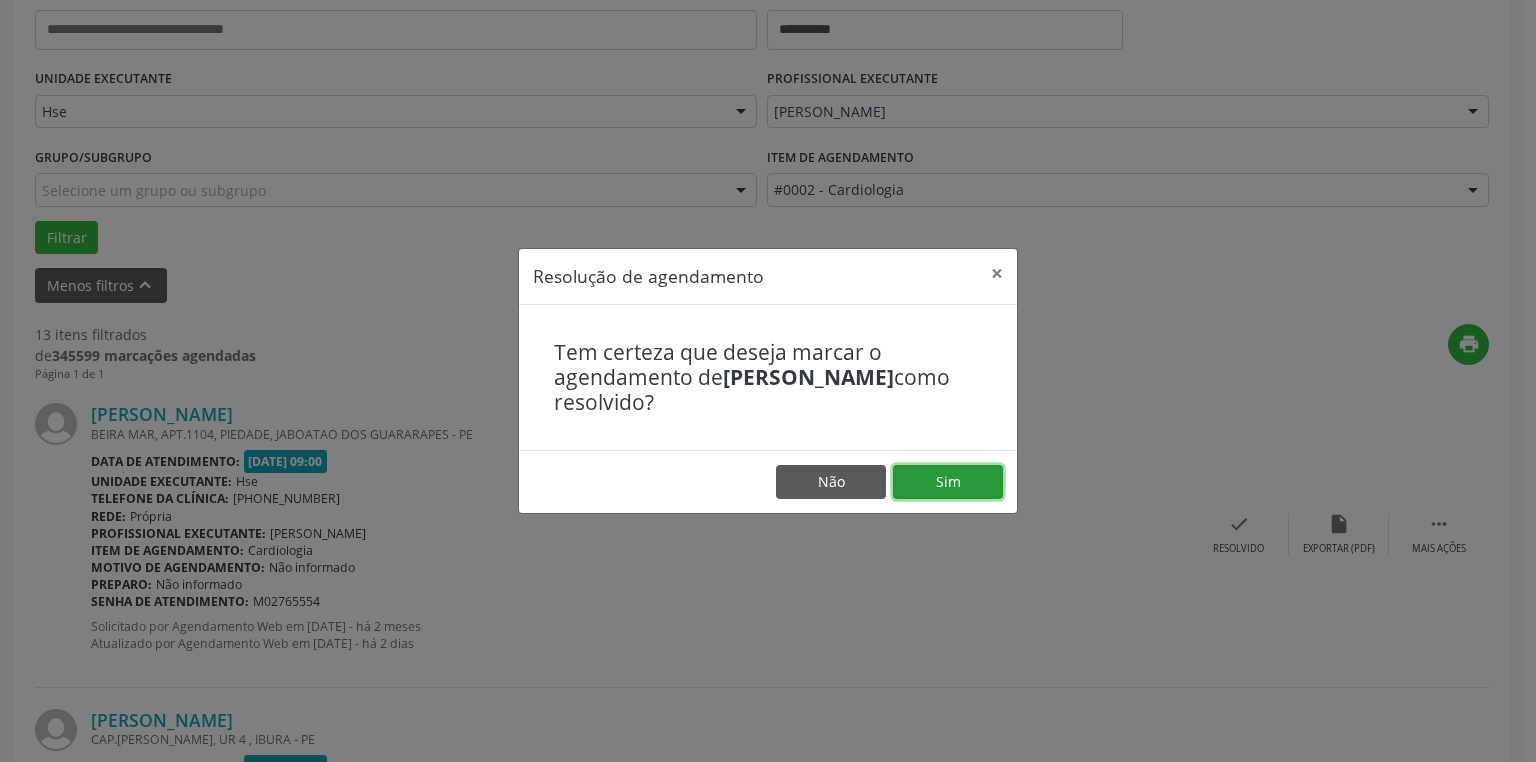 click on "Sim" at bounding box center [948, 482] 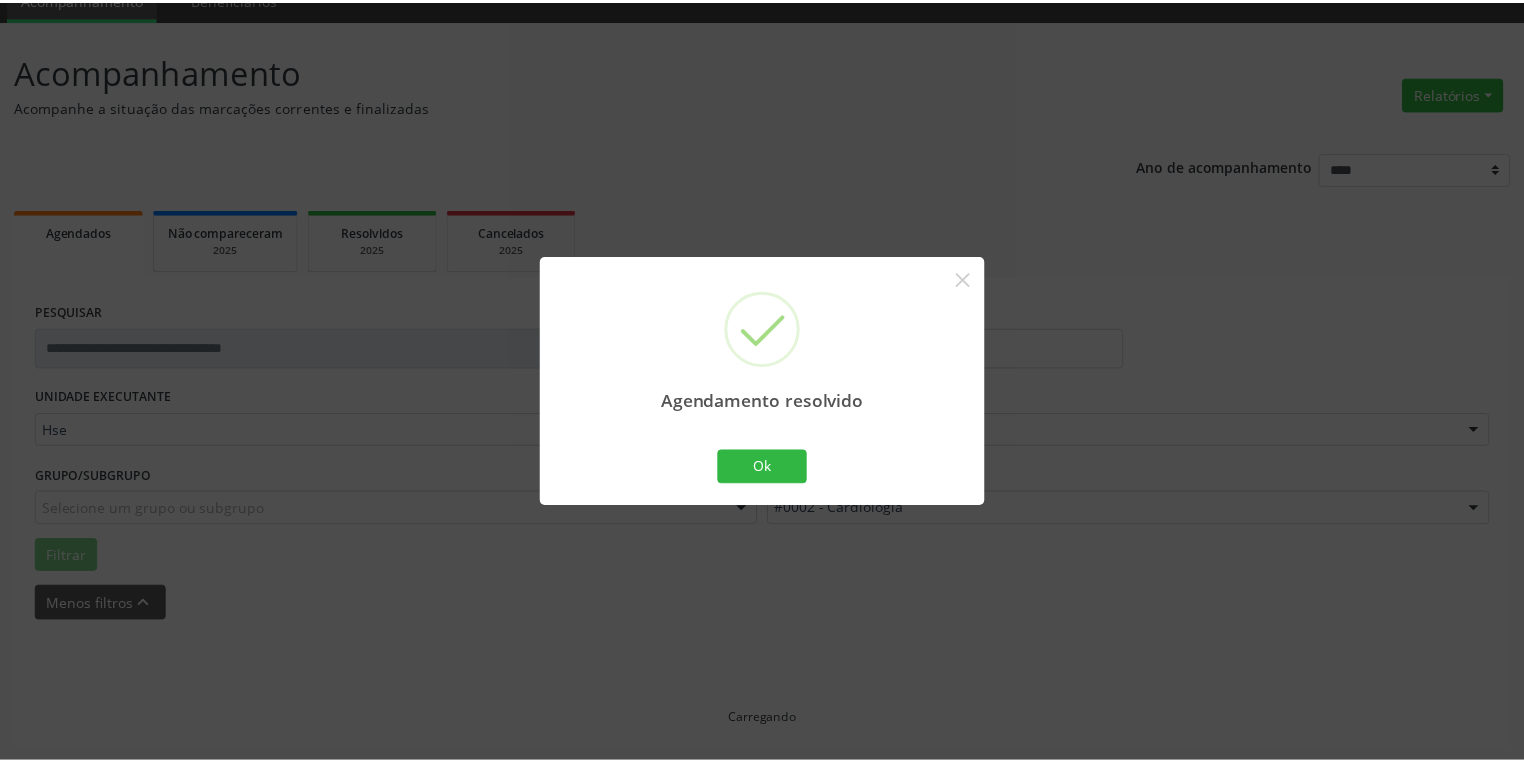 scroll, scrollTop: 88, scrollLeft: 0, axis: vertical 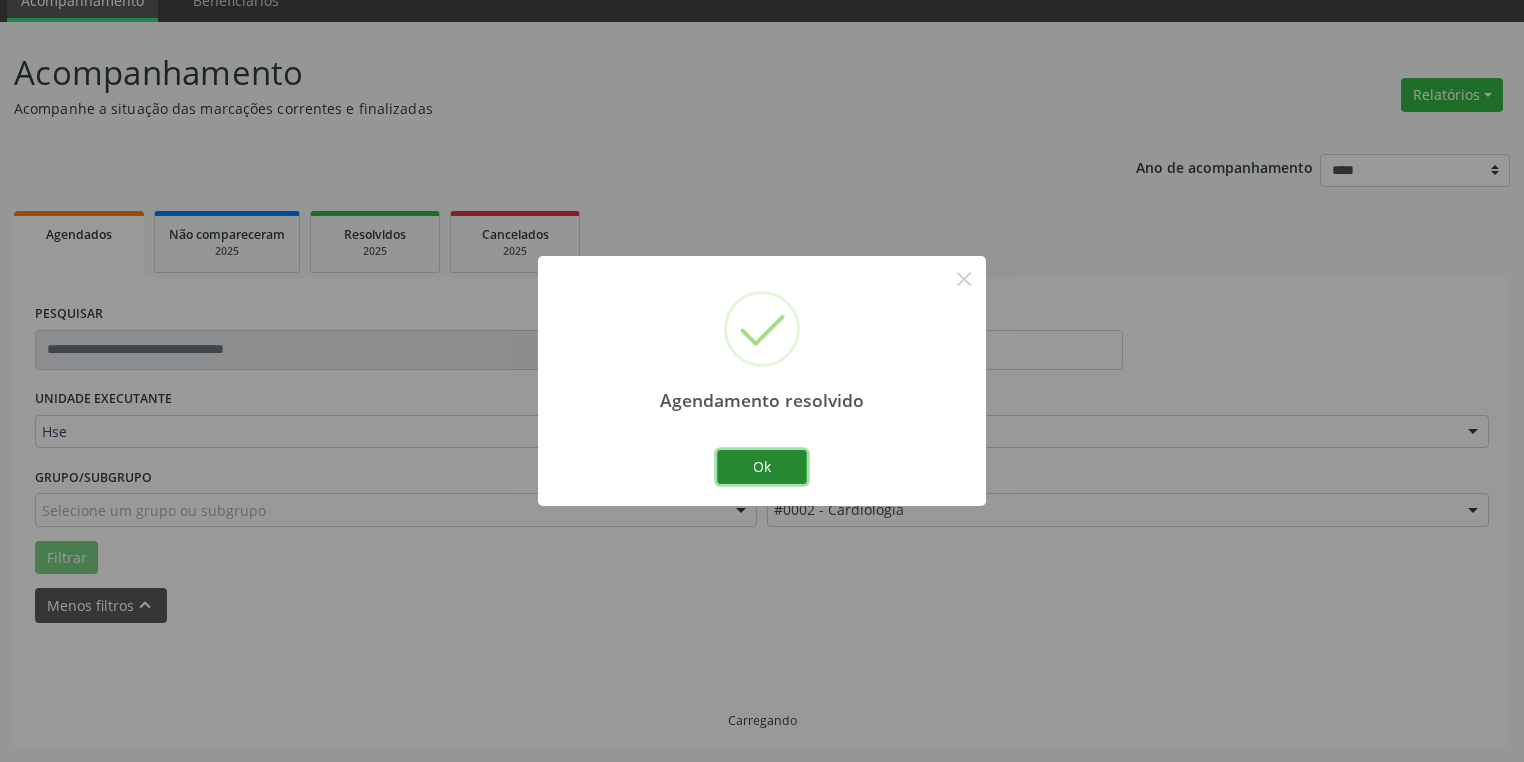 click on "Ok" at bounding box center [762, 467] 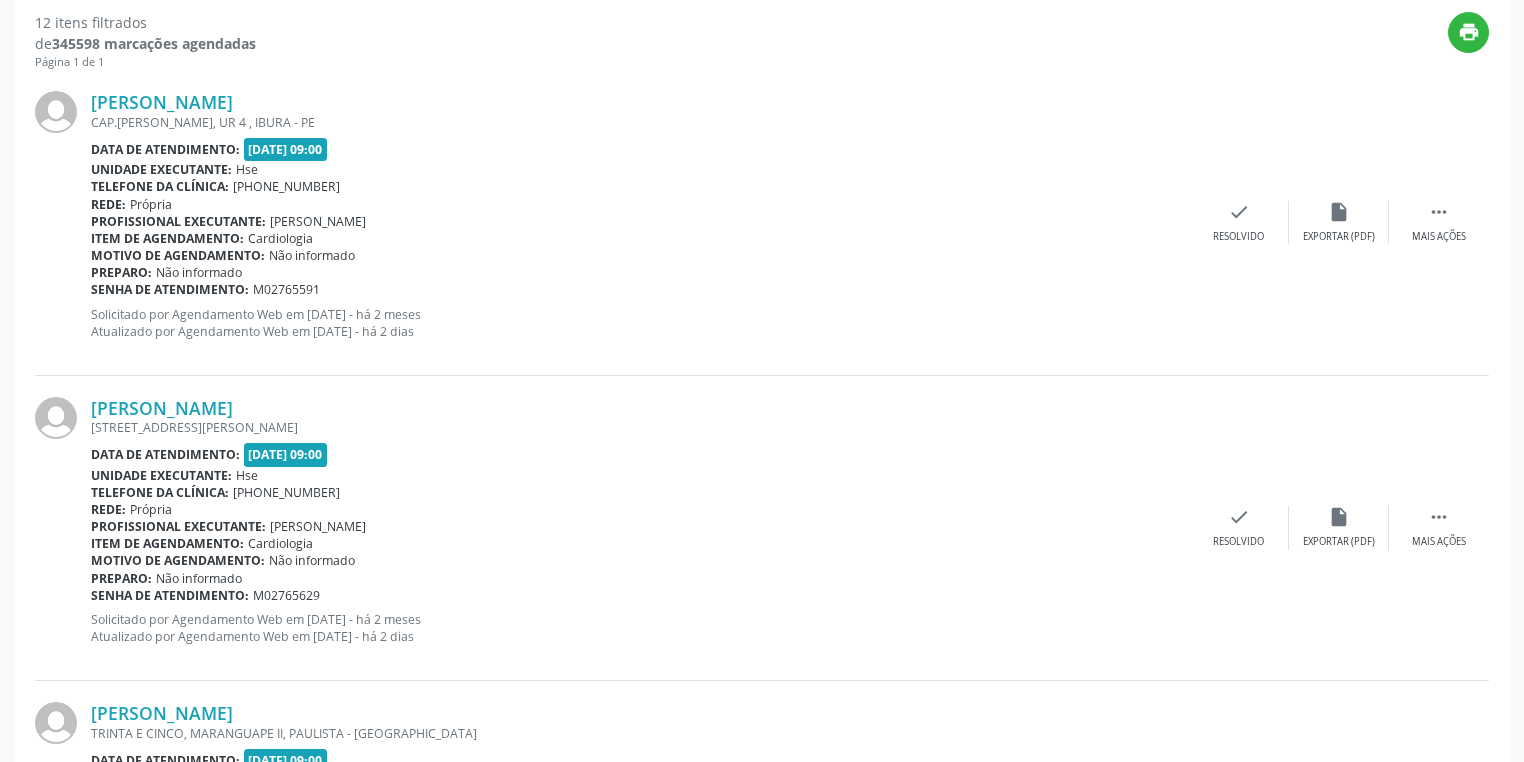 scroll, scrollTop: 728, scrollLeft: 0, axis: vertical 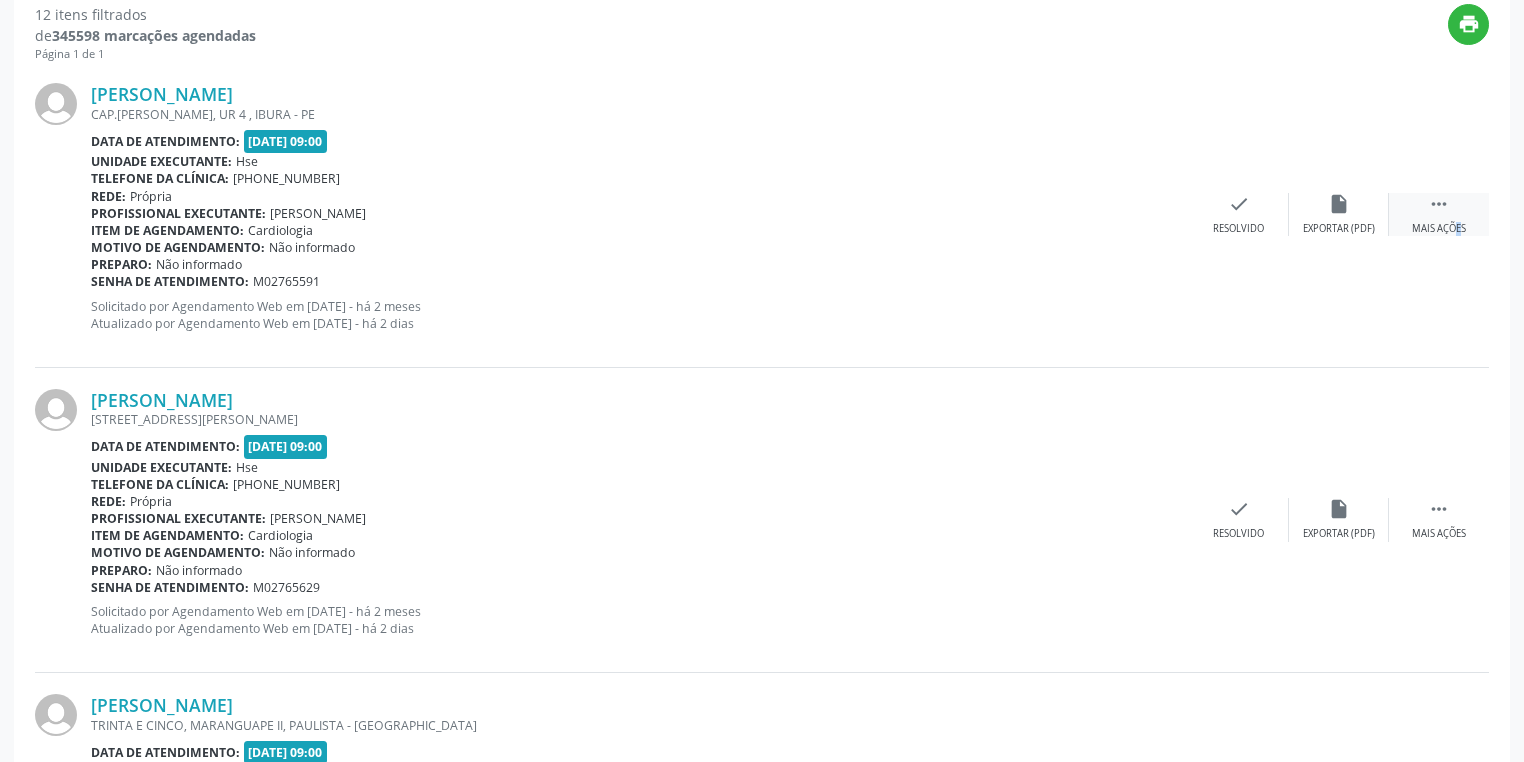 click on "
Mais ações" at bounding box center (1439, 214) 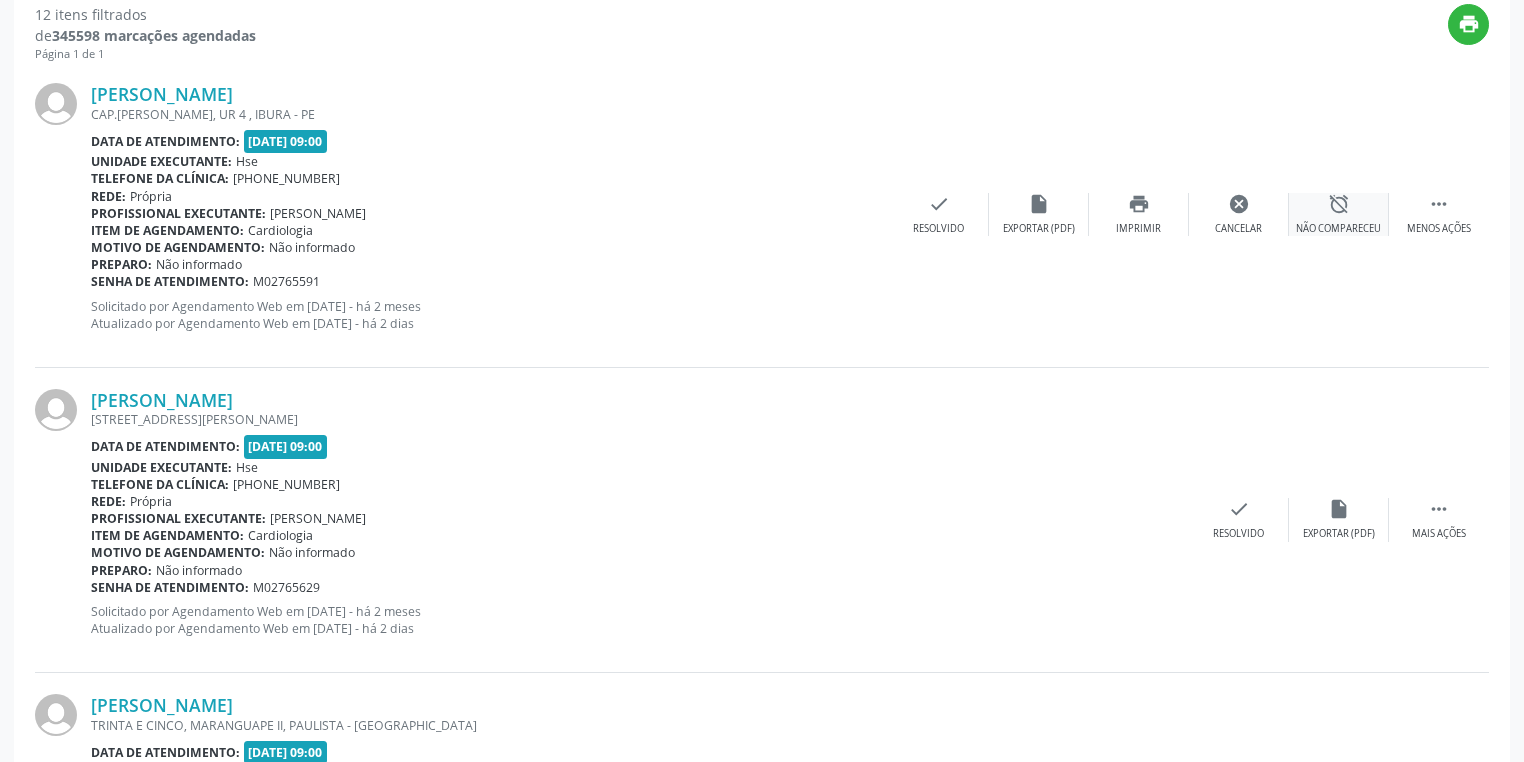 click on "alarm_off
Não compareceu" at bounding box center [1339, 214] 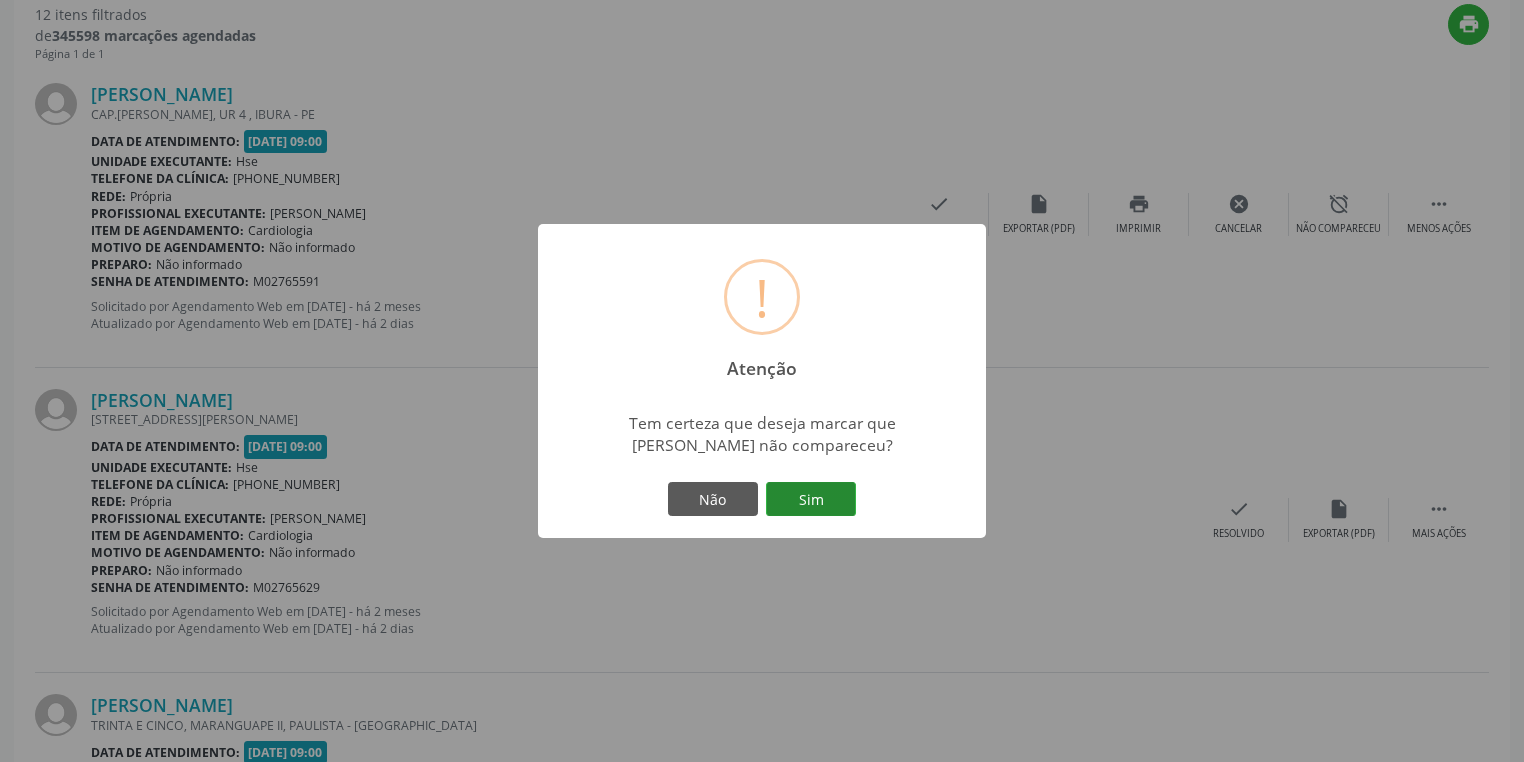 click on "Sim" at bounding box center (811, 499) 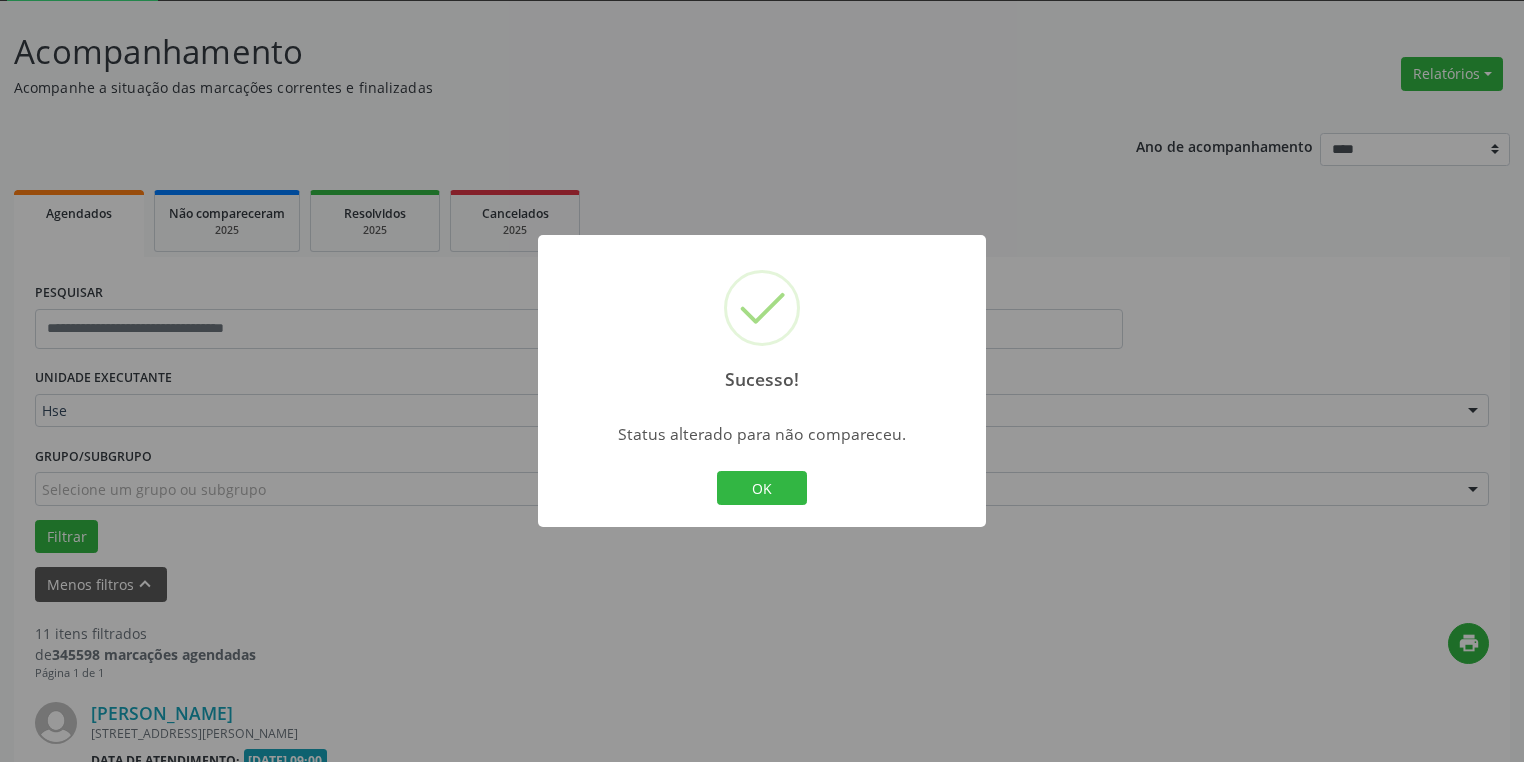 scroll, scrollTop: 728, scrollLeft: 0, axis: vertical 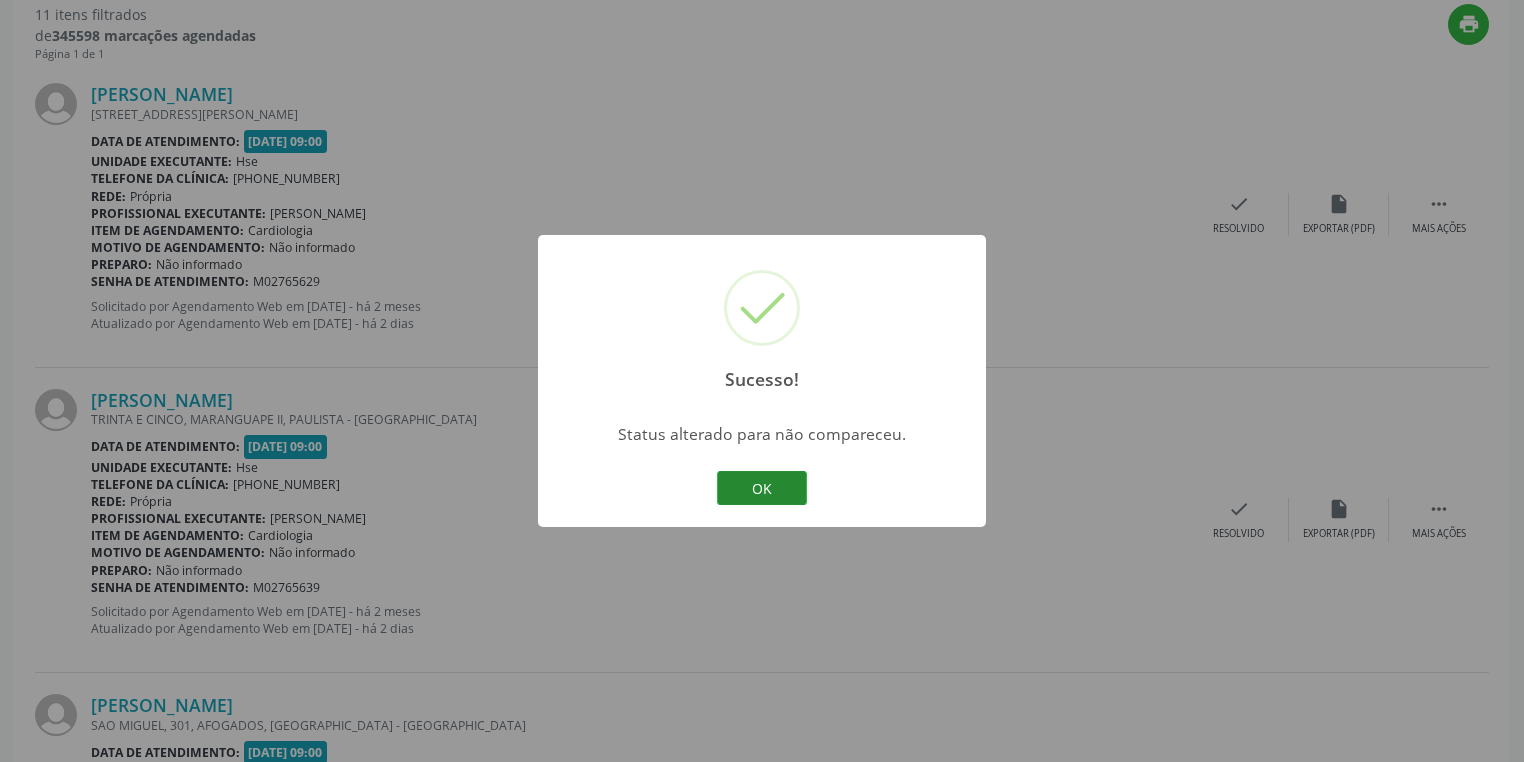 click on "OK" at bounding box center (762, 488) 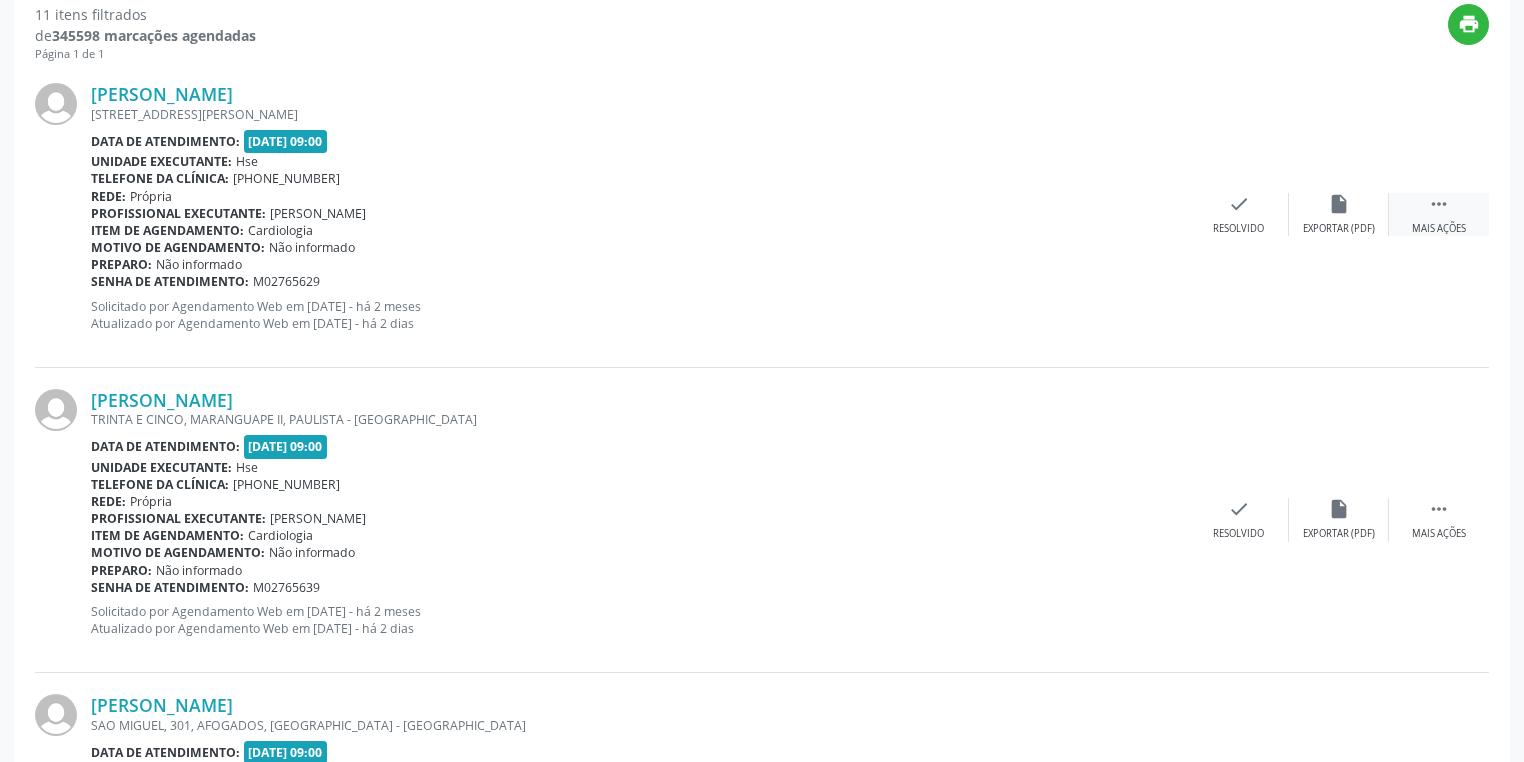 click on "Mais ações" at bounding box center (1439, 229) 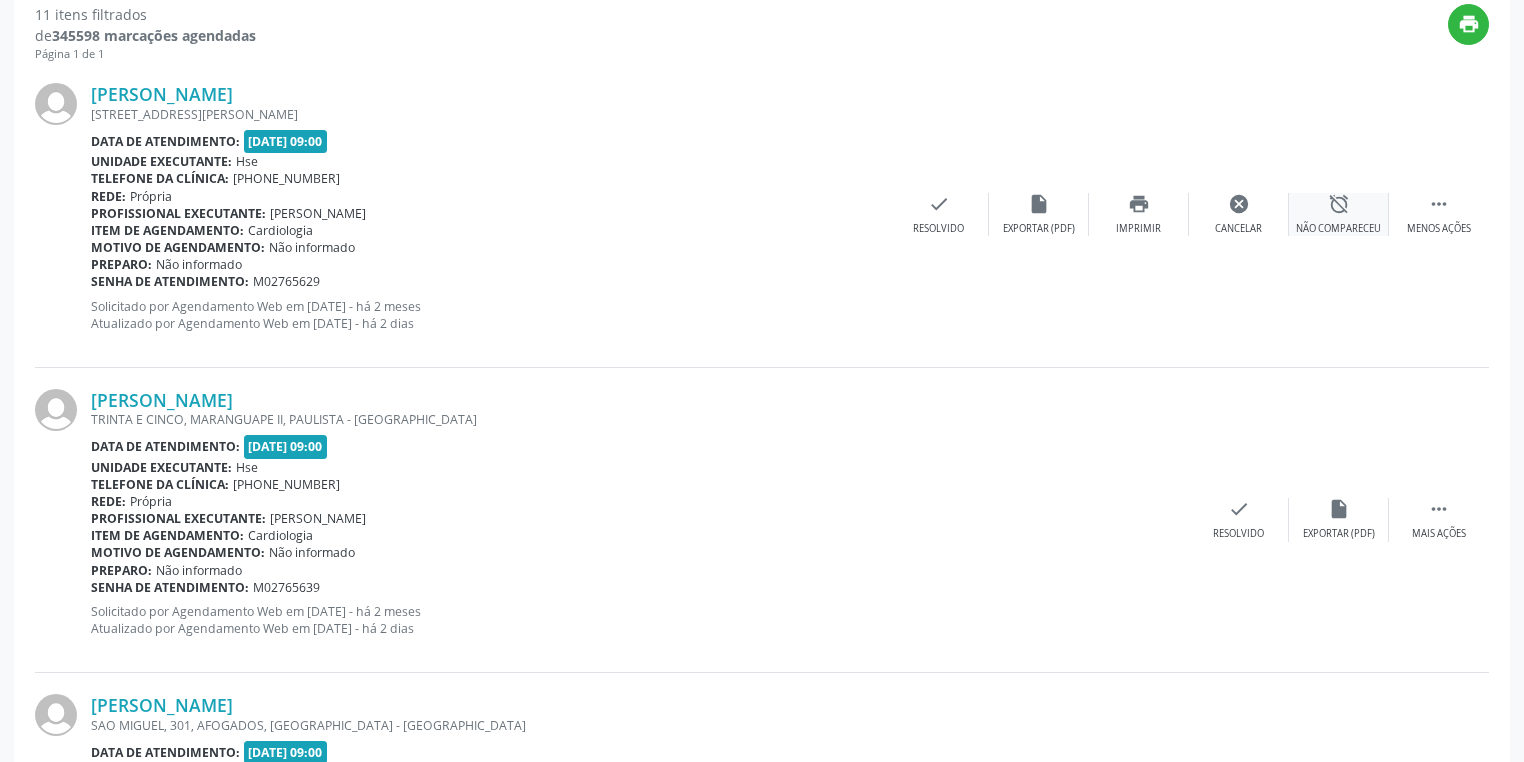 click on "Não compareceu" at bounding box center [1338, 229] 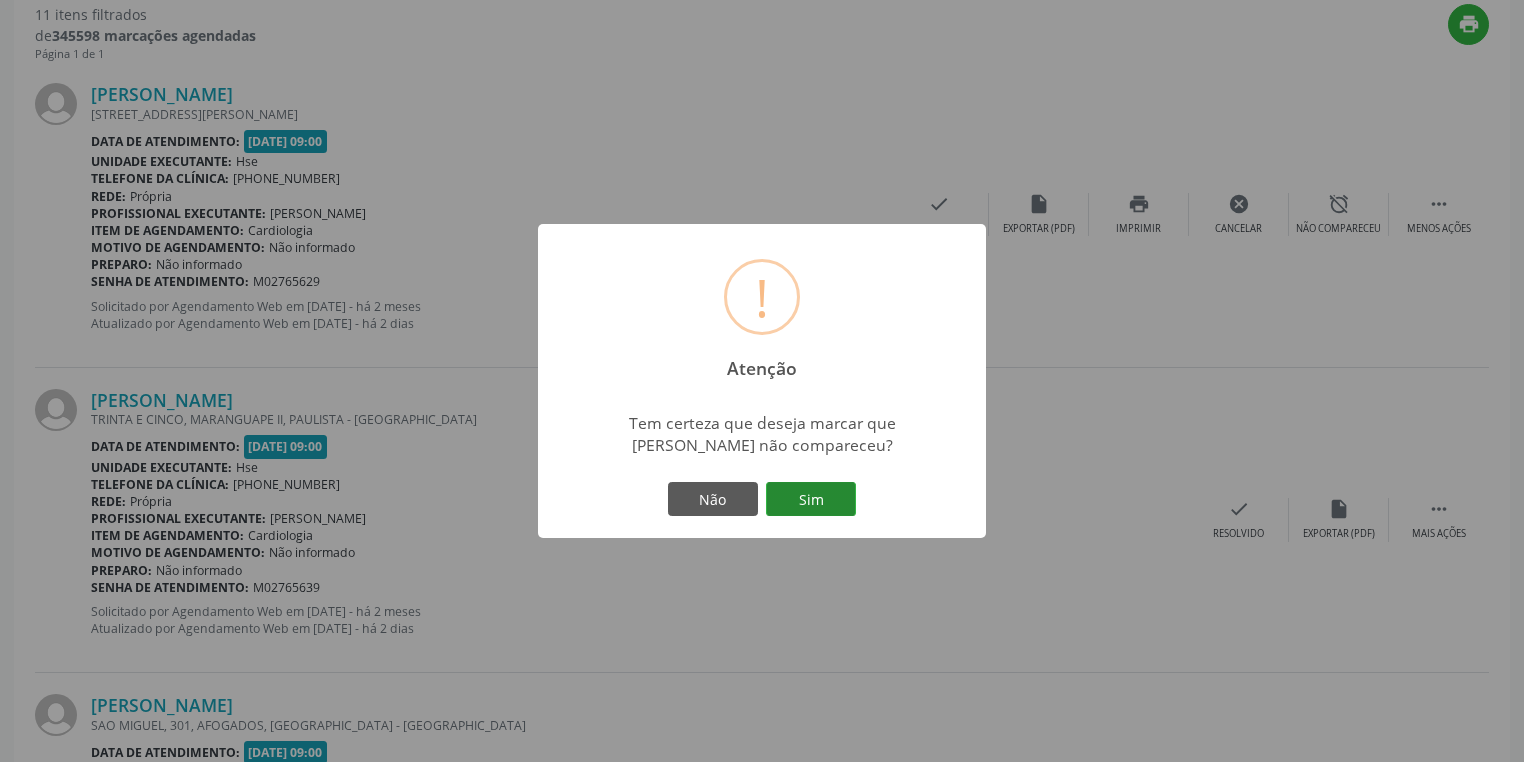 click on "Sim" at bounding box center (811, 499) 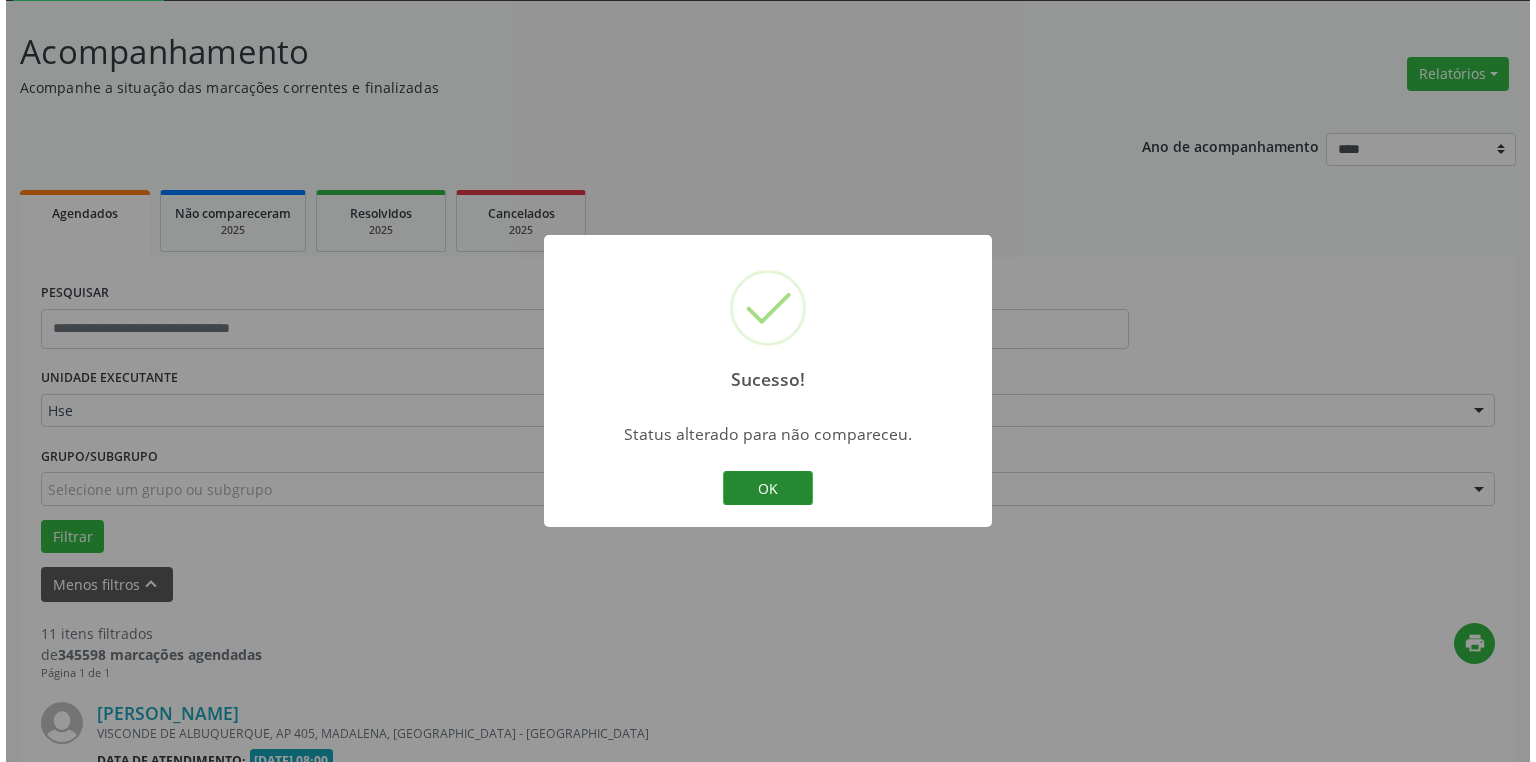 scroll, scrollTop: 728, scrollLeft: 0, axis: vertical 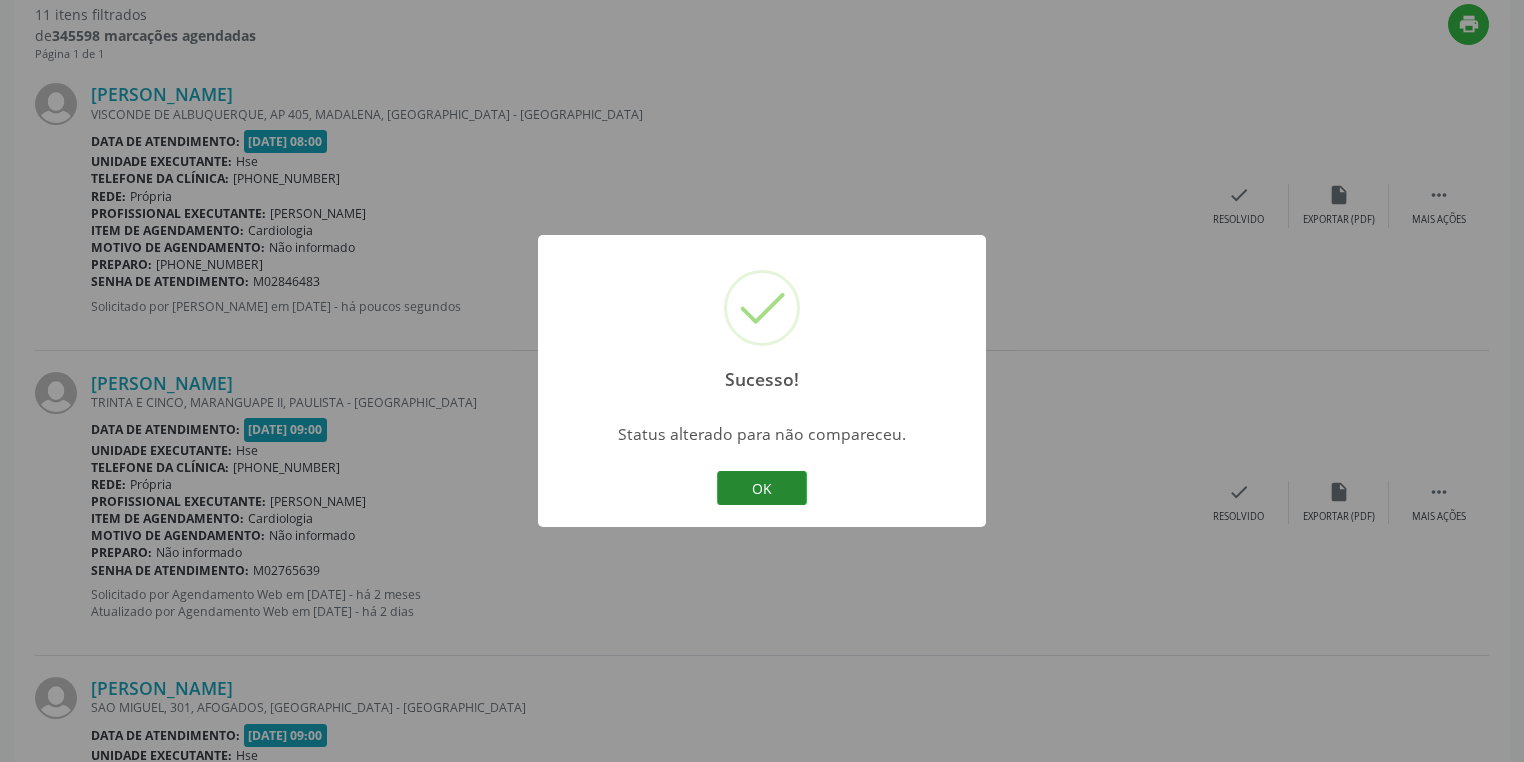click on "OK" at bounding box center [762, 488] 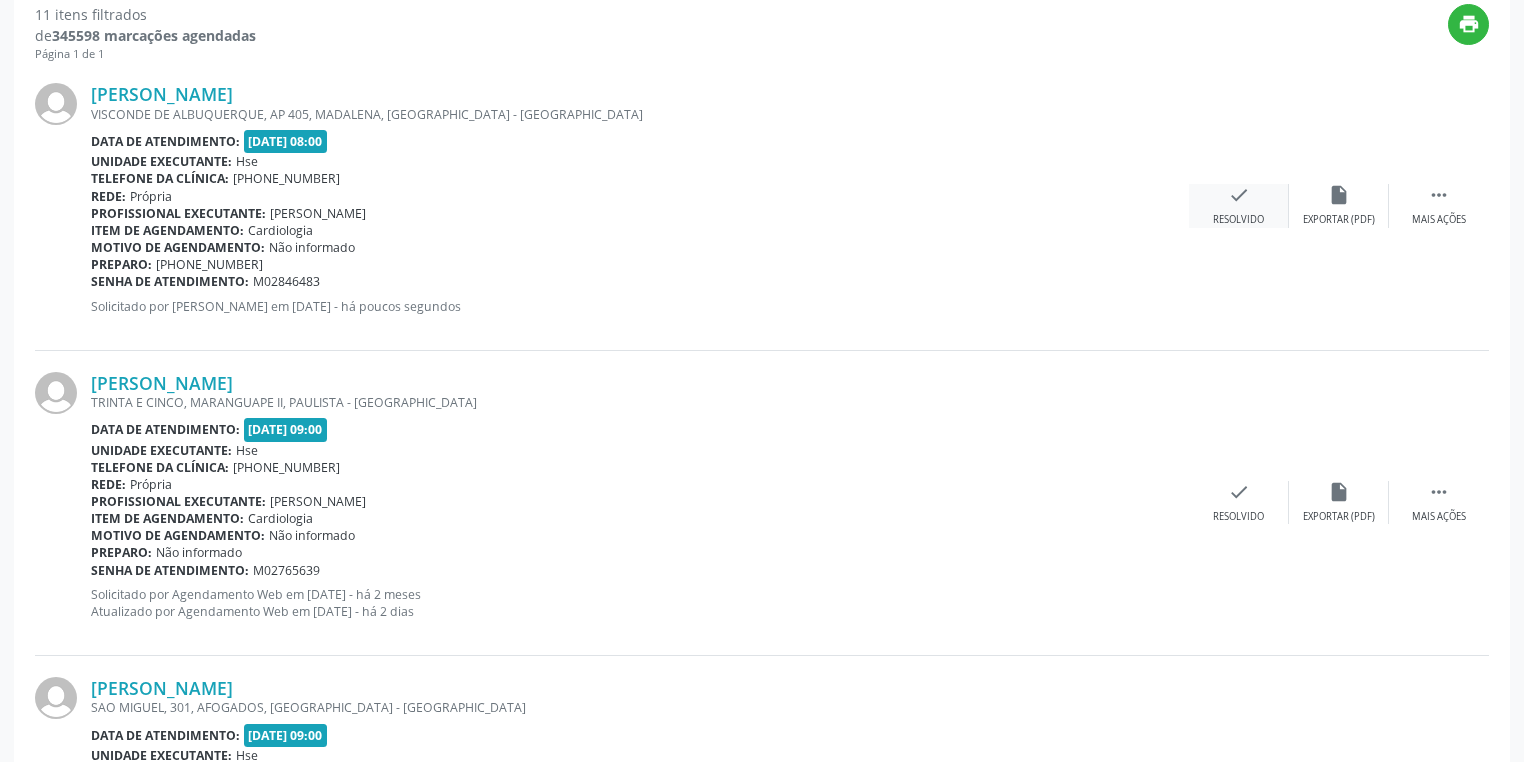 click on "Resolvido" at bounding box center [1238, 220] 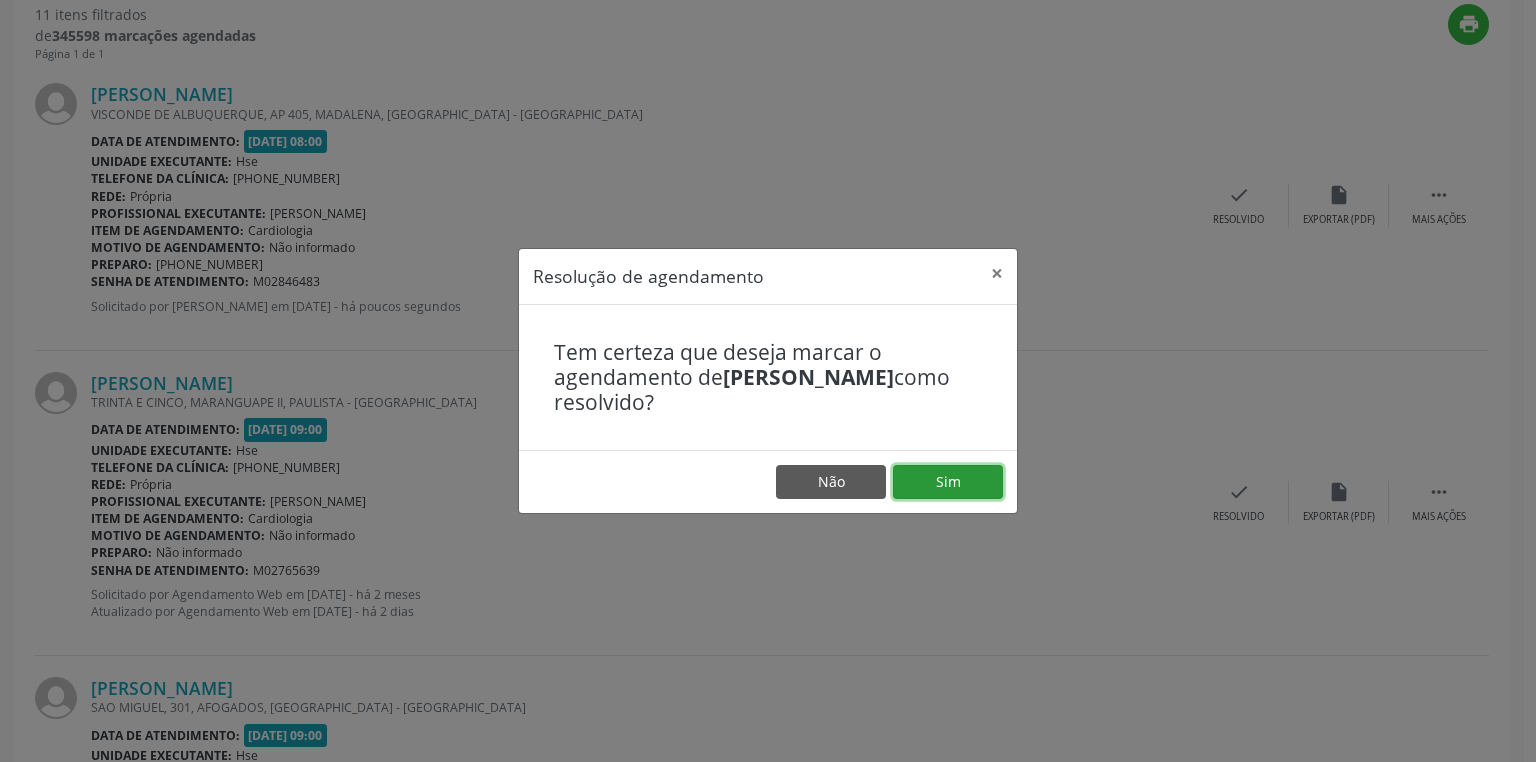 click on "Sim" at bounding box center [948, 482] 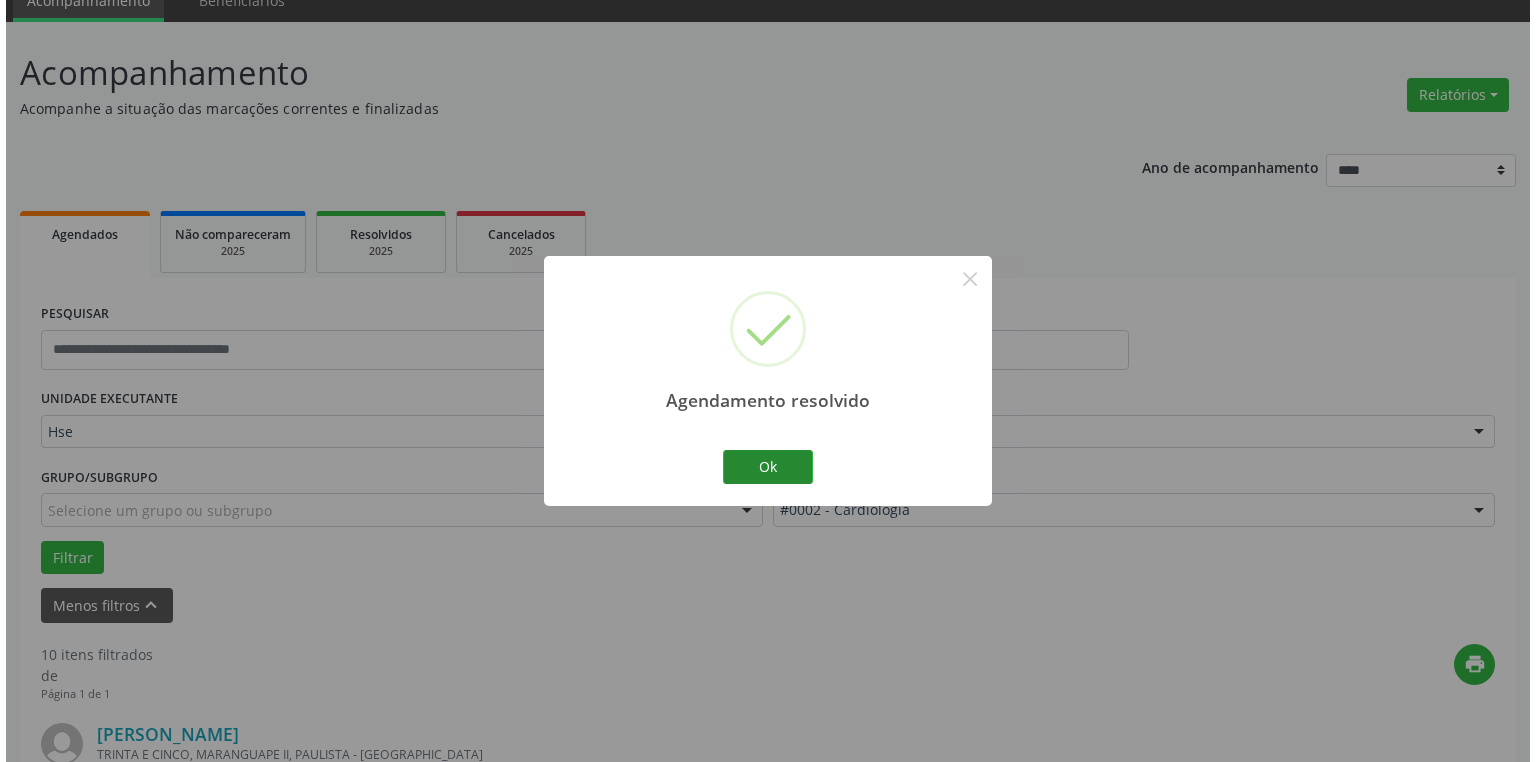 scroll, scrollTop: 728, scrollLeft: 0, axis: vertical 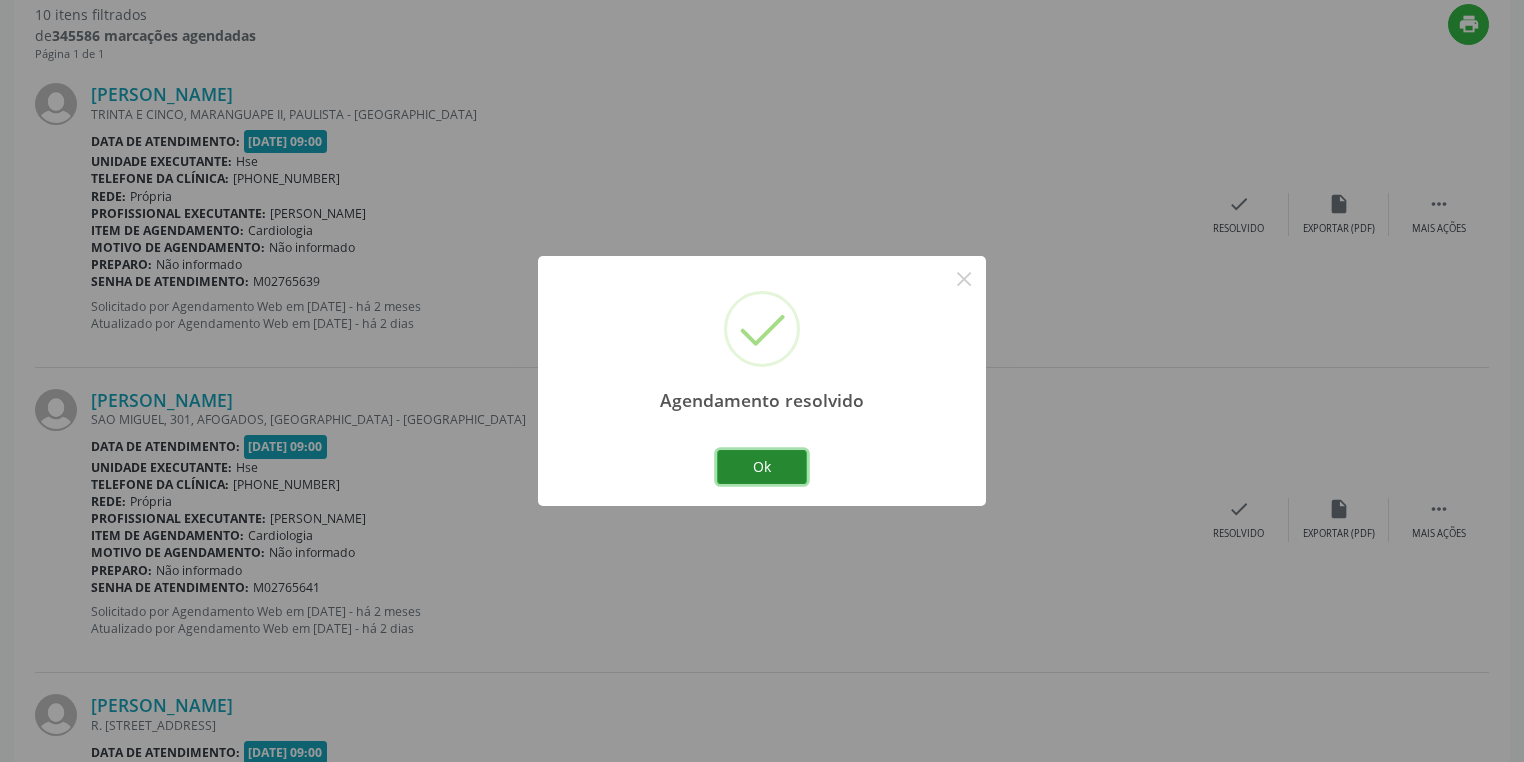 click on "Ok" at bounding box center [762, 467] 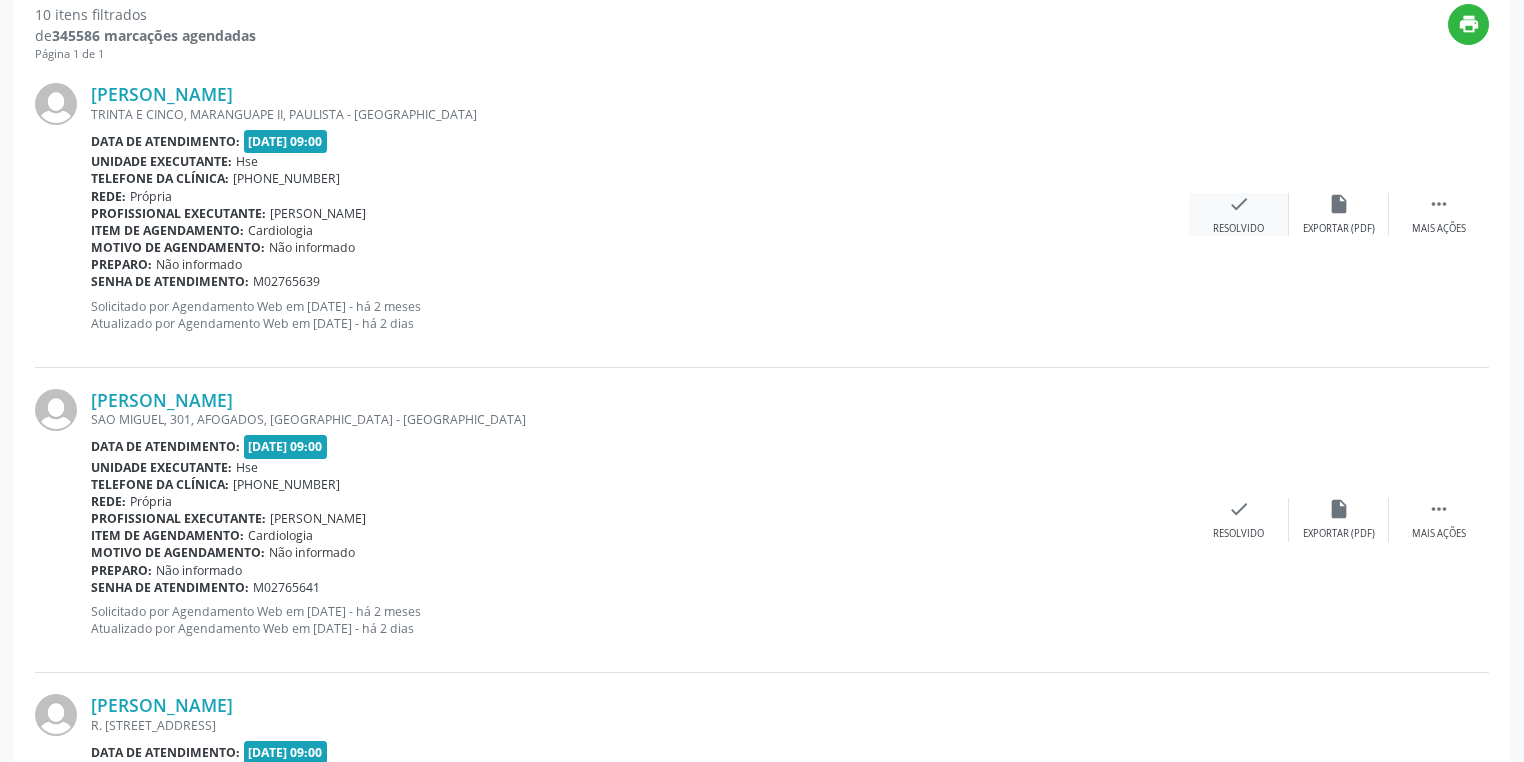 click on "Resolvido" at bounding box center [1238, 229] 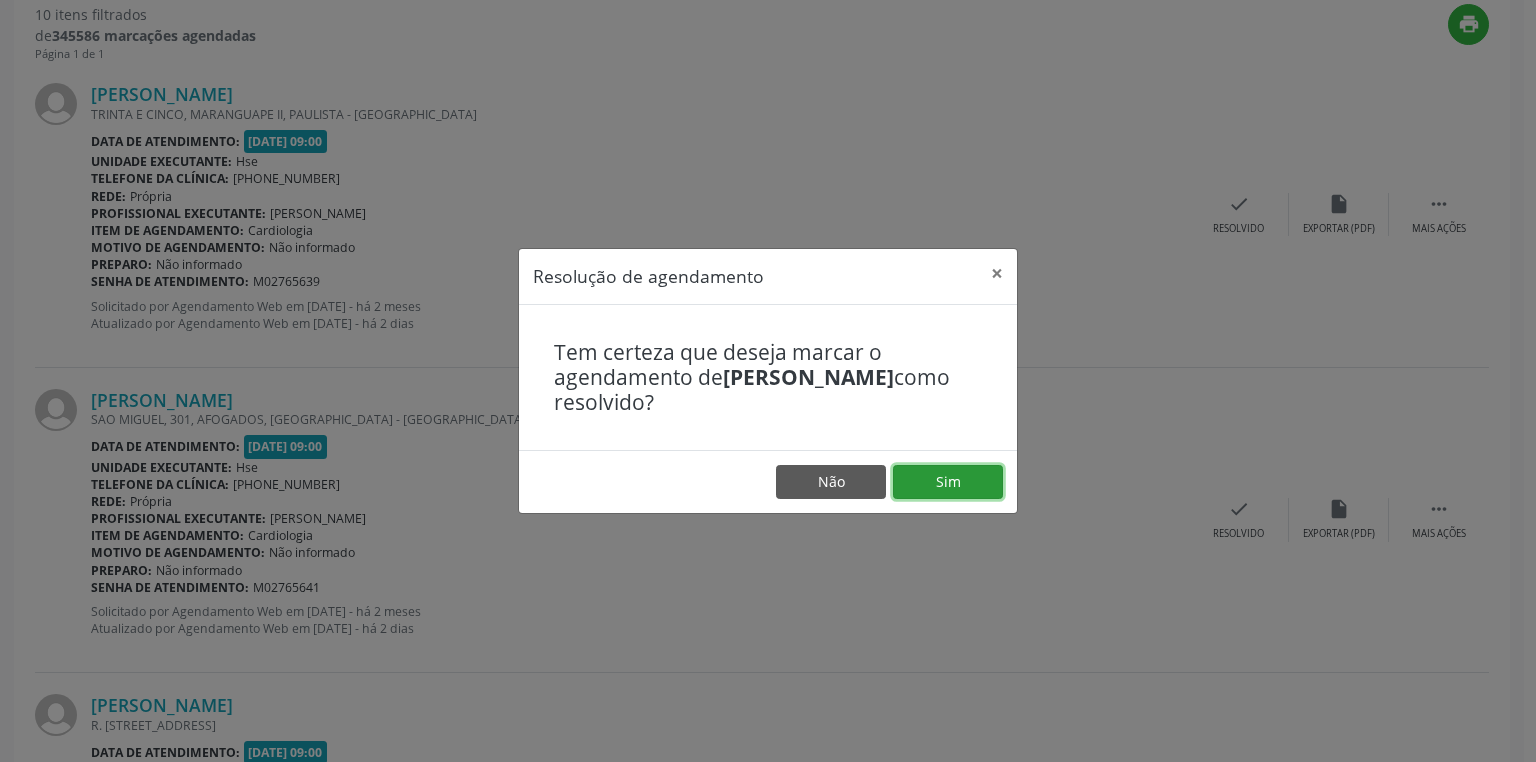 click on "Sim" at bounding box center [948, 482] 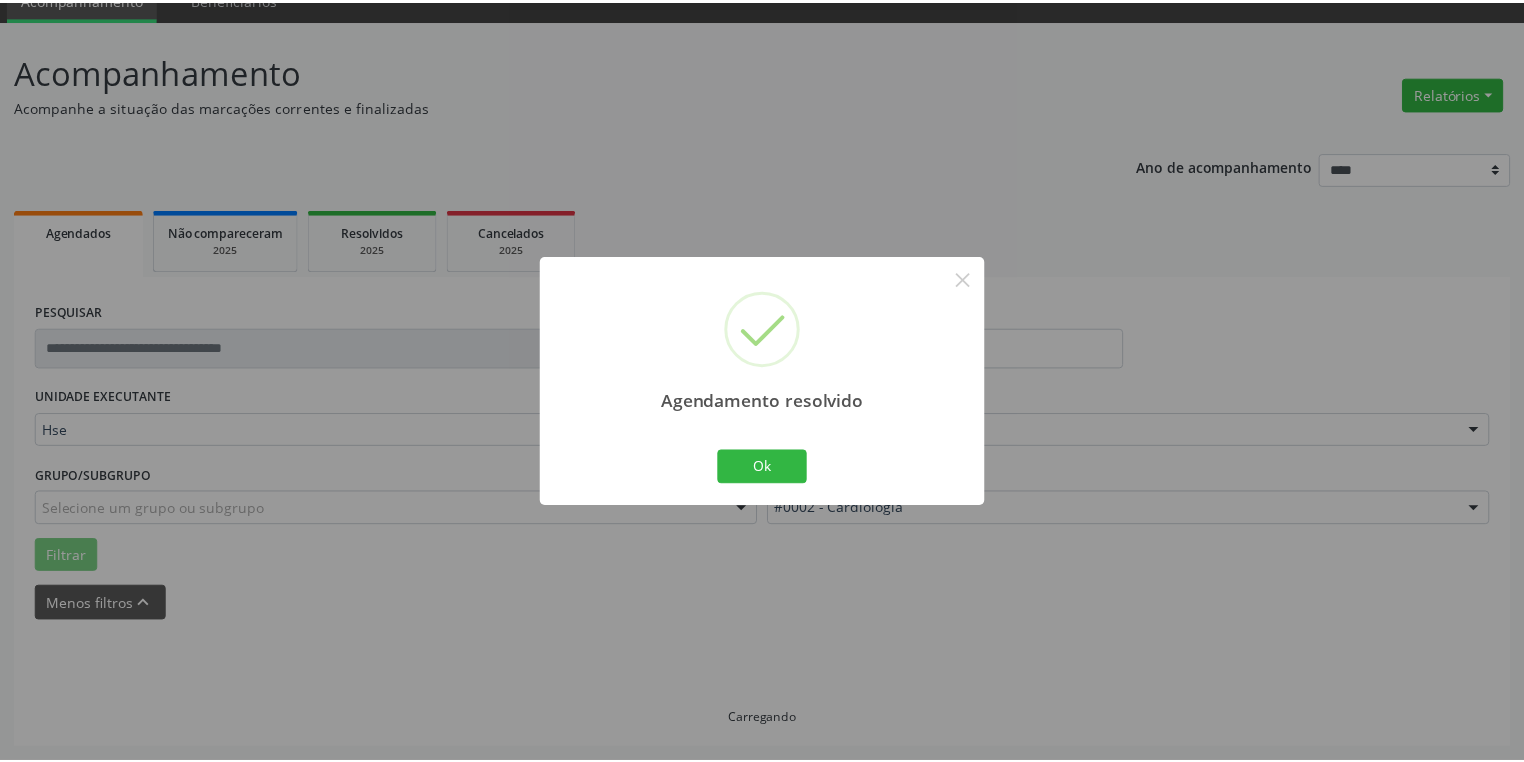scroll, scrollTop: 88, scrollLeft: 0, axis: vertical 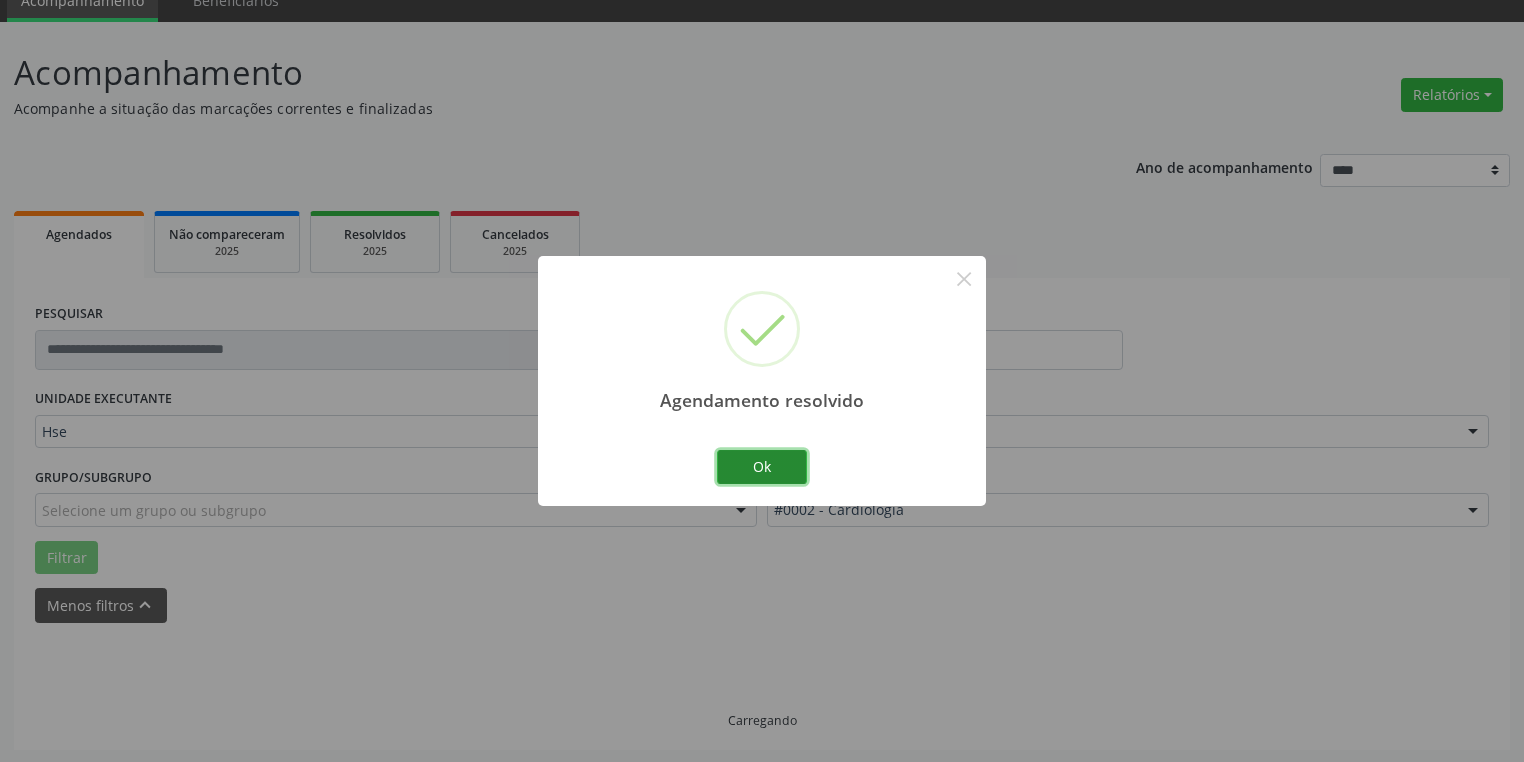 click on "Ok" at bounding box center (762, 467) 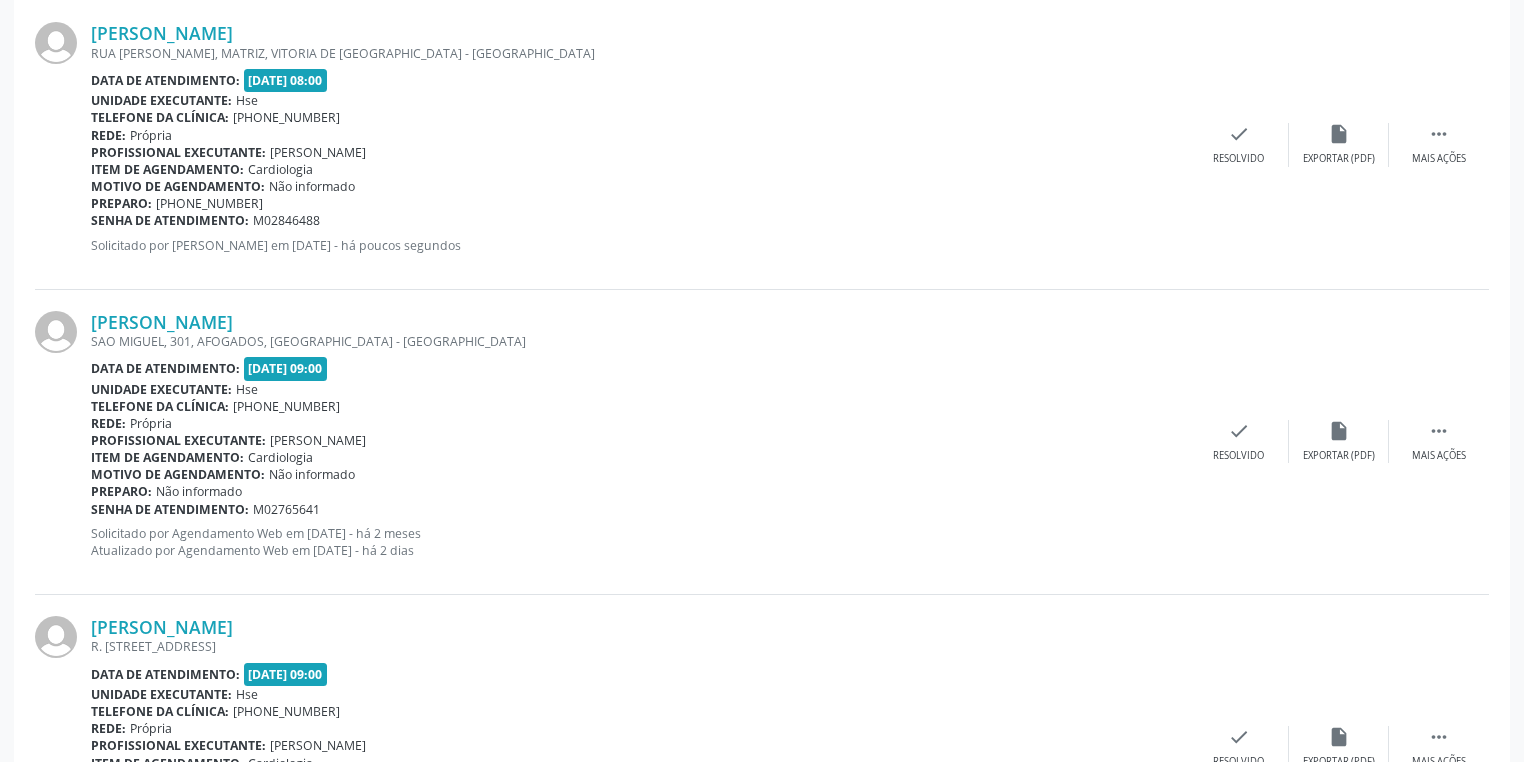 scroll, scrollTop: 808, scrollLeft: 0, axis: vertical 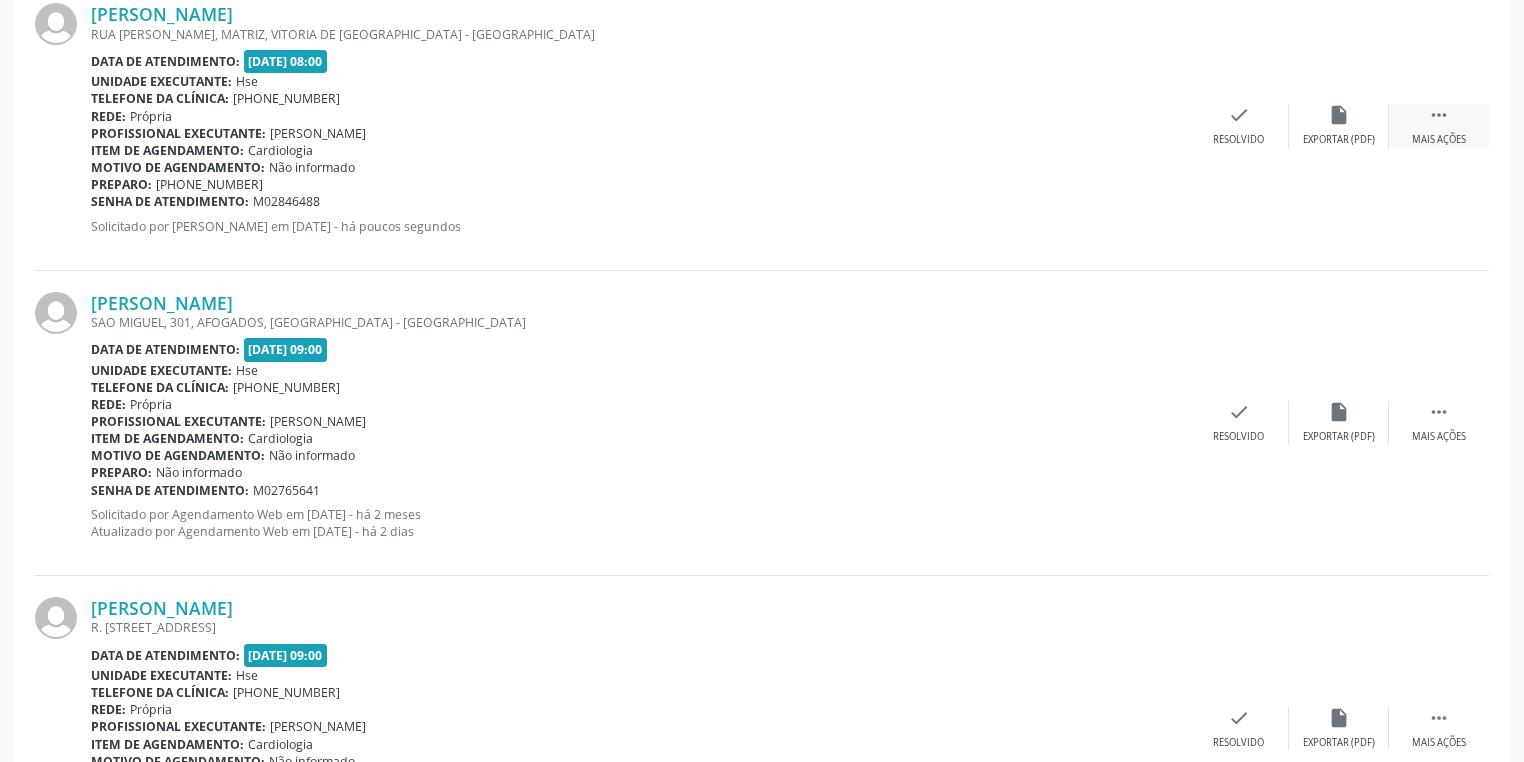 click on "Mais ações" at bounding box center (1439, 140) 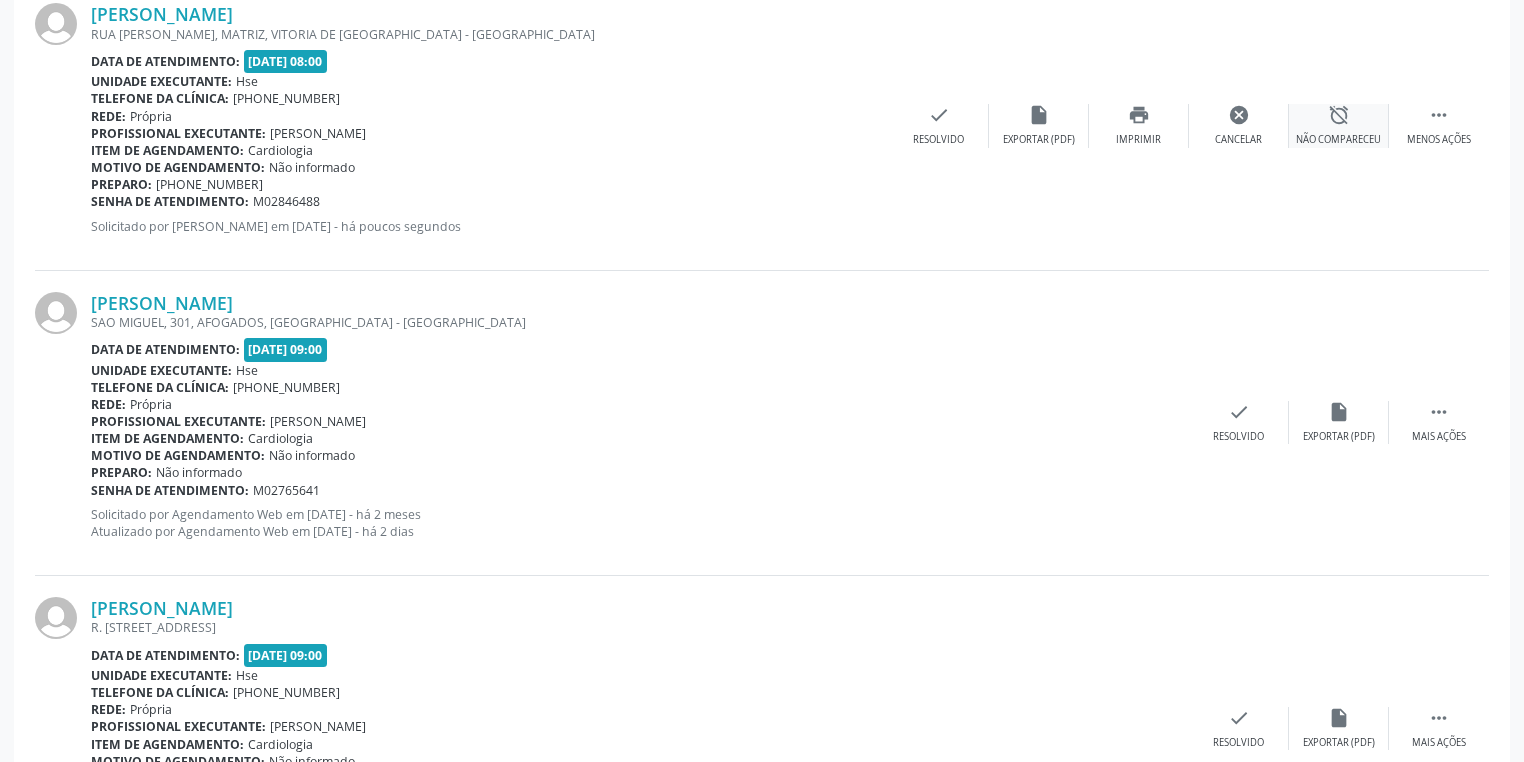 click on "alarm_off
Não compareceu" at bounding box center (1339, 125) 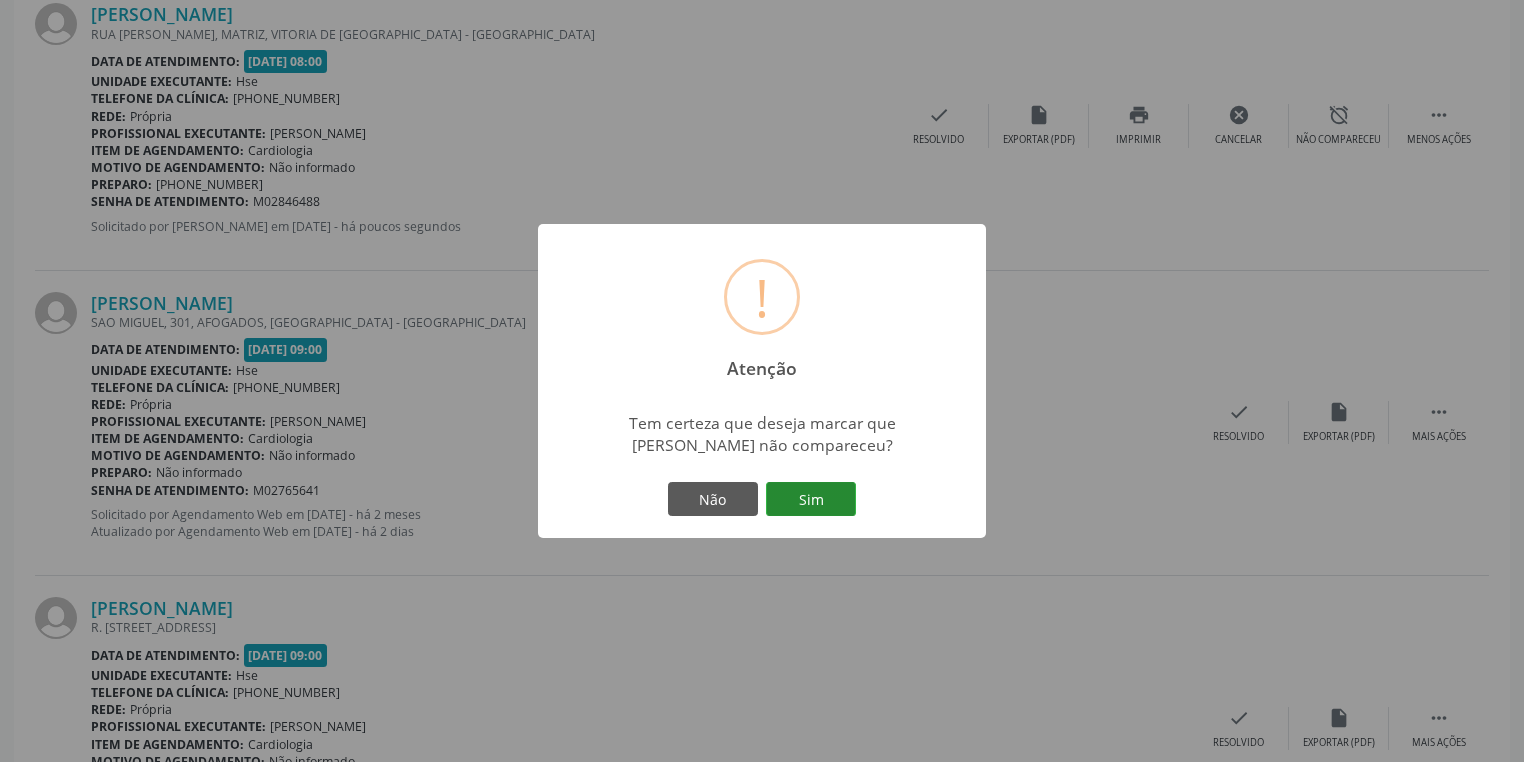 click on "Sim" at bounding box center [811, 499] 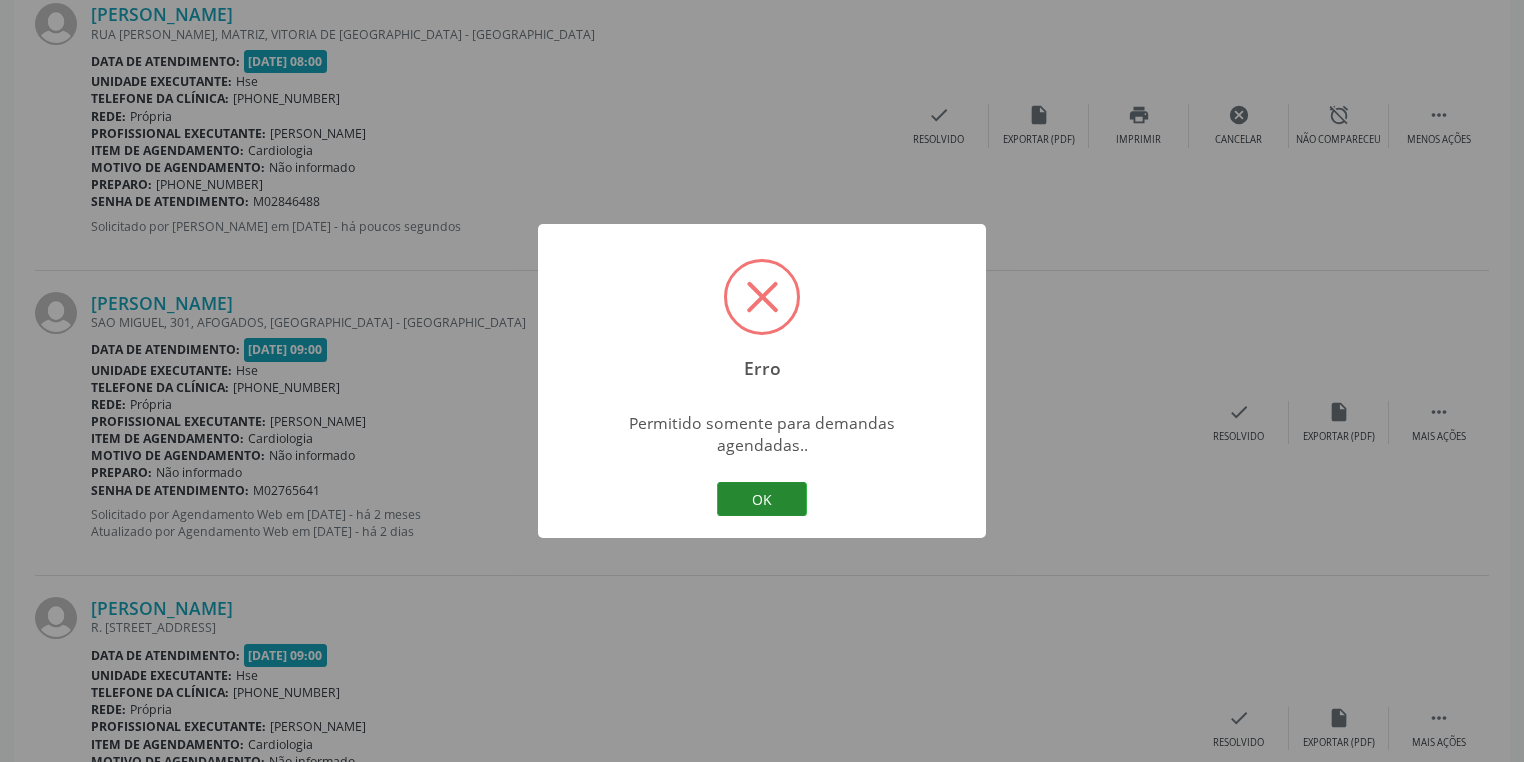 click on "OK" at bounding box center [762, 499] 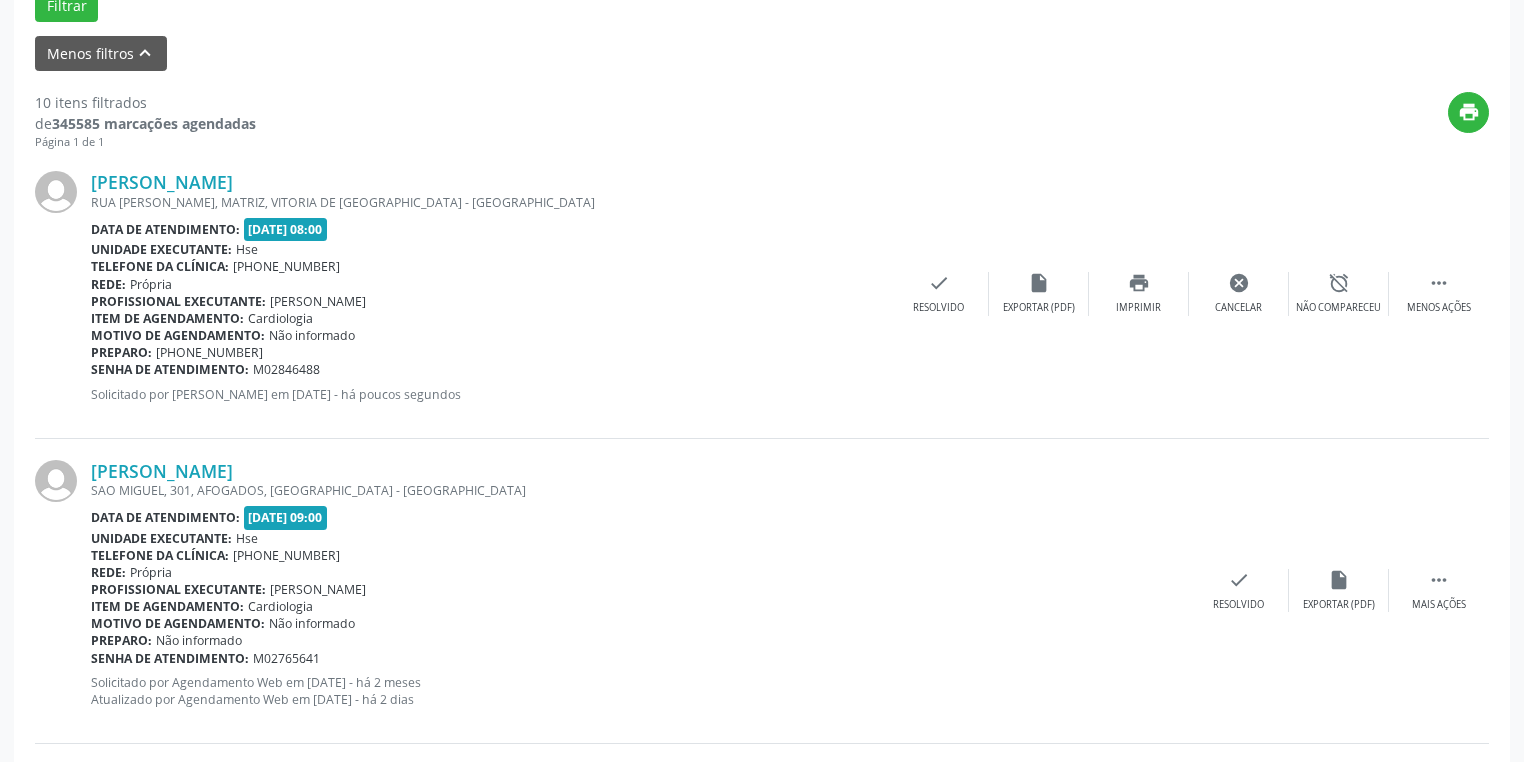 scroll, scrollTop: 808, scrollLeft: 0, axis: vertical 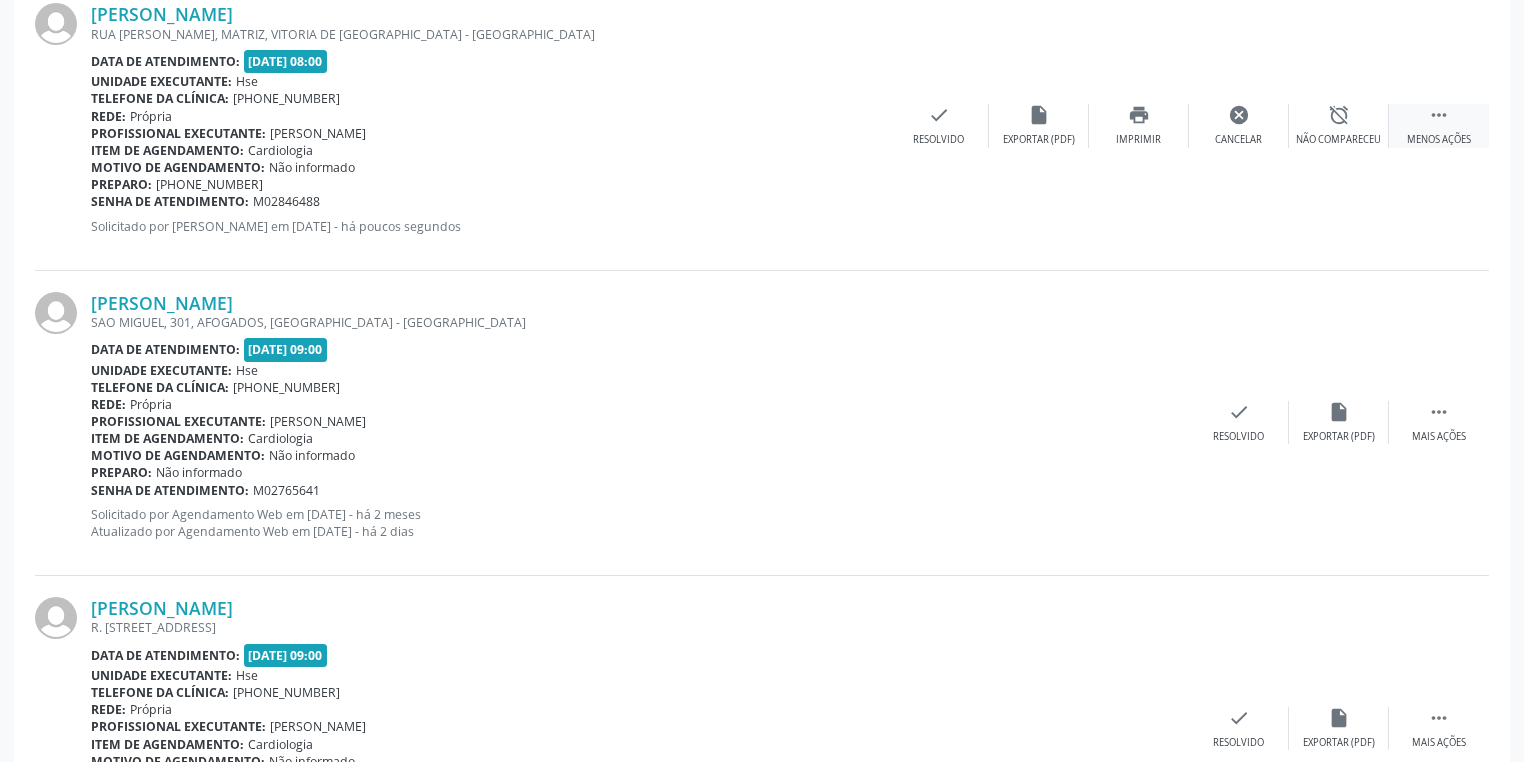 click on "
Menos ações" at bounding box center (1439, 125) 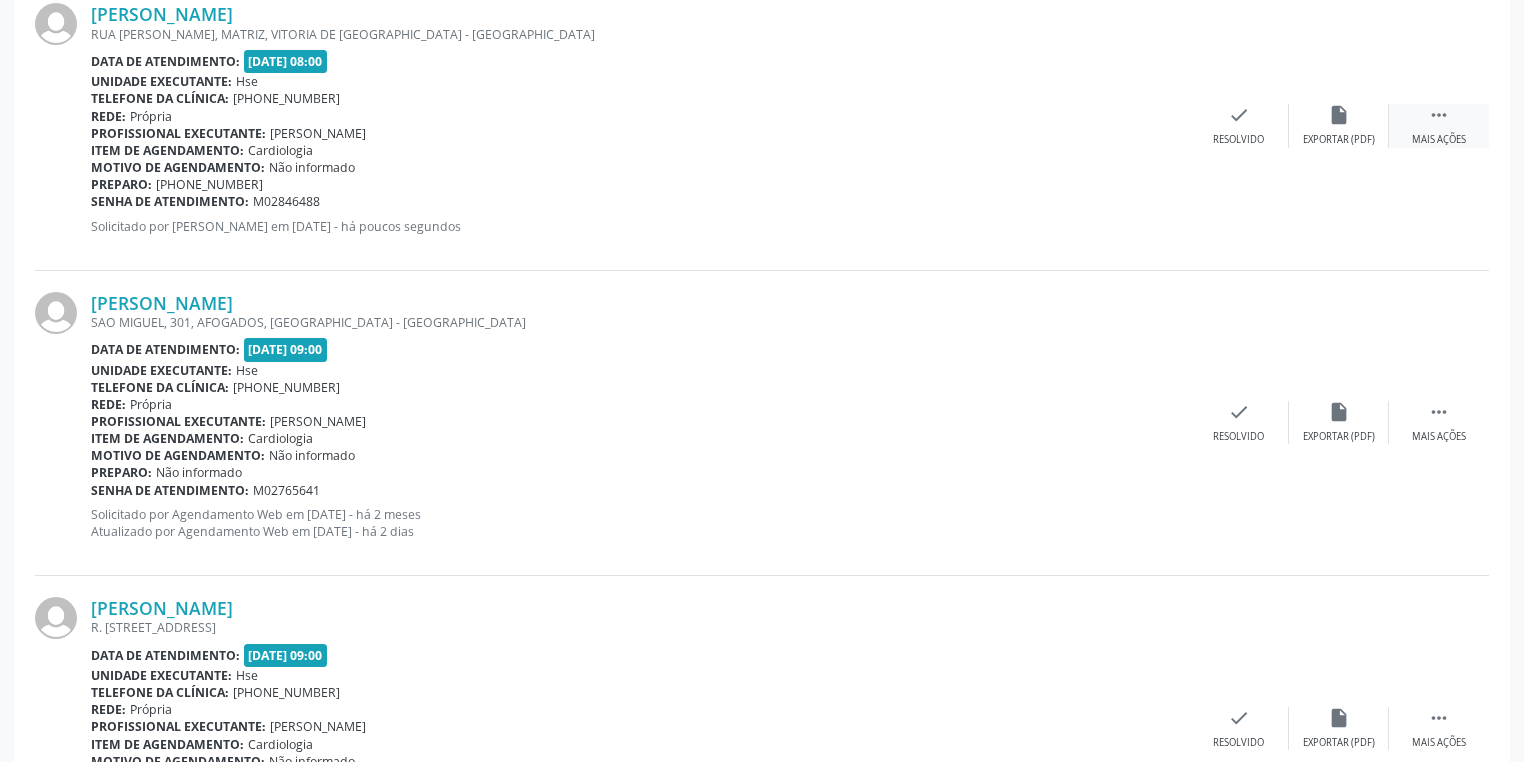 click on "" at bounding box center (1439, 115) 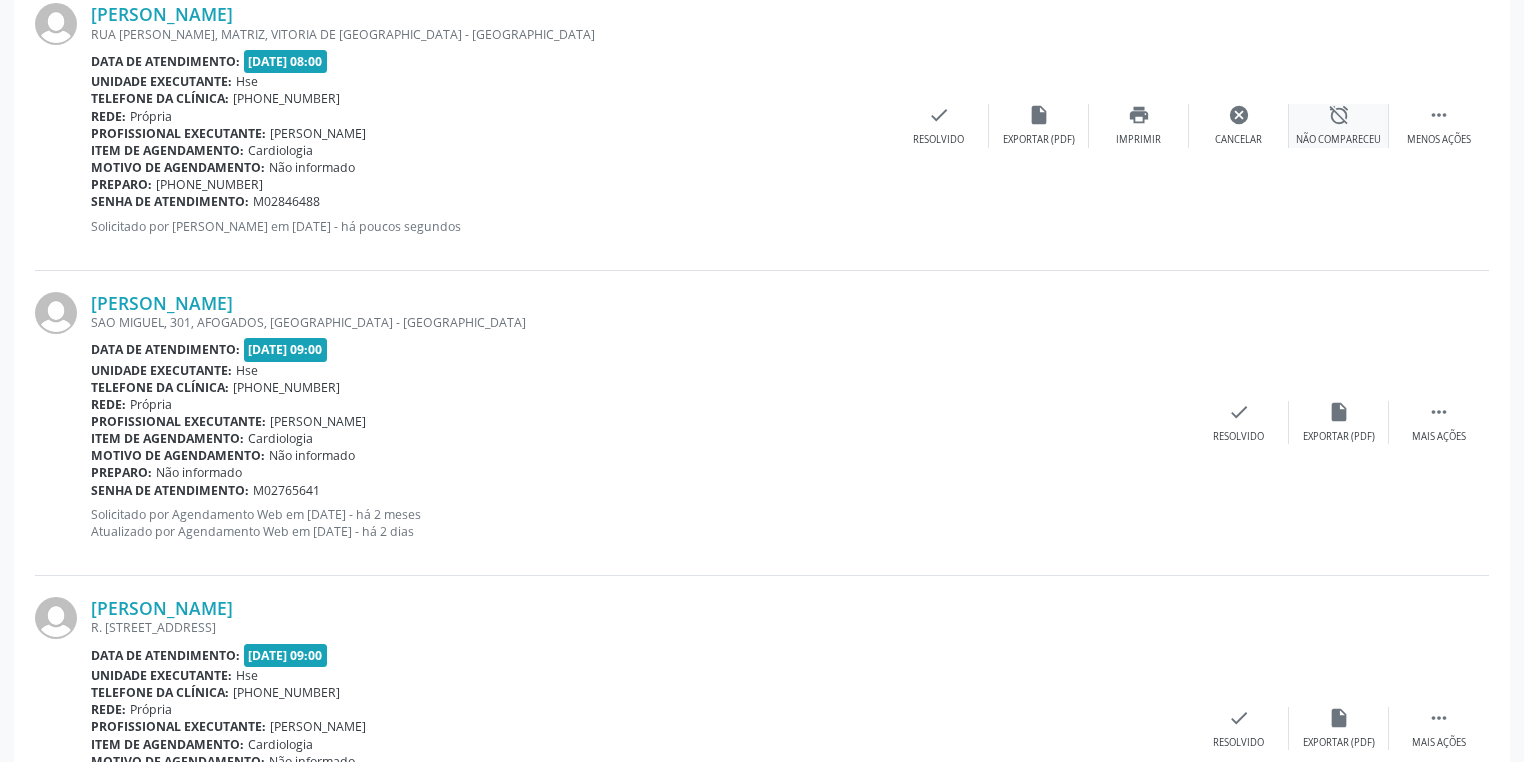 click on "Não compareceu" at bounding box center [1338, 140] 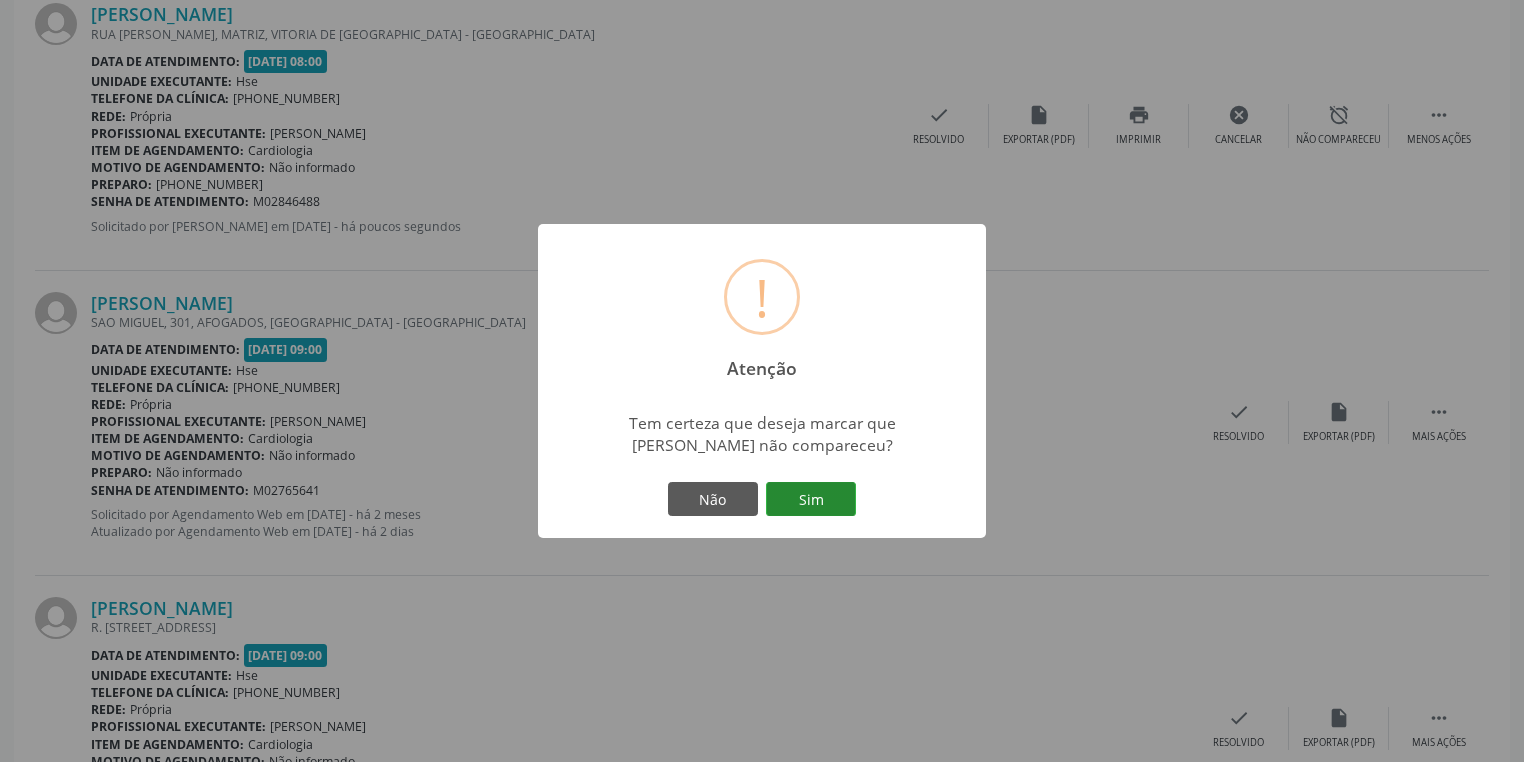 click on "Sim" at bounding box center (811, 499) 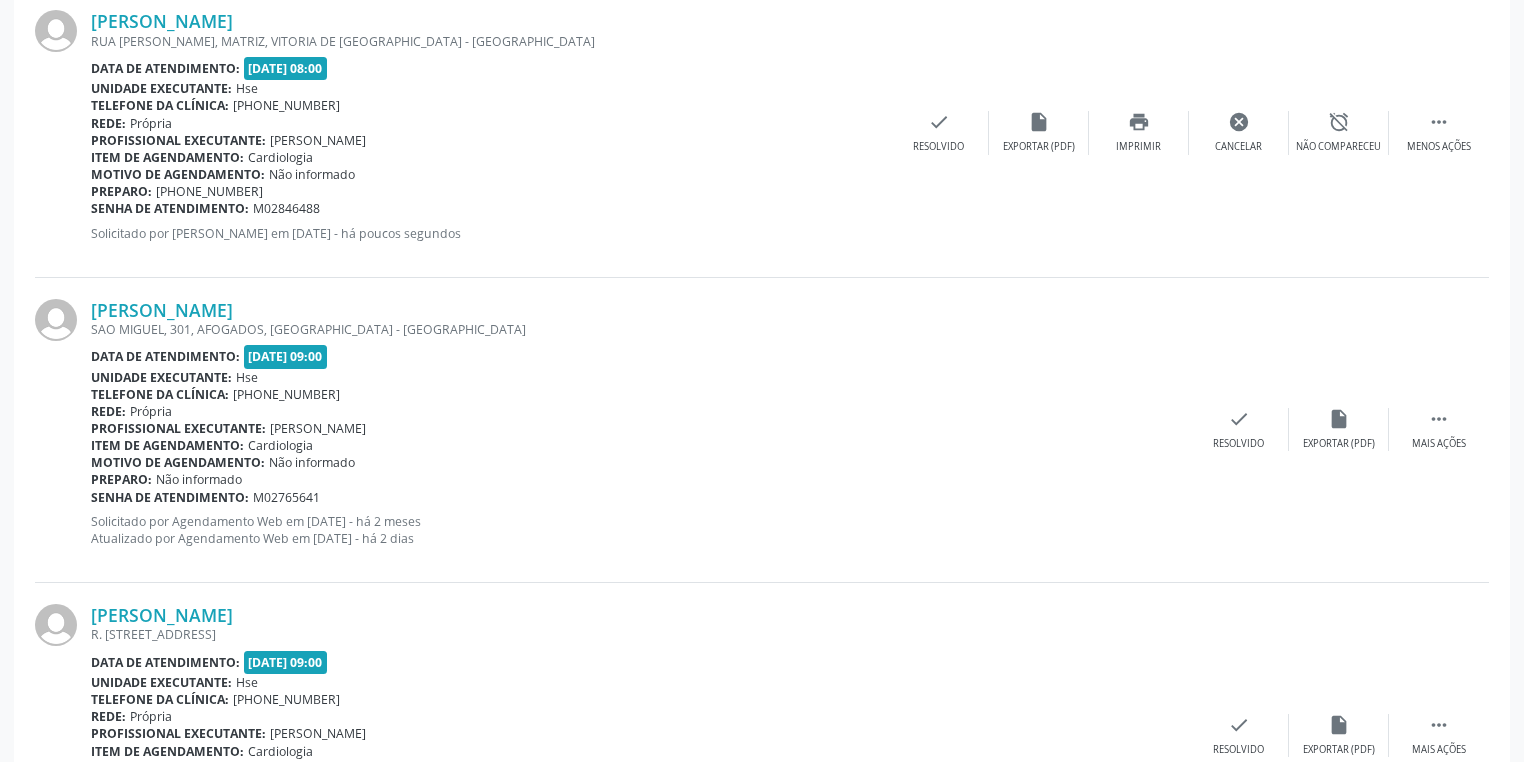 scroll, scrollTop: 808, scrollLeft: 0, axis: vertical 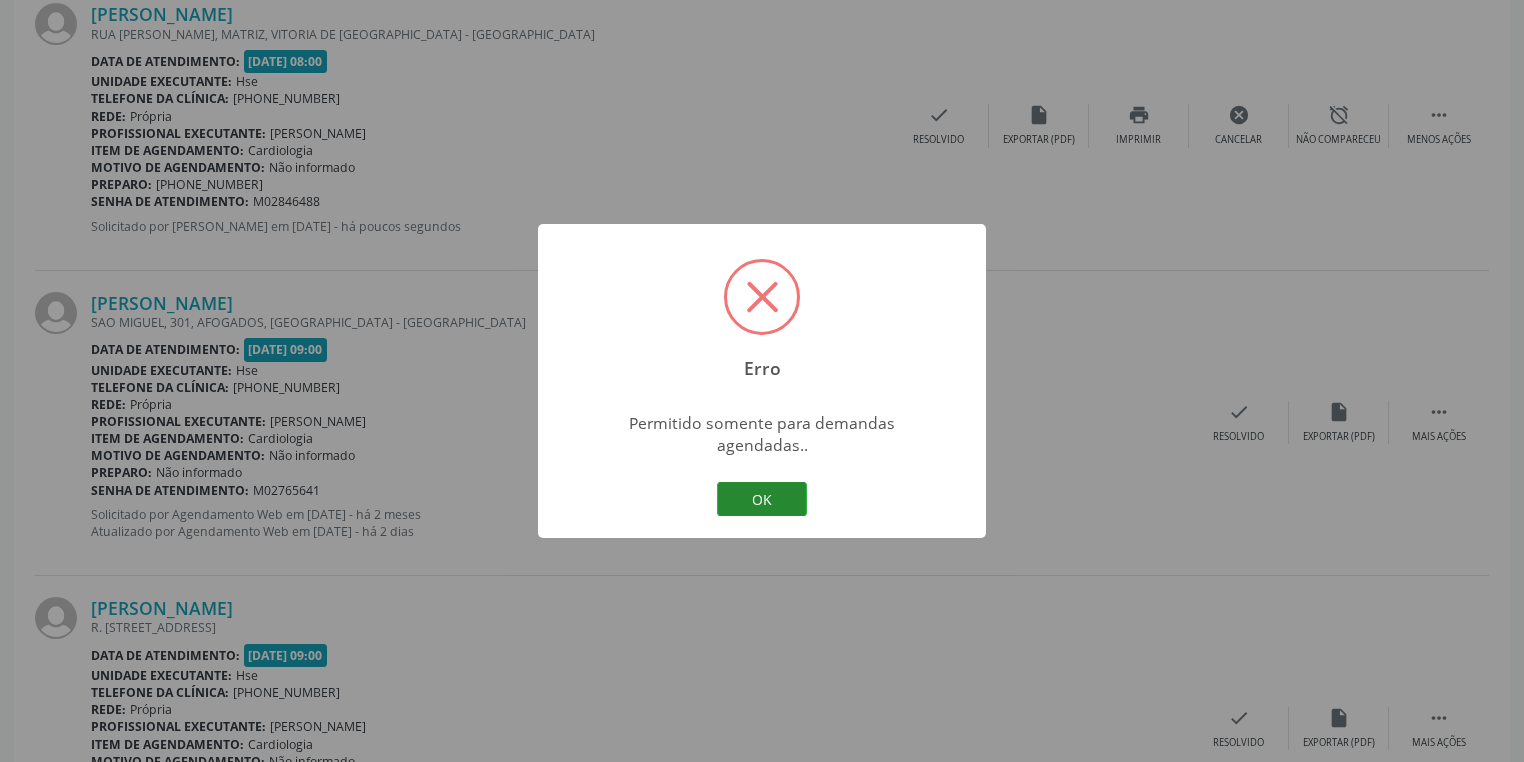 click on "OK" at bounding box center [762, 499] 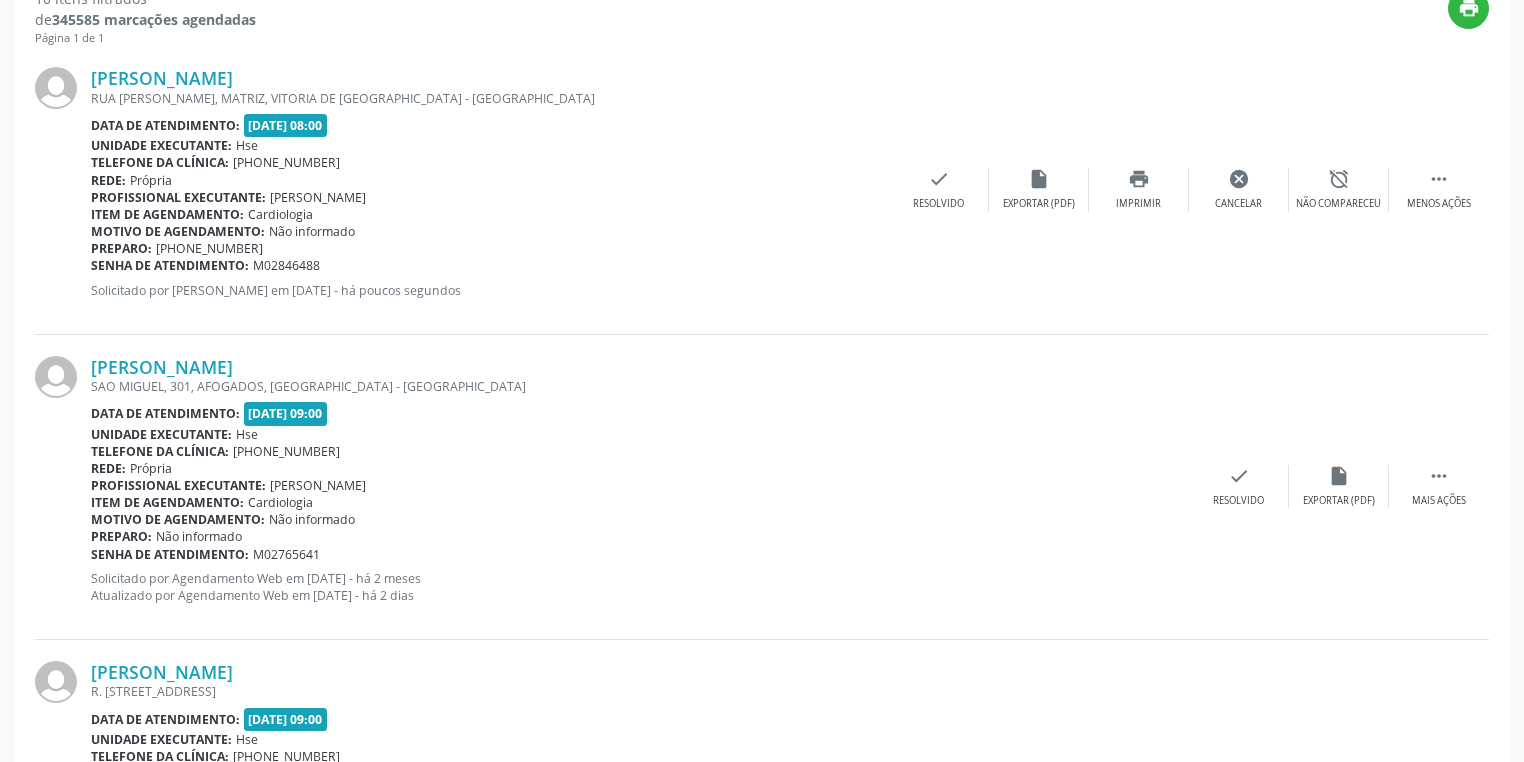 scroll, scrollTop: 728, scrollLeft: 0, axis: vertical 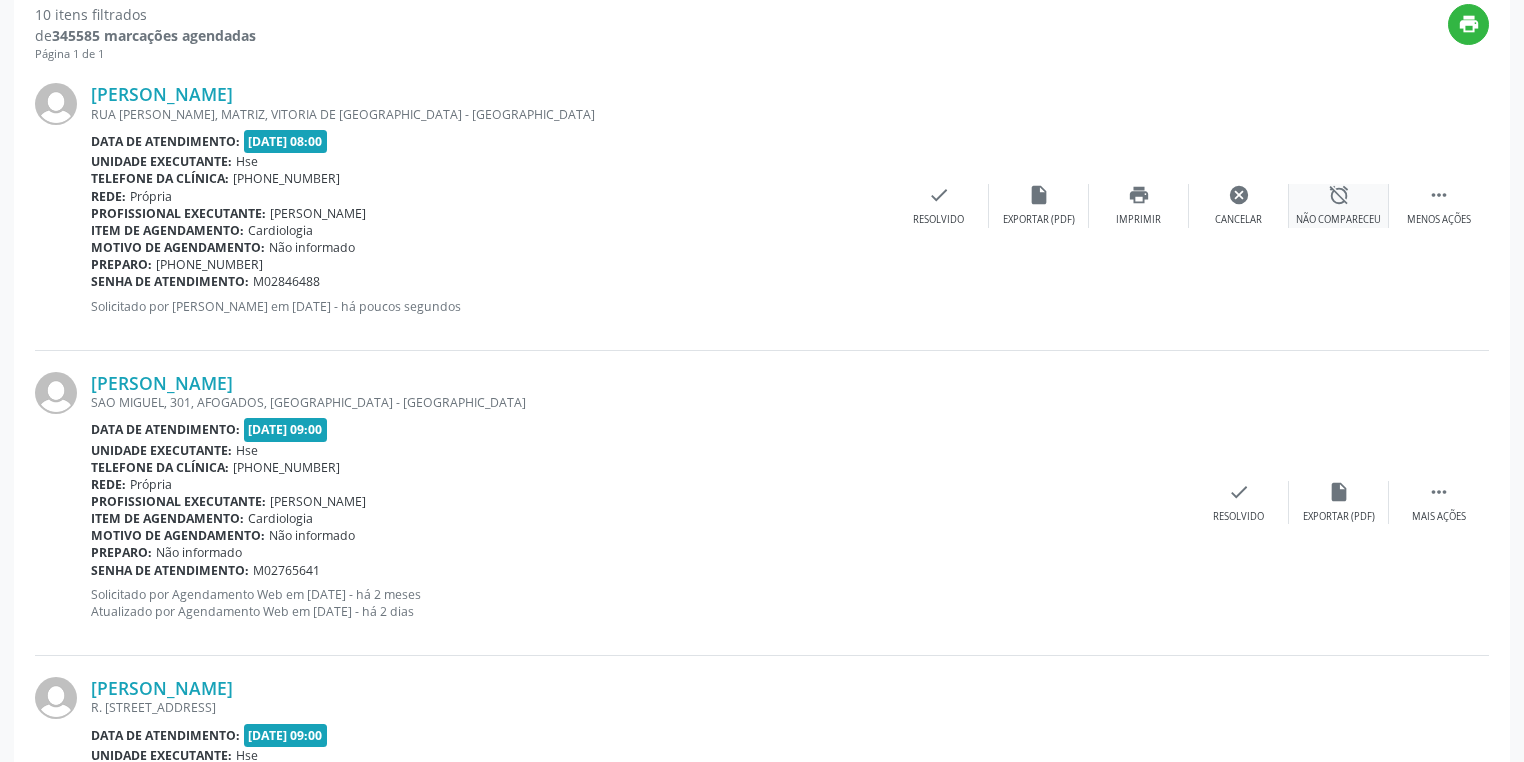 click on "Não compareceu" at bounding box center (1338, 220) 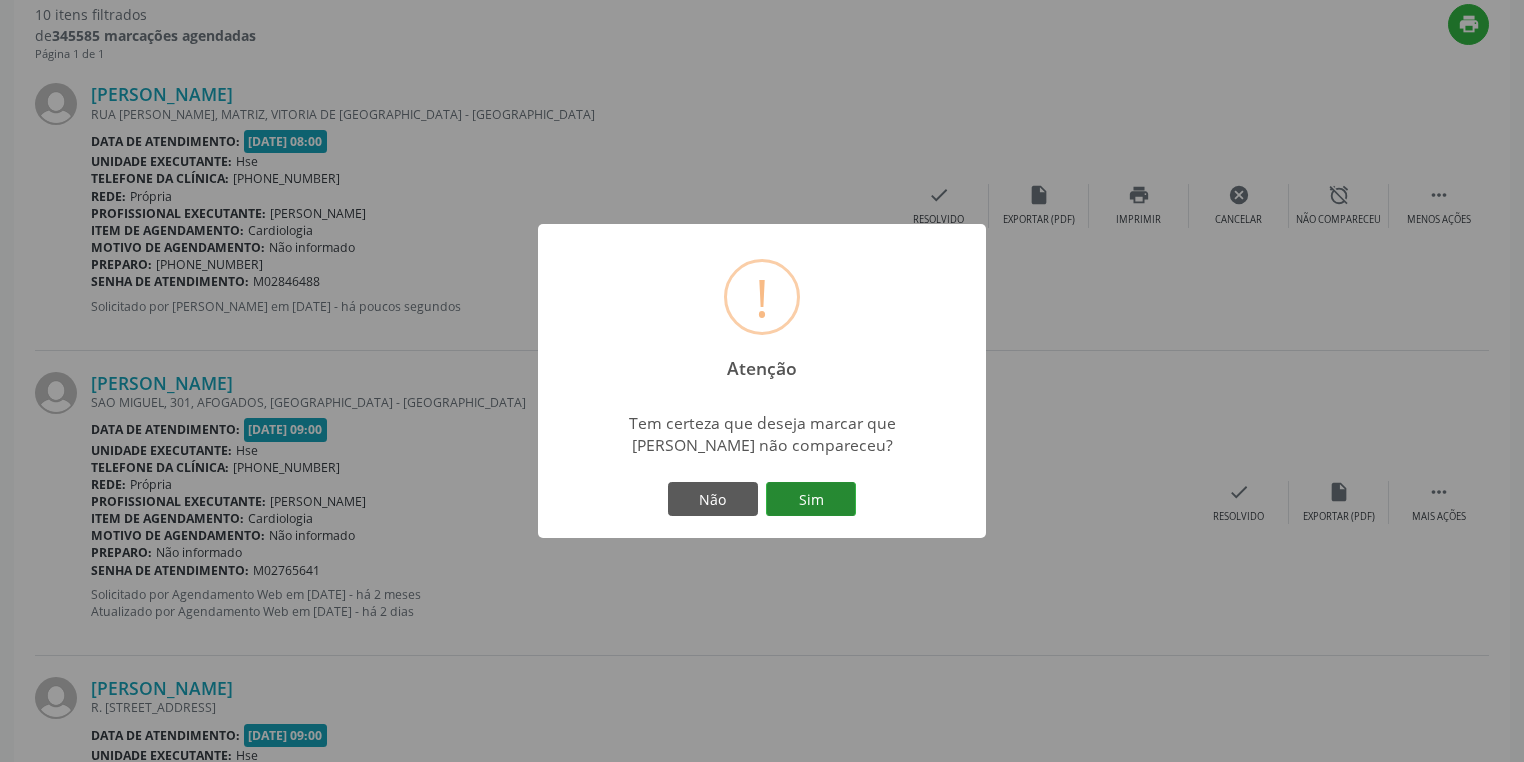 click on "Sim" at bounding box center [811, 499] 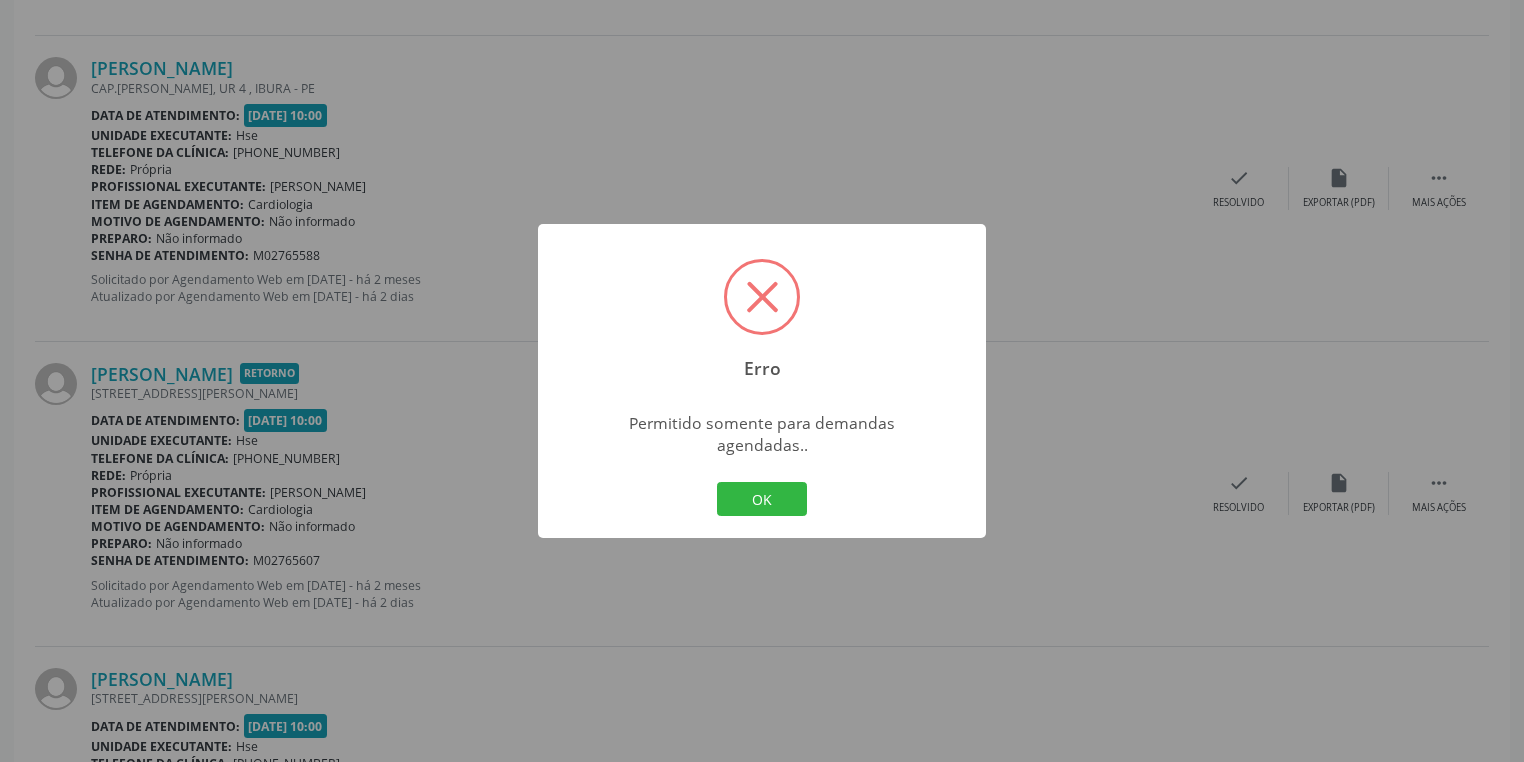 scroll, scrollTop: 3048, scrollLeft: 0, axis: vertical 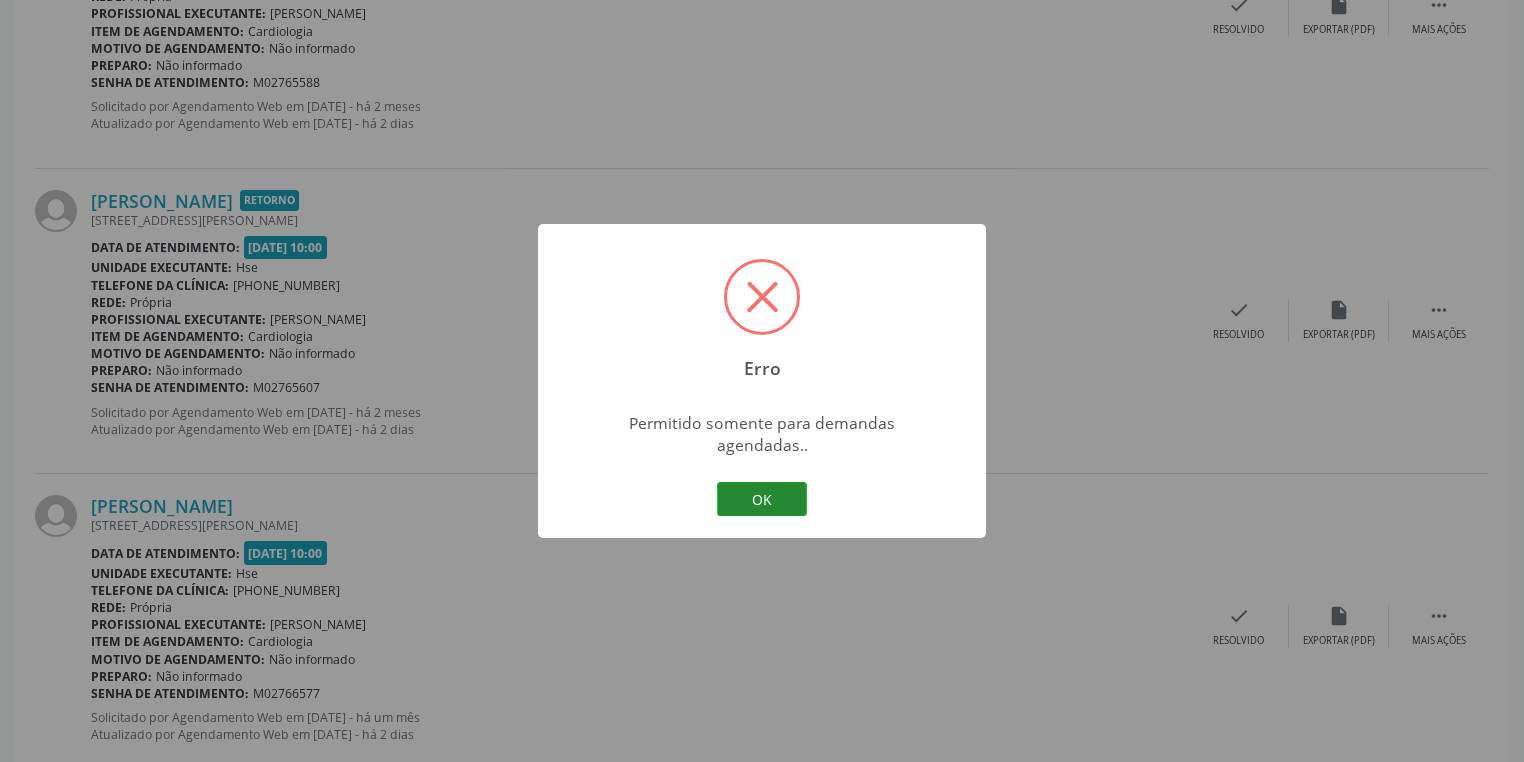 click on "OK" at bounding box center (762, 499) 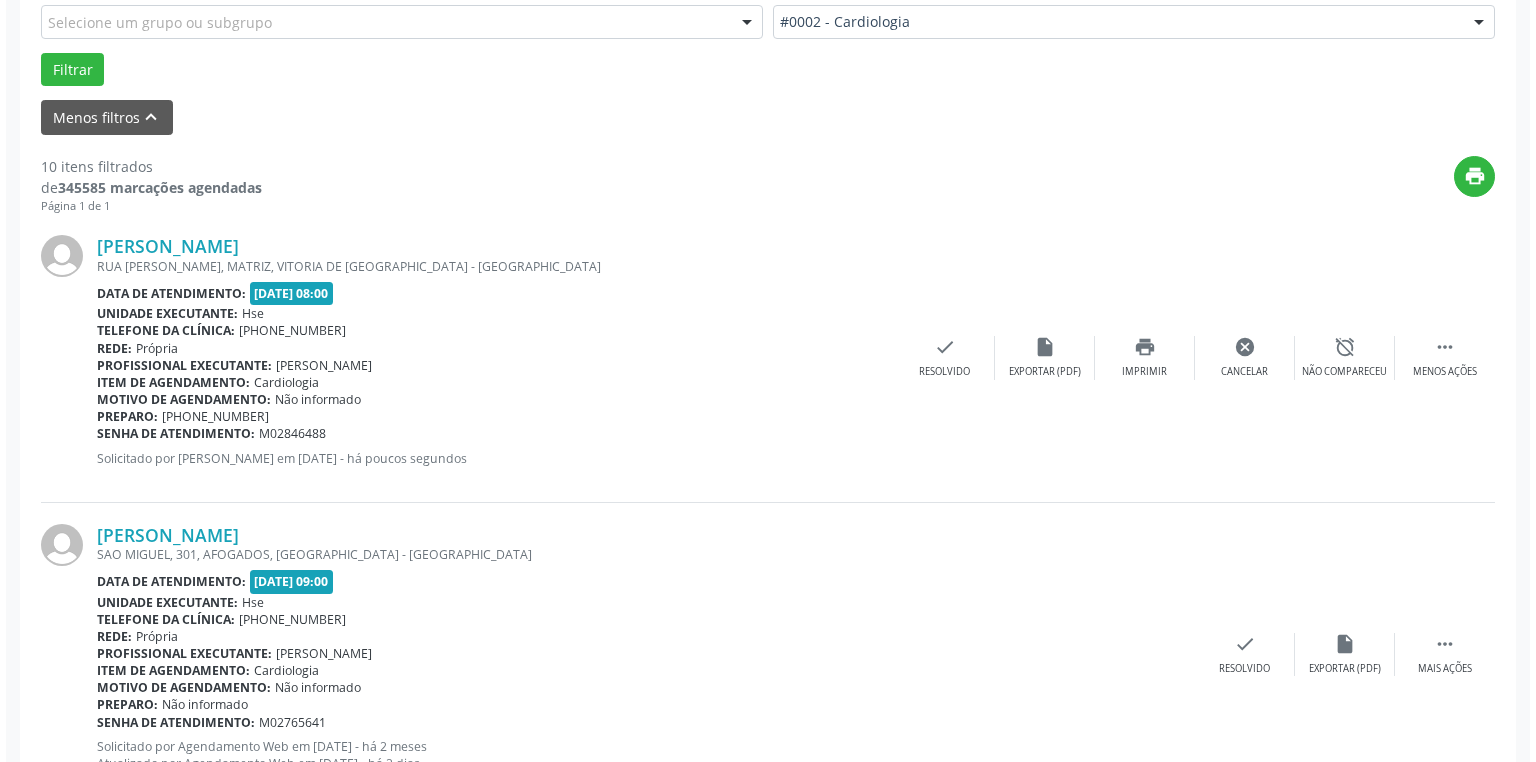 scroll, scrollTop: 728, scrollLeft: 0, axis: vertical 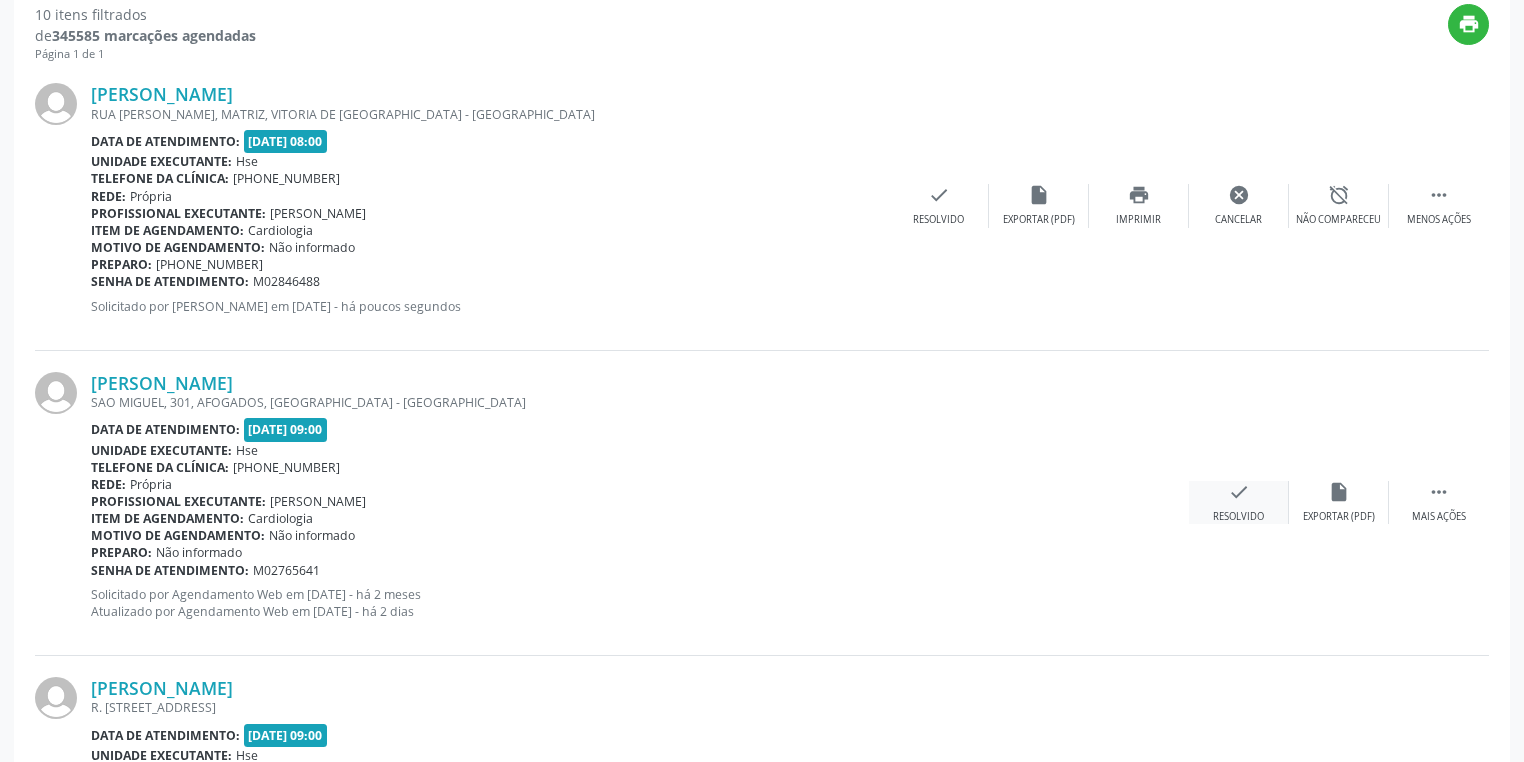 click on "Resolvido" at bounding box center [1238, 517] 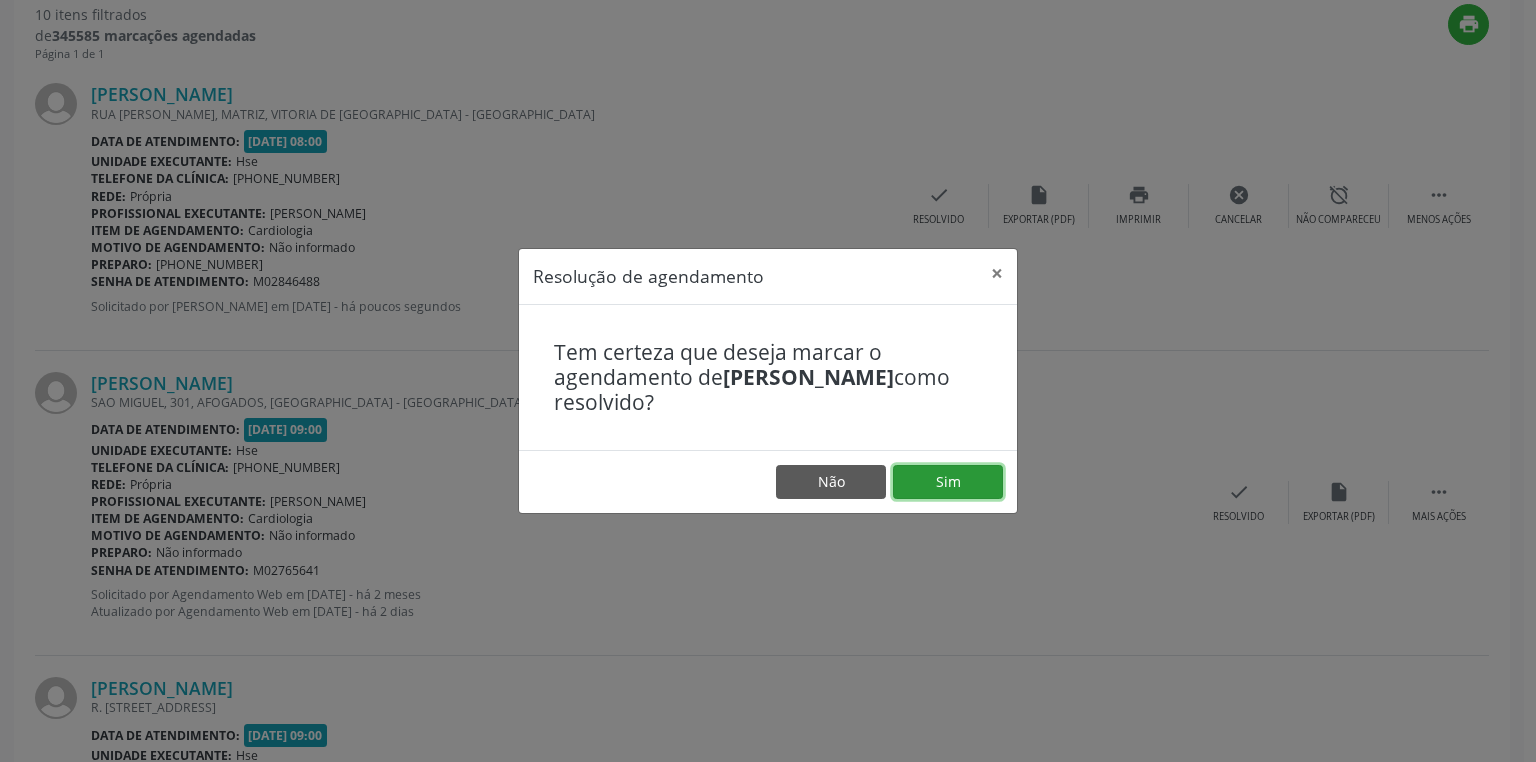 click on "Sim" at bounding box center [948, 482] 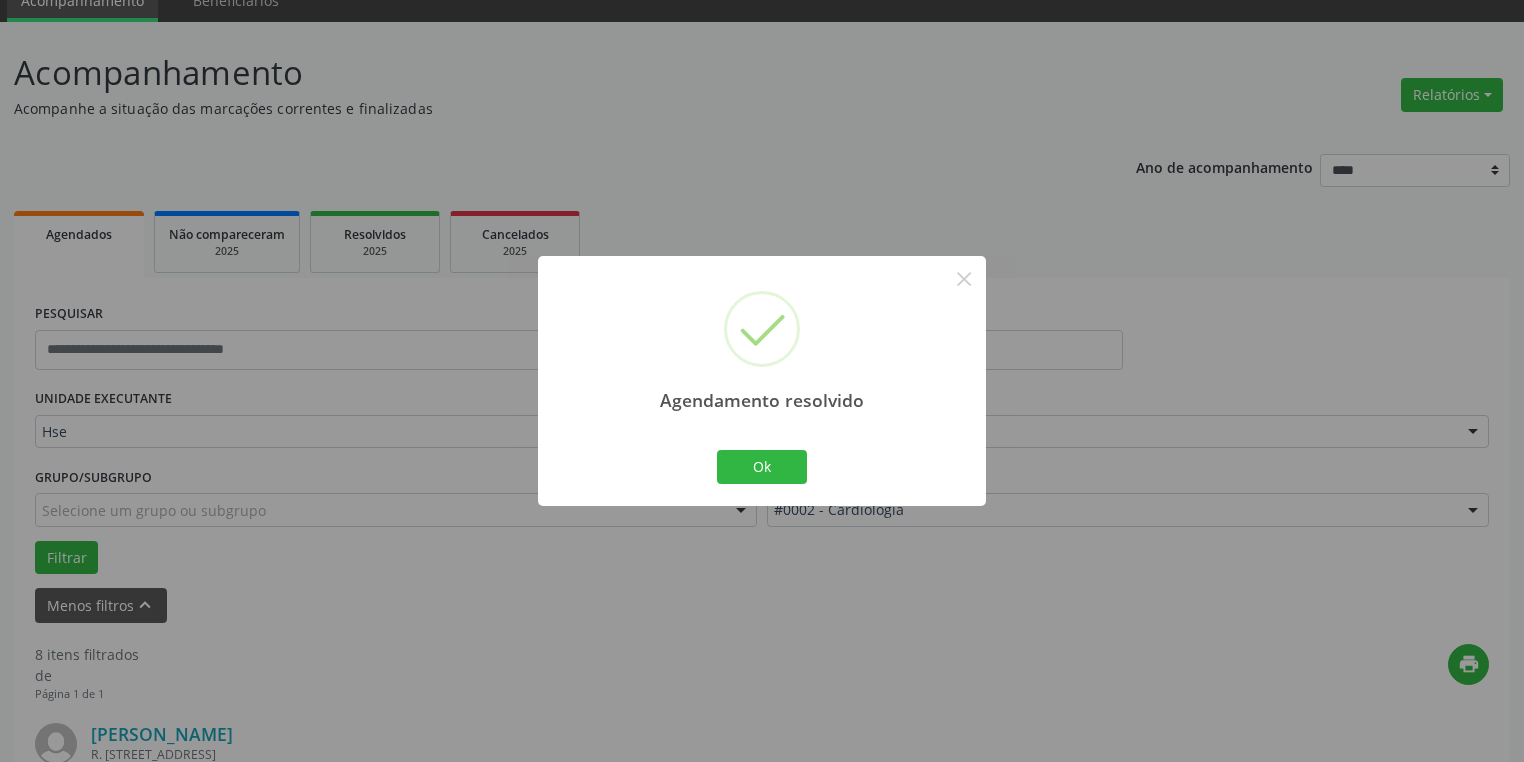scroll, scrollTop: 728, scrollLeft: 0, axis: vertical 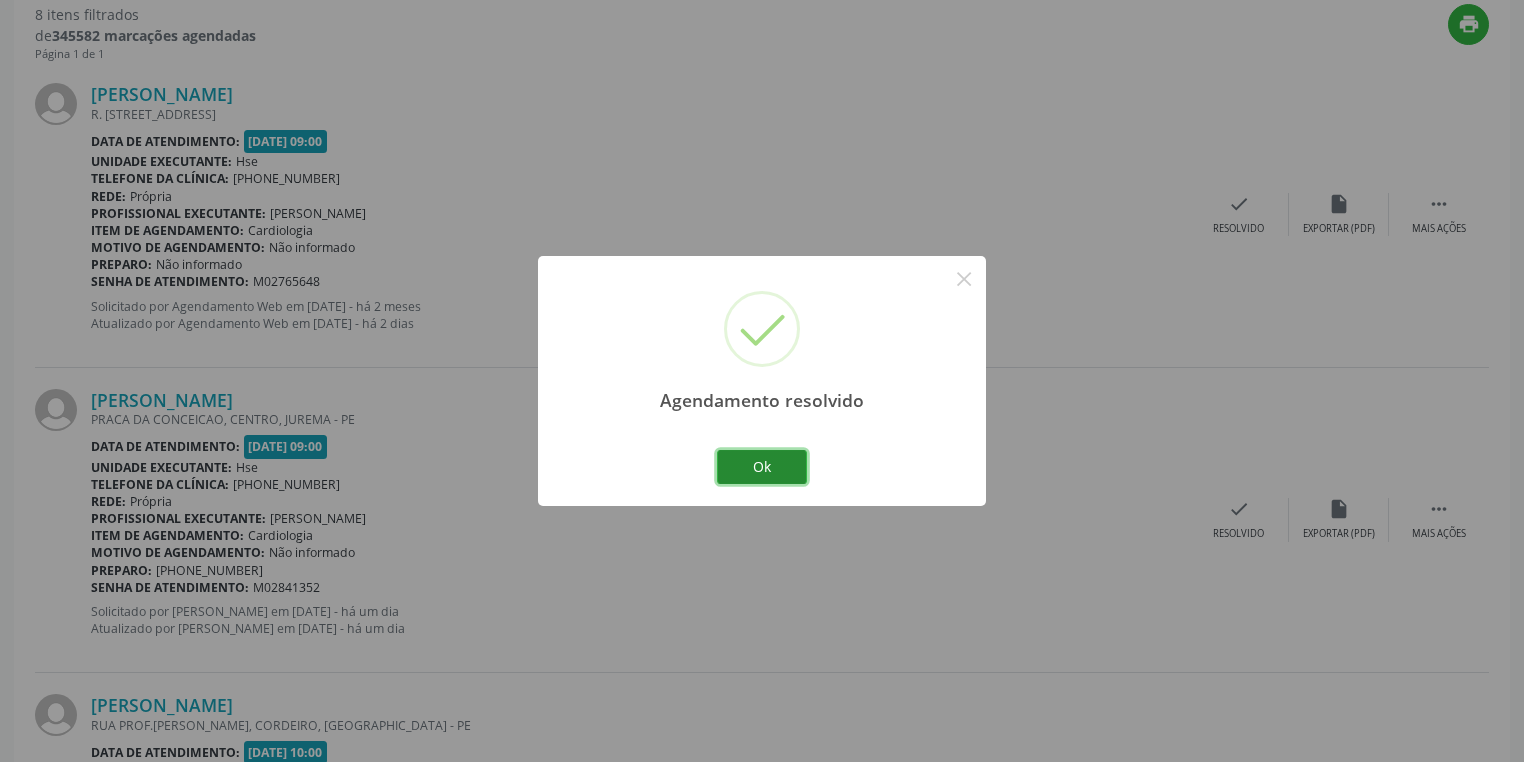 click on "Ok" at bounding box center (762, 467) 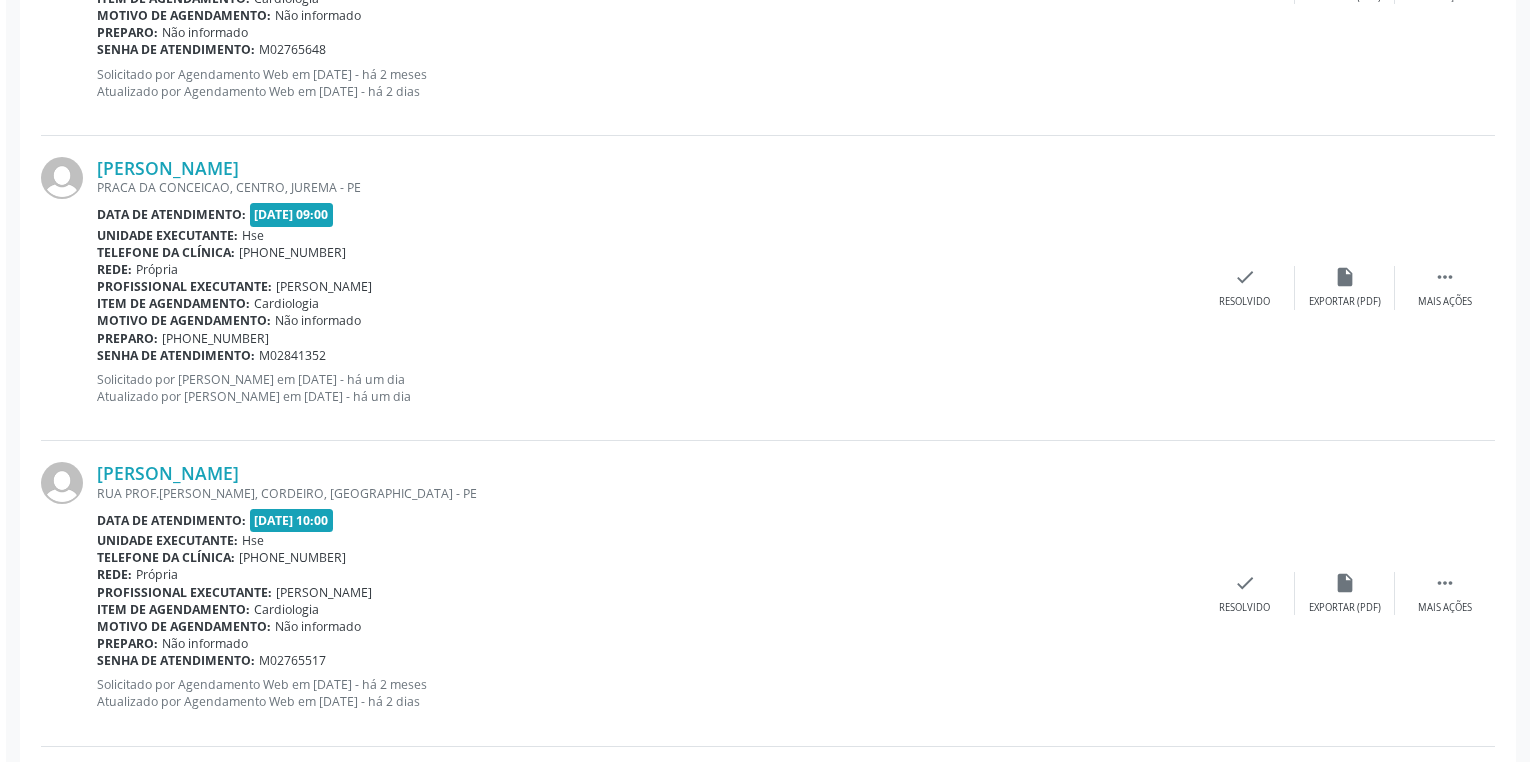 scroll, scrollTop: 968, scrollLeft: 0, axis: vertical 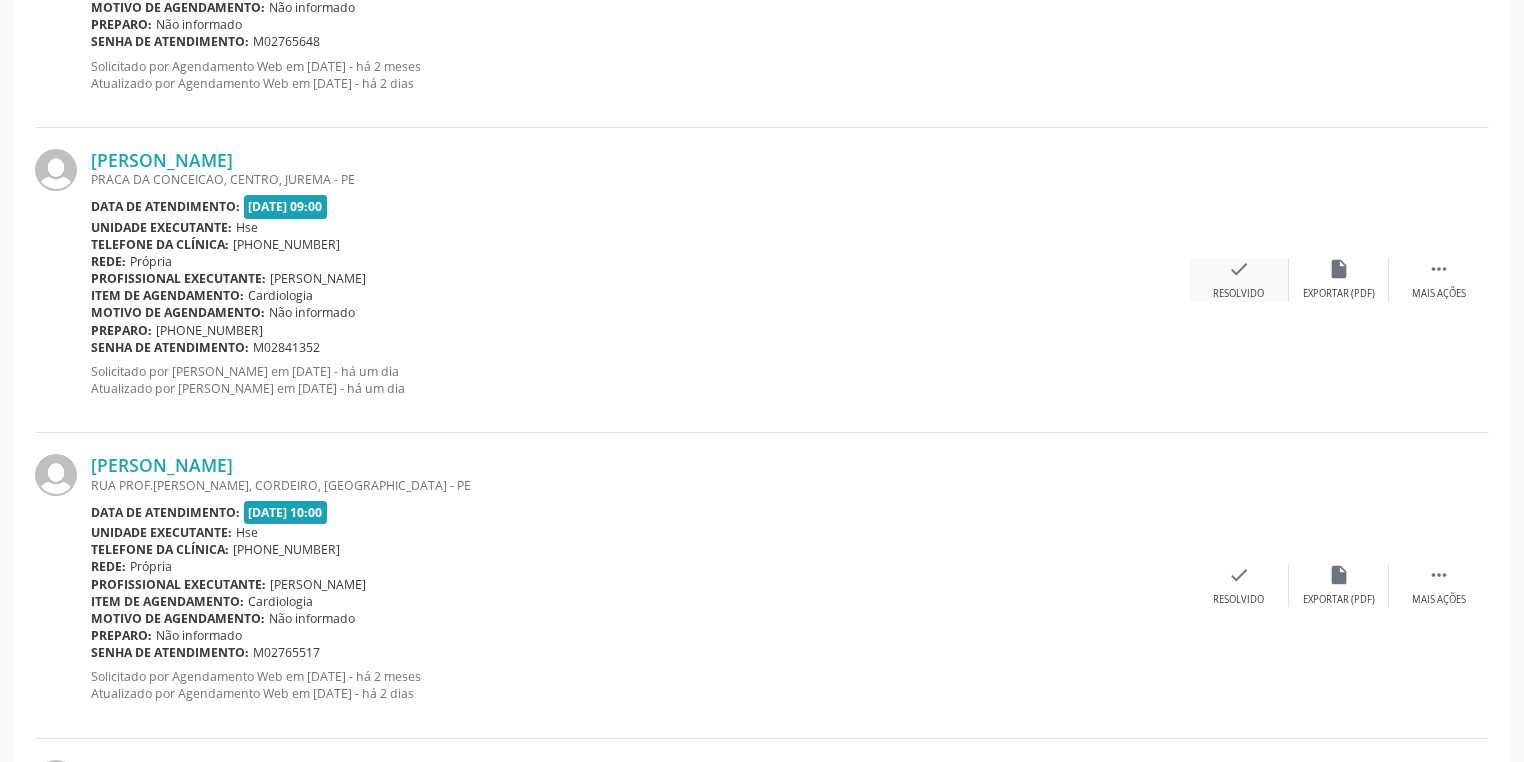 click on "check
Resolvido" at bounding box center [1239, 279] 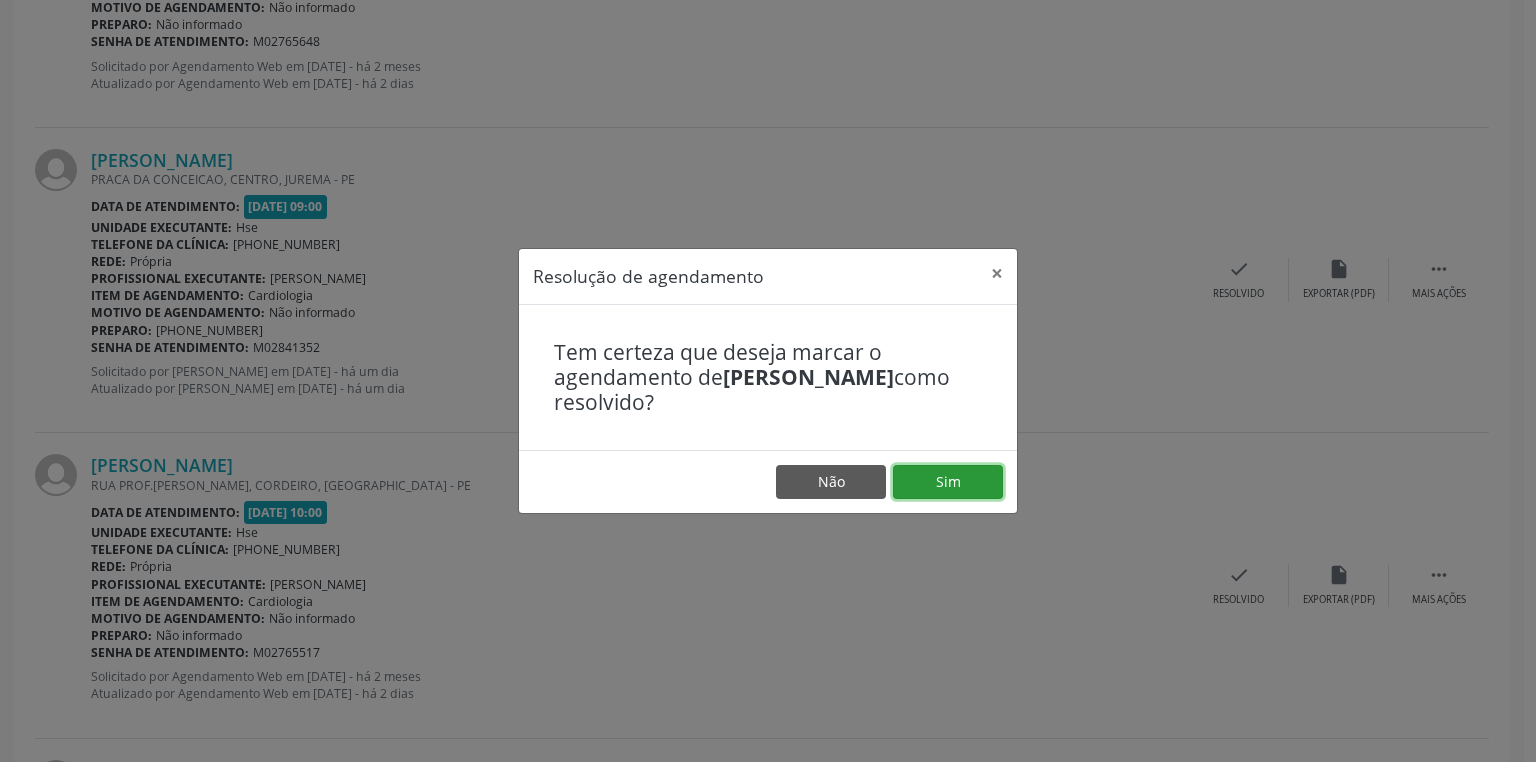 click on "Sim" at bounding box center [948, 482] 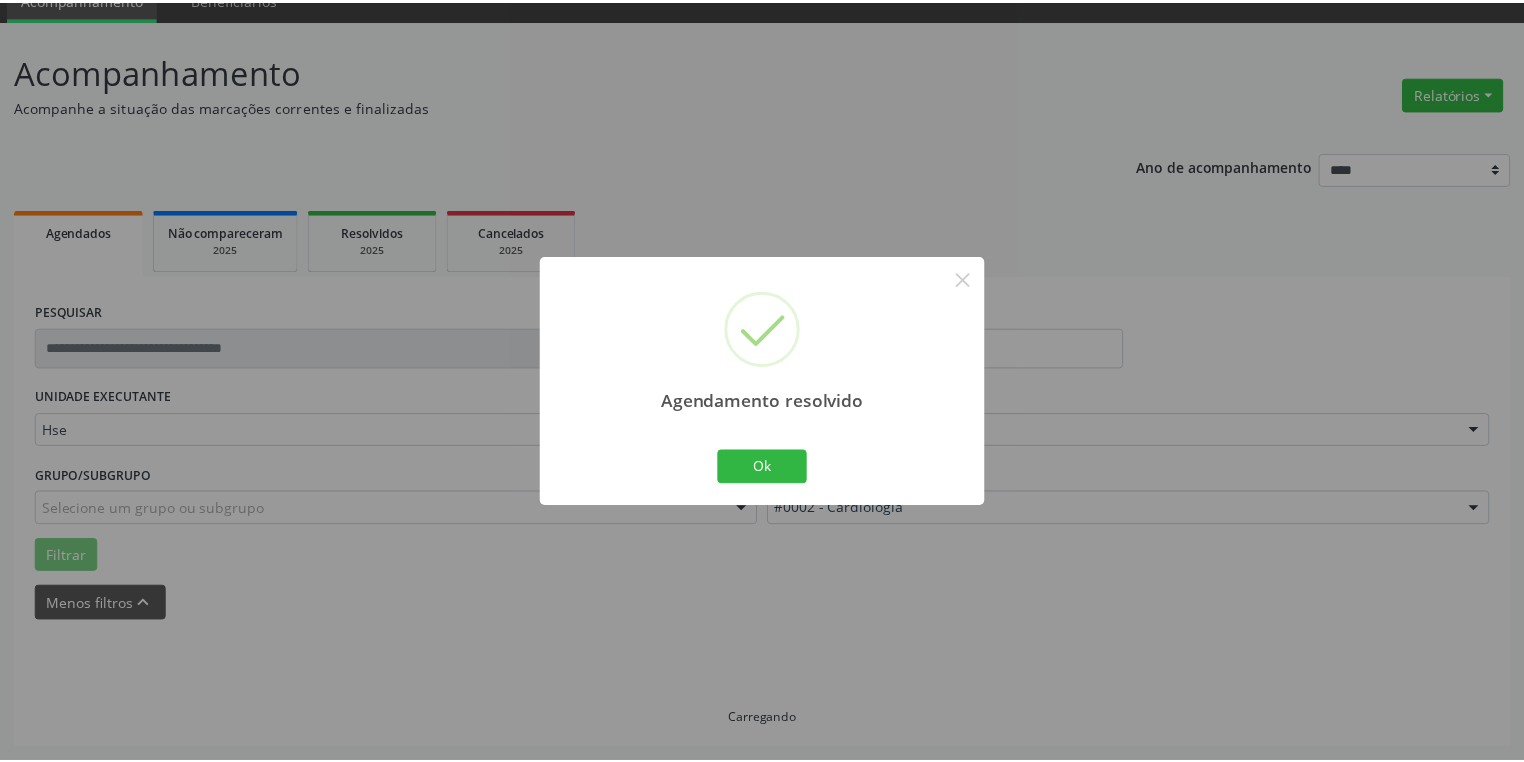 scroll, scrollTop: 88, scrollLeft: 0, axis: vertical 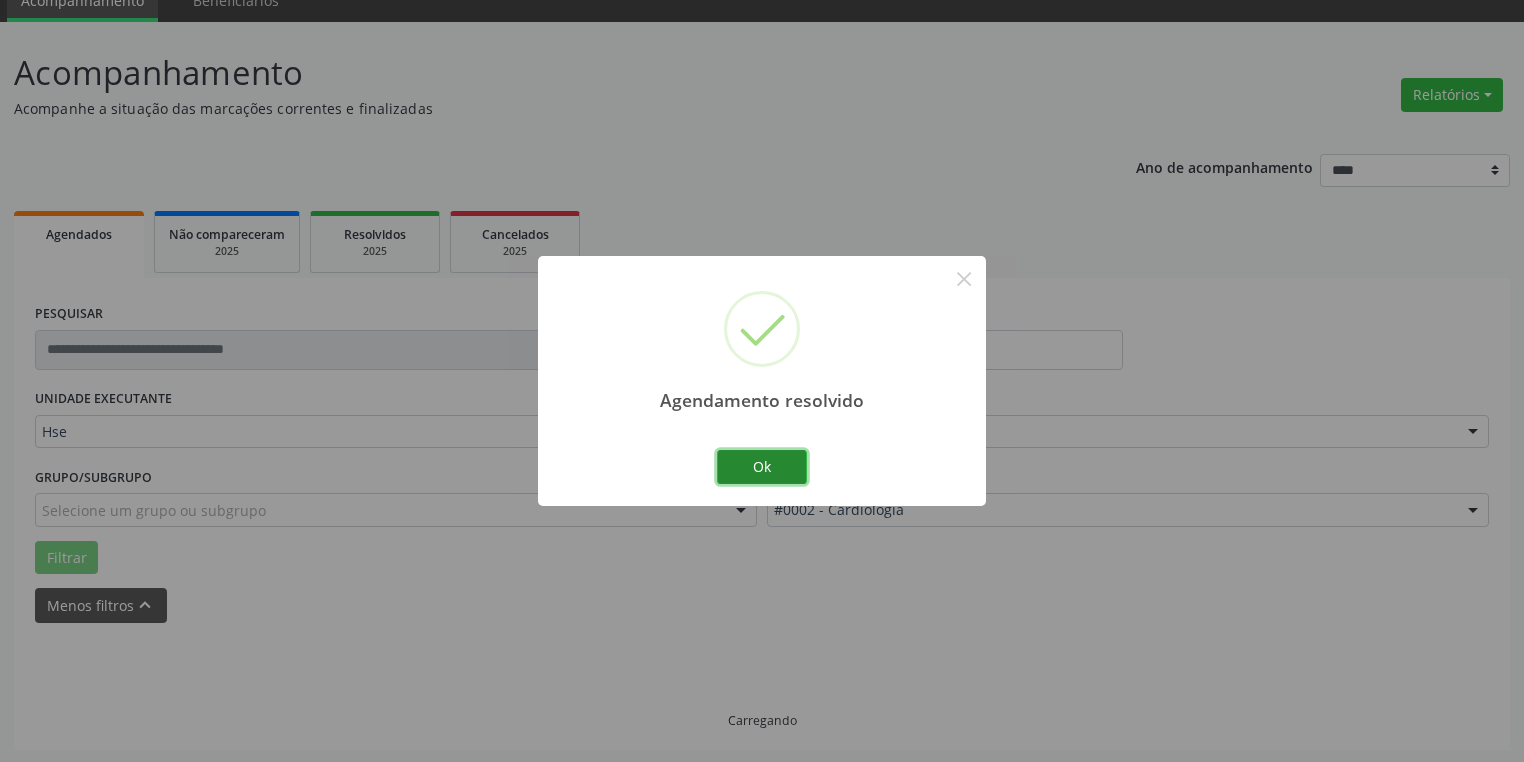 click on "Ok" at bounding box center [762, 467] 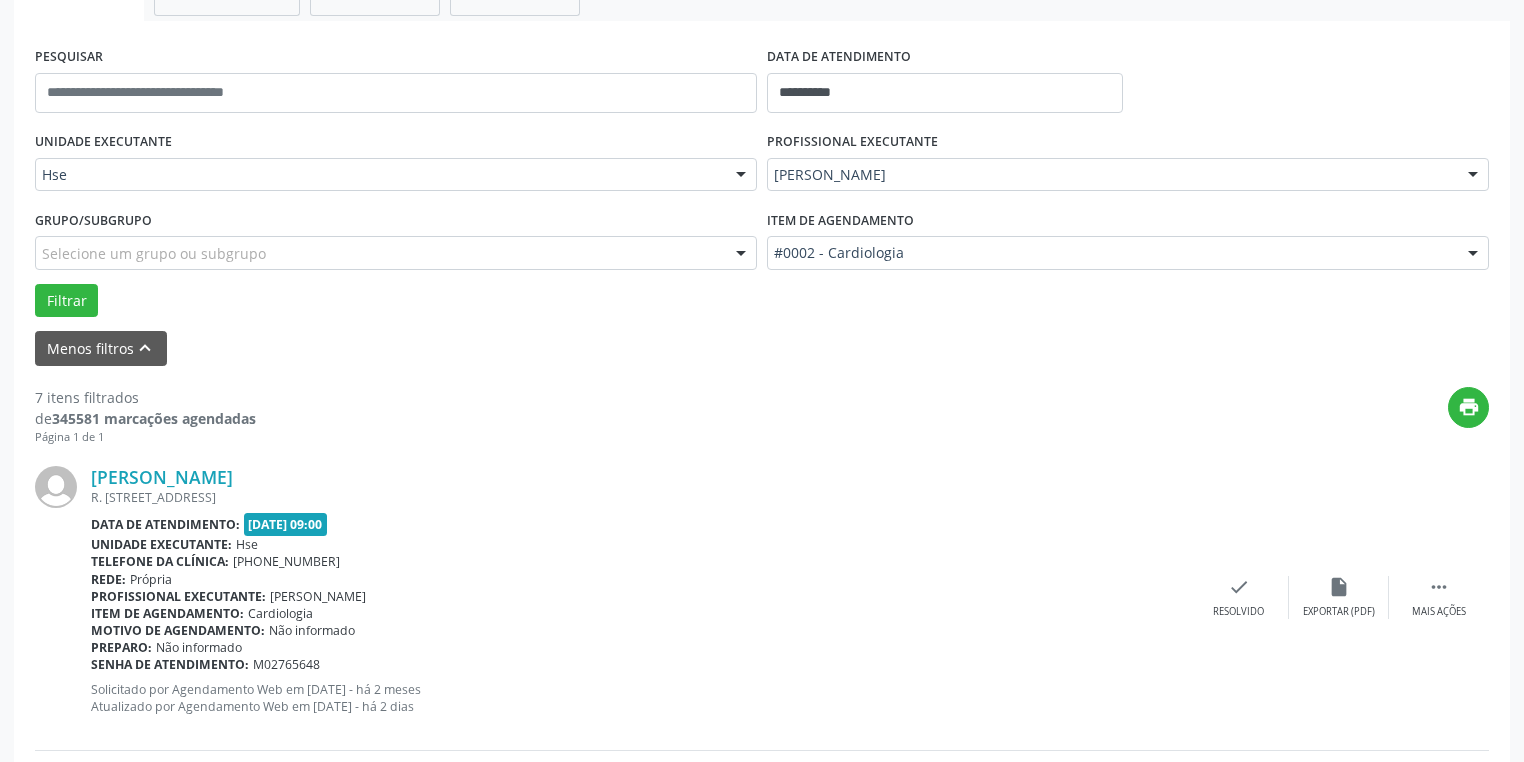 scroll, scrollTop: 488, scrollLeft: 0, axis: vertical 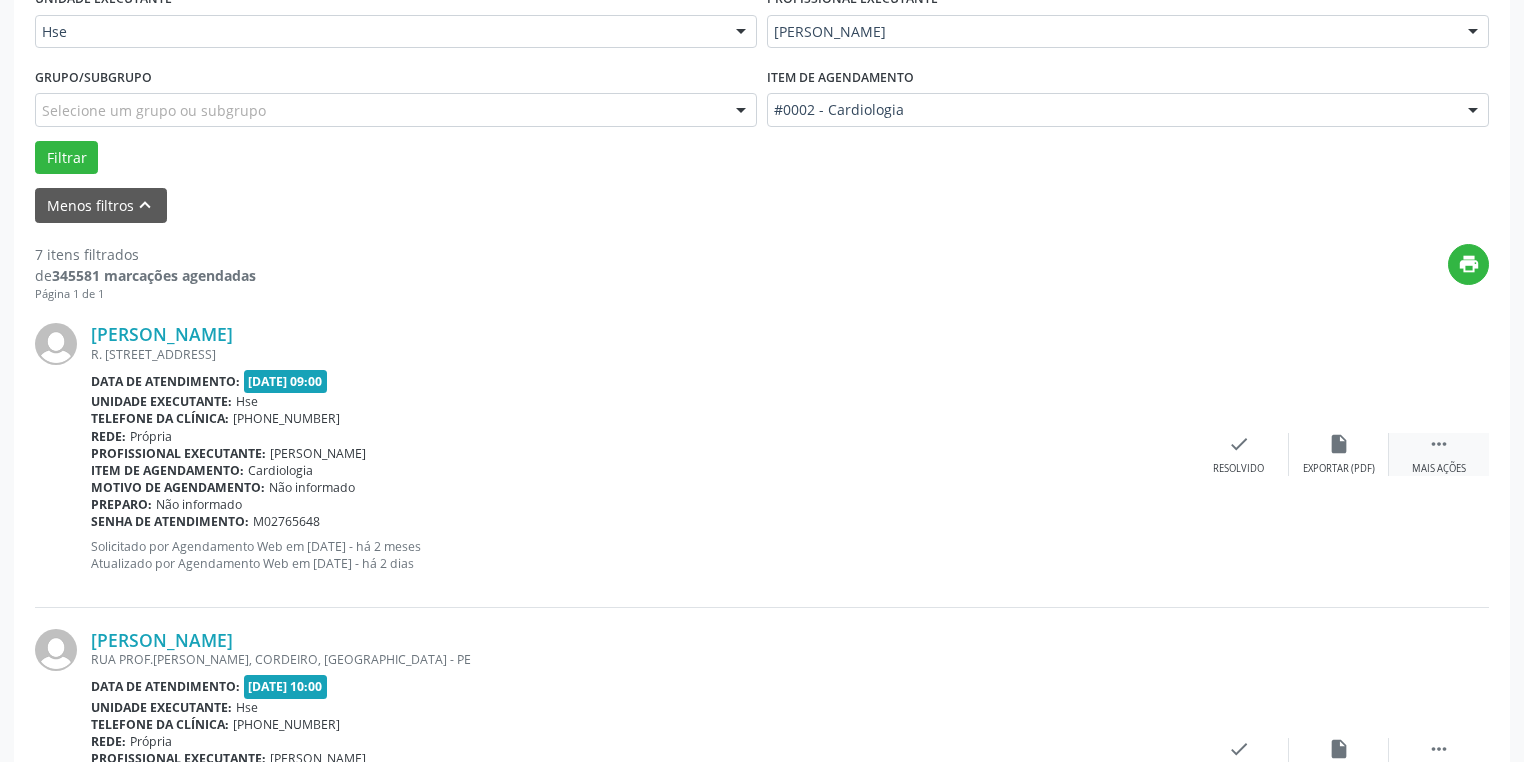 click on "
Mais ações" at bounding box center [1439, 454] 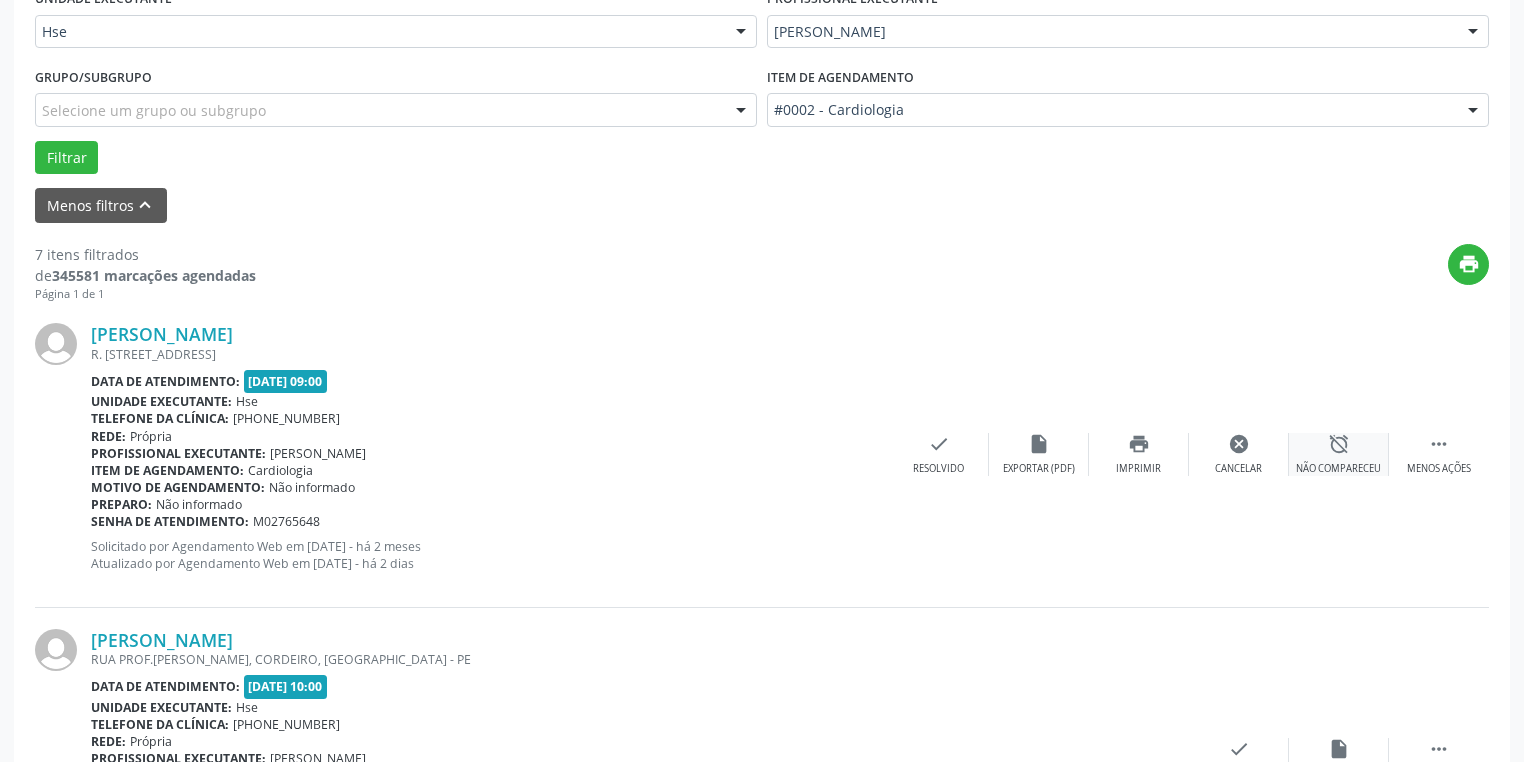 click on "alarm_off" at bounding box center (1339, 444) 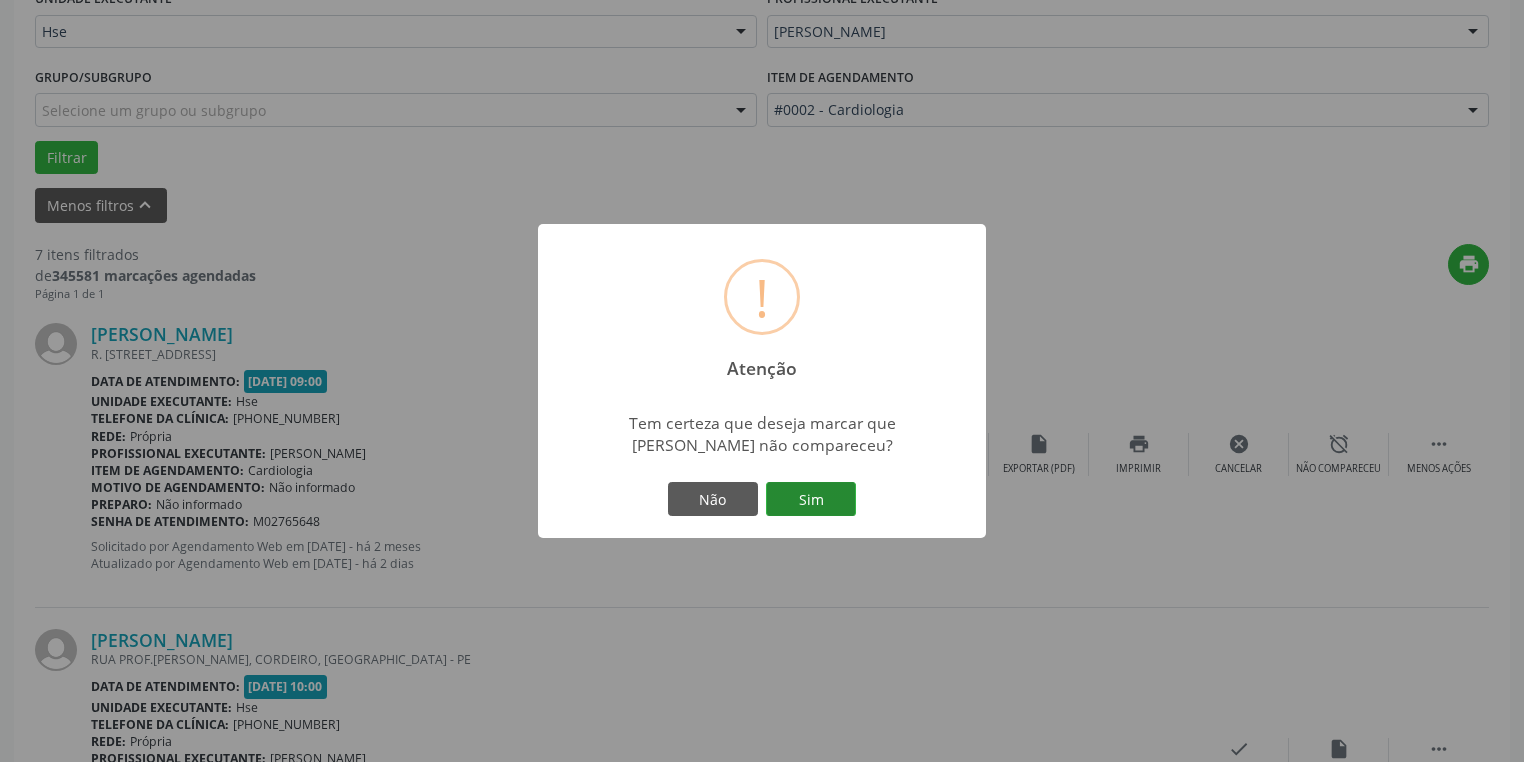 click on "Sim" at bounding box center (811, 499) 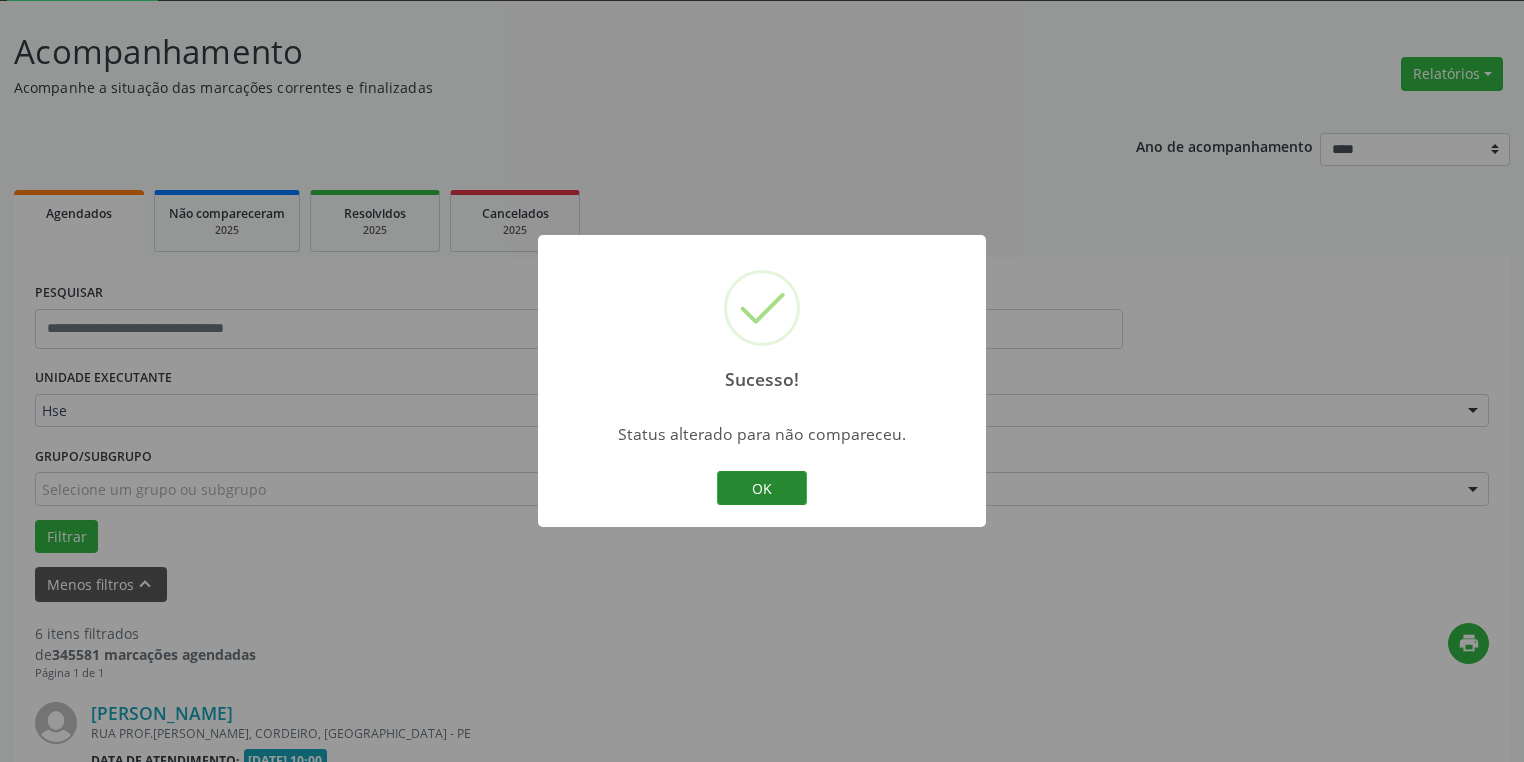 scroll, scrollTop: 489, scrollLeft: 0, axis: vertical 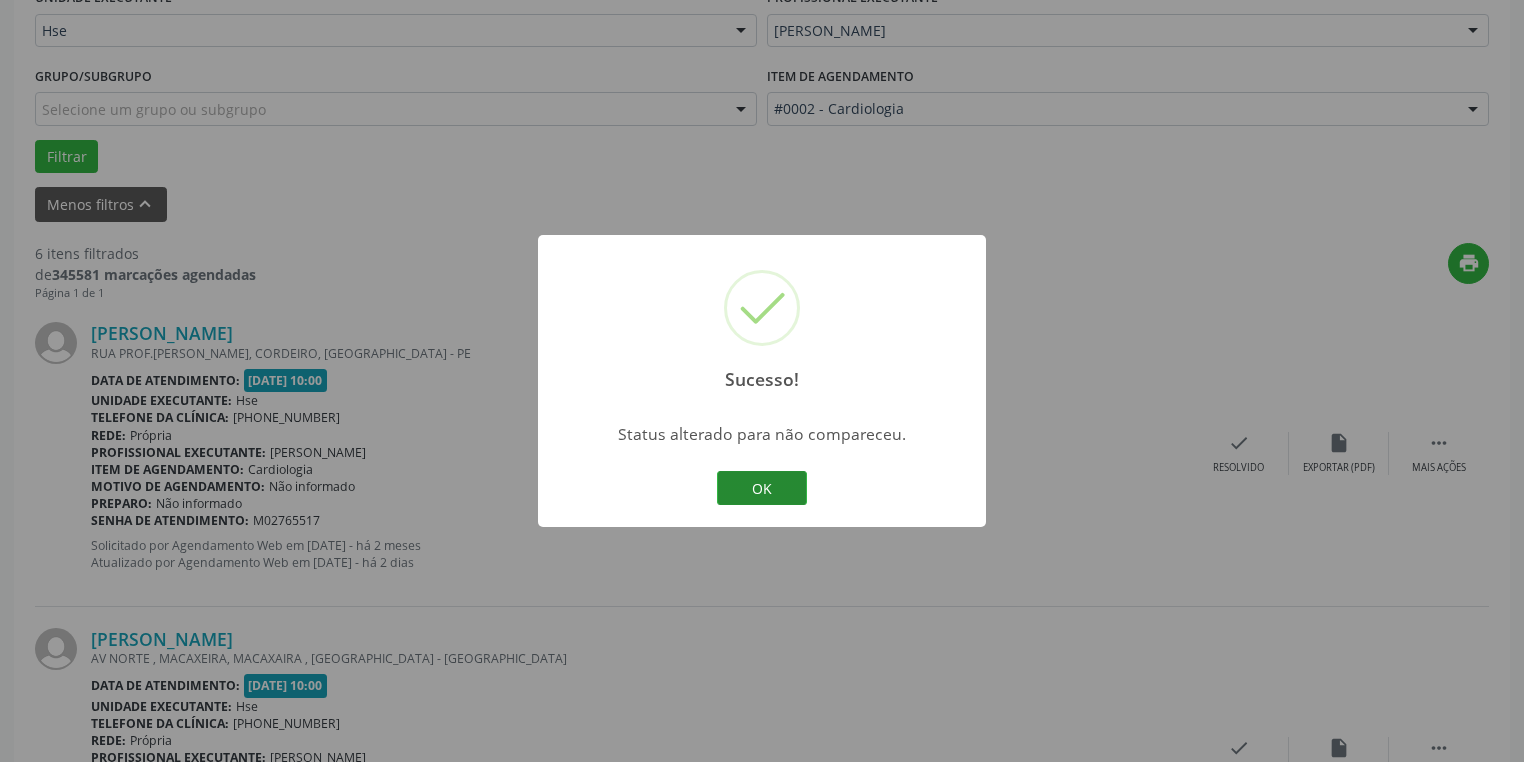 click on "OK" at bounding box center [762, 488] 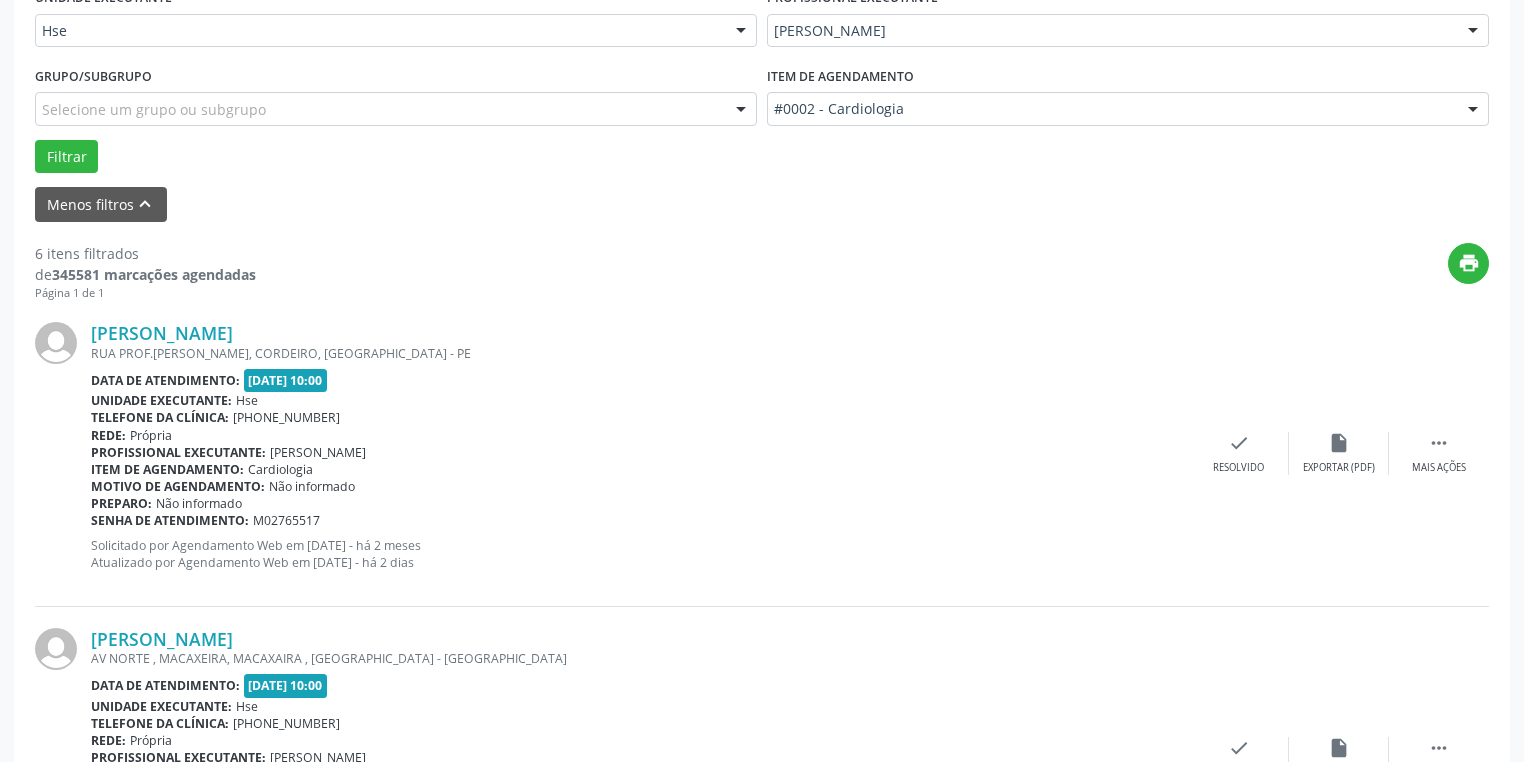 click on "Rede:
[GEOGRAPHIC_DATA]" at bounding box center (640, 435) 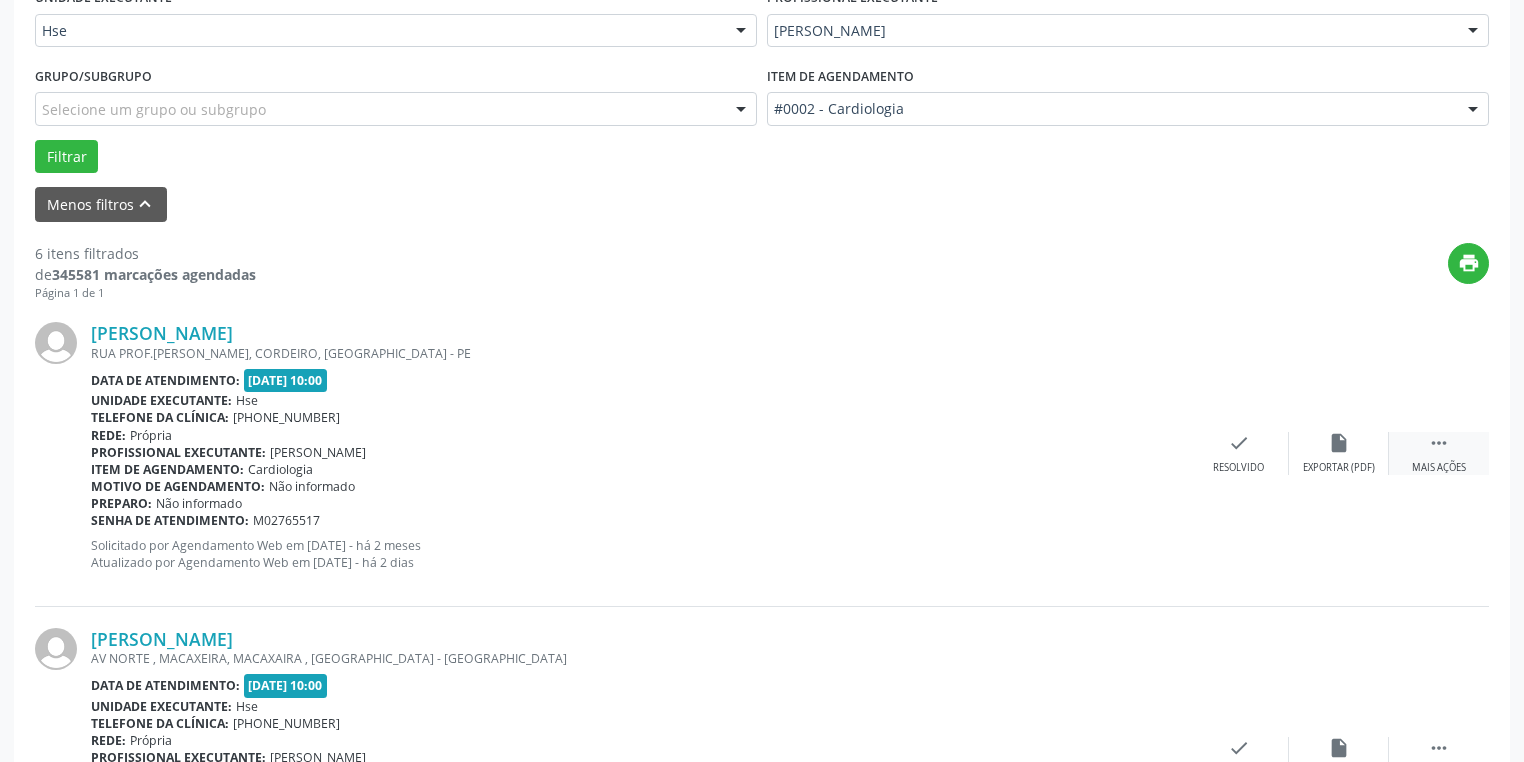 click on "Mais ações" at bounding box center [1439, 468] 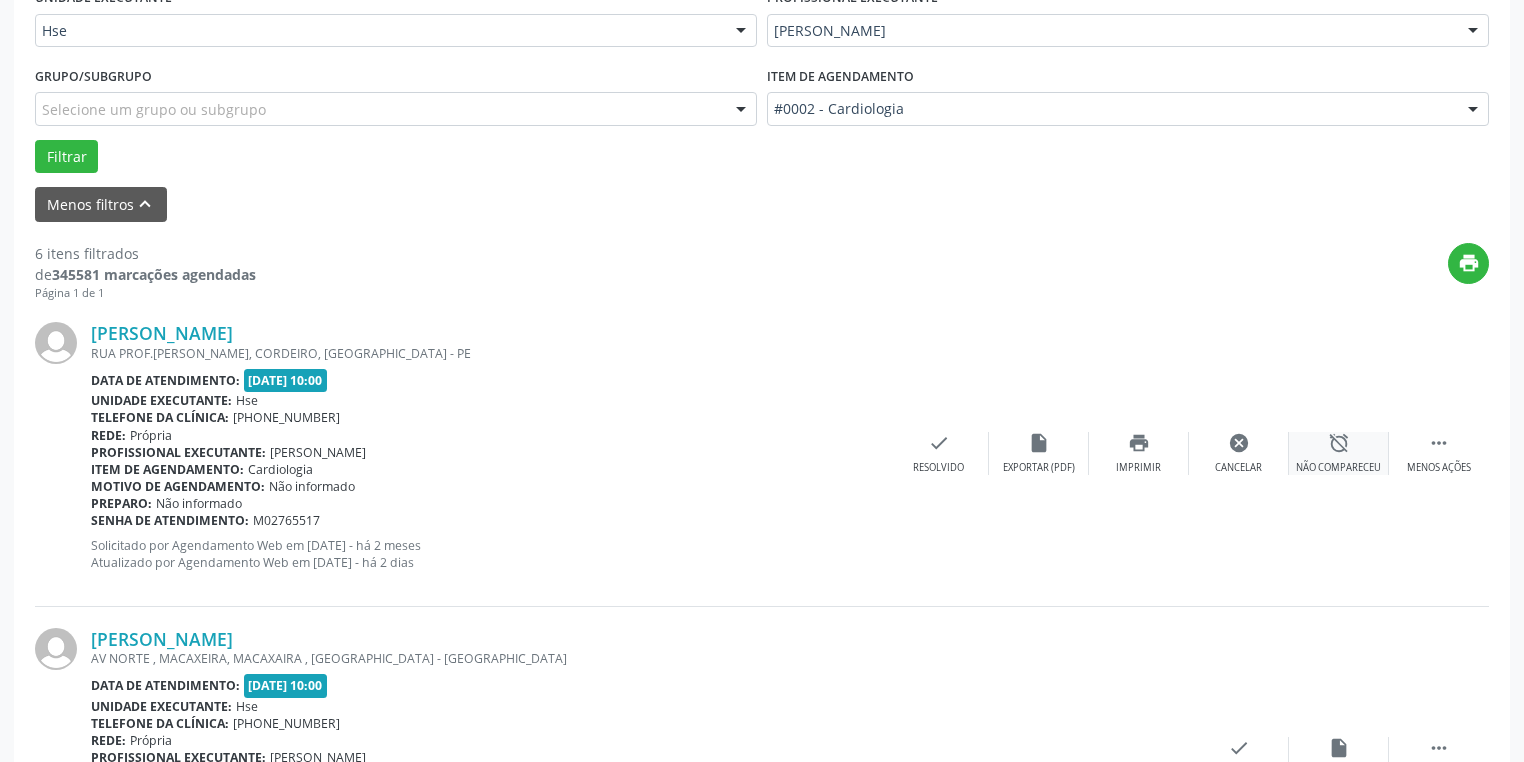 click on "Não compareceu" at bounding box center [1338, 468] 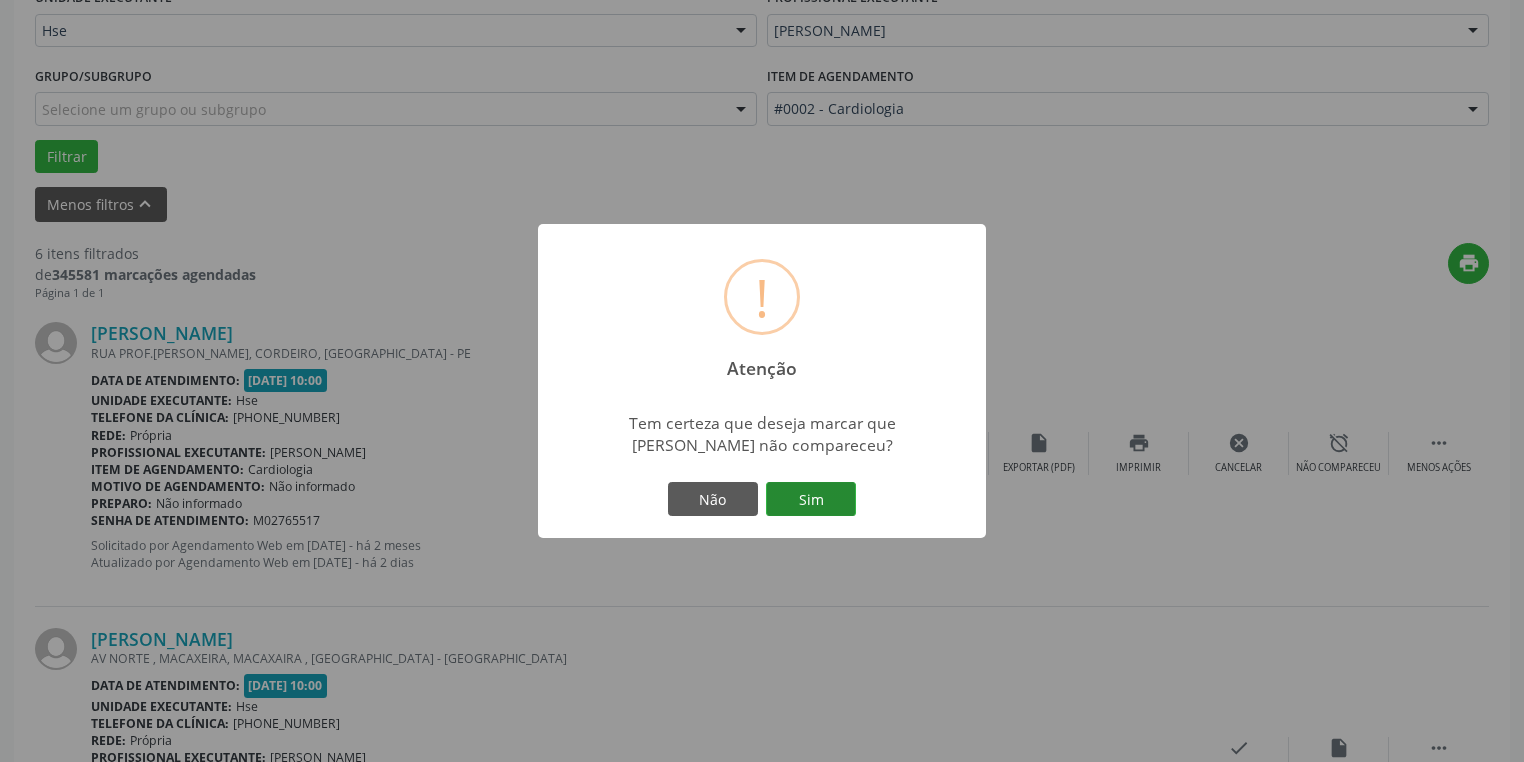 click on "Sim" at bounding box center (811, 499) 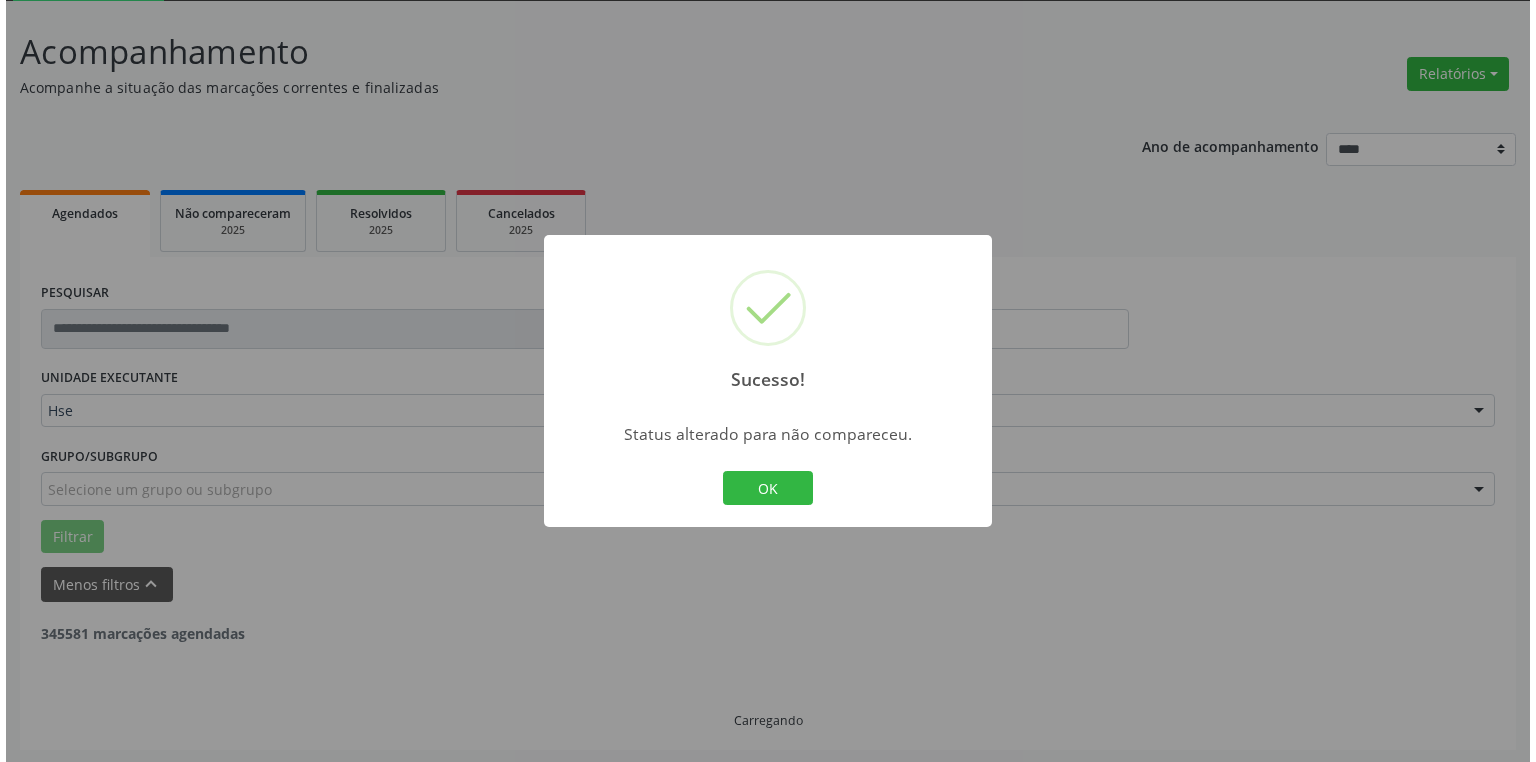 scroll, scrollTop: 489, scrollLeft: 0, axis: vertical 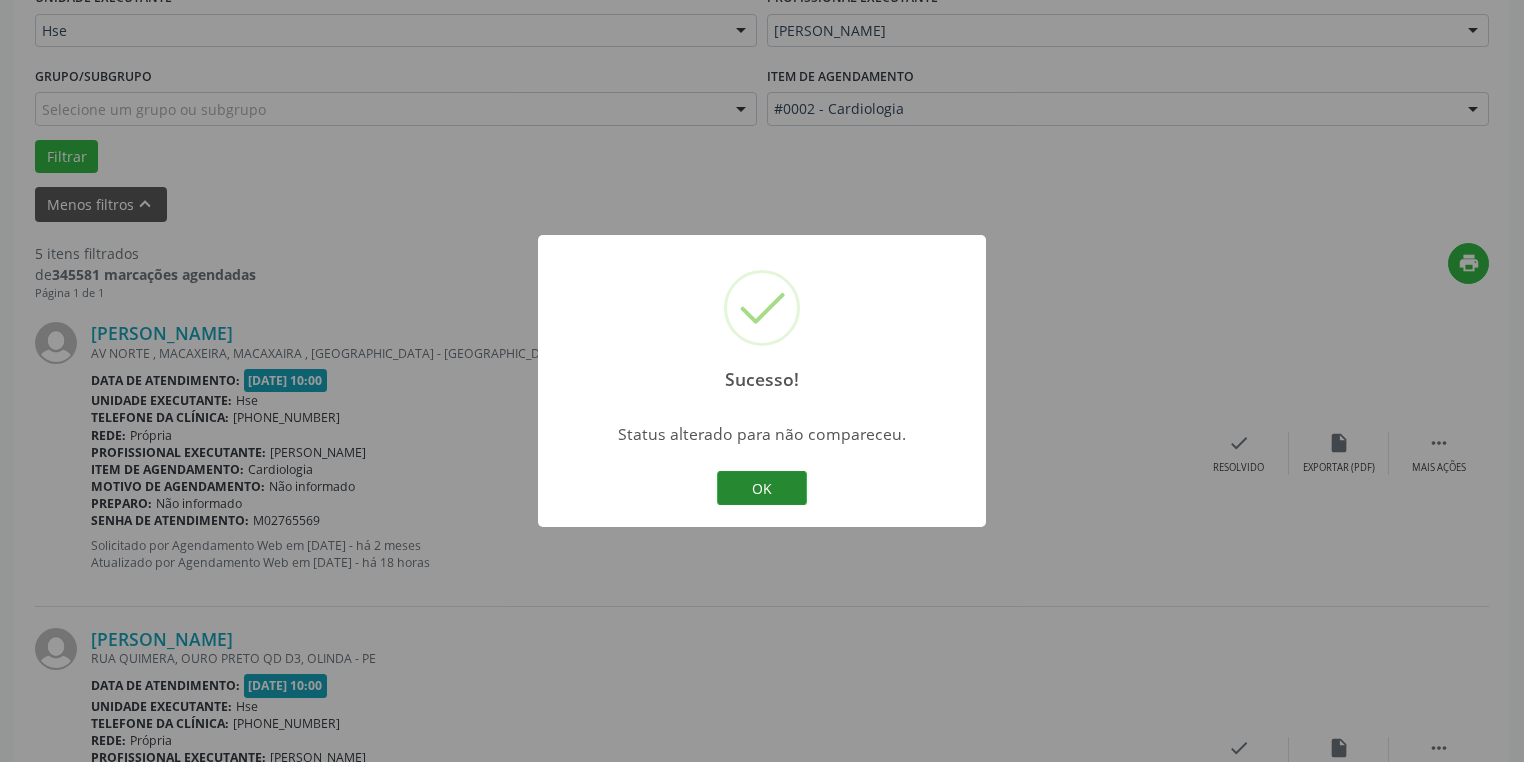 click on "OK" at bounding box center [762, 488] 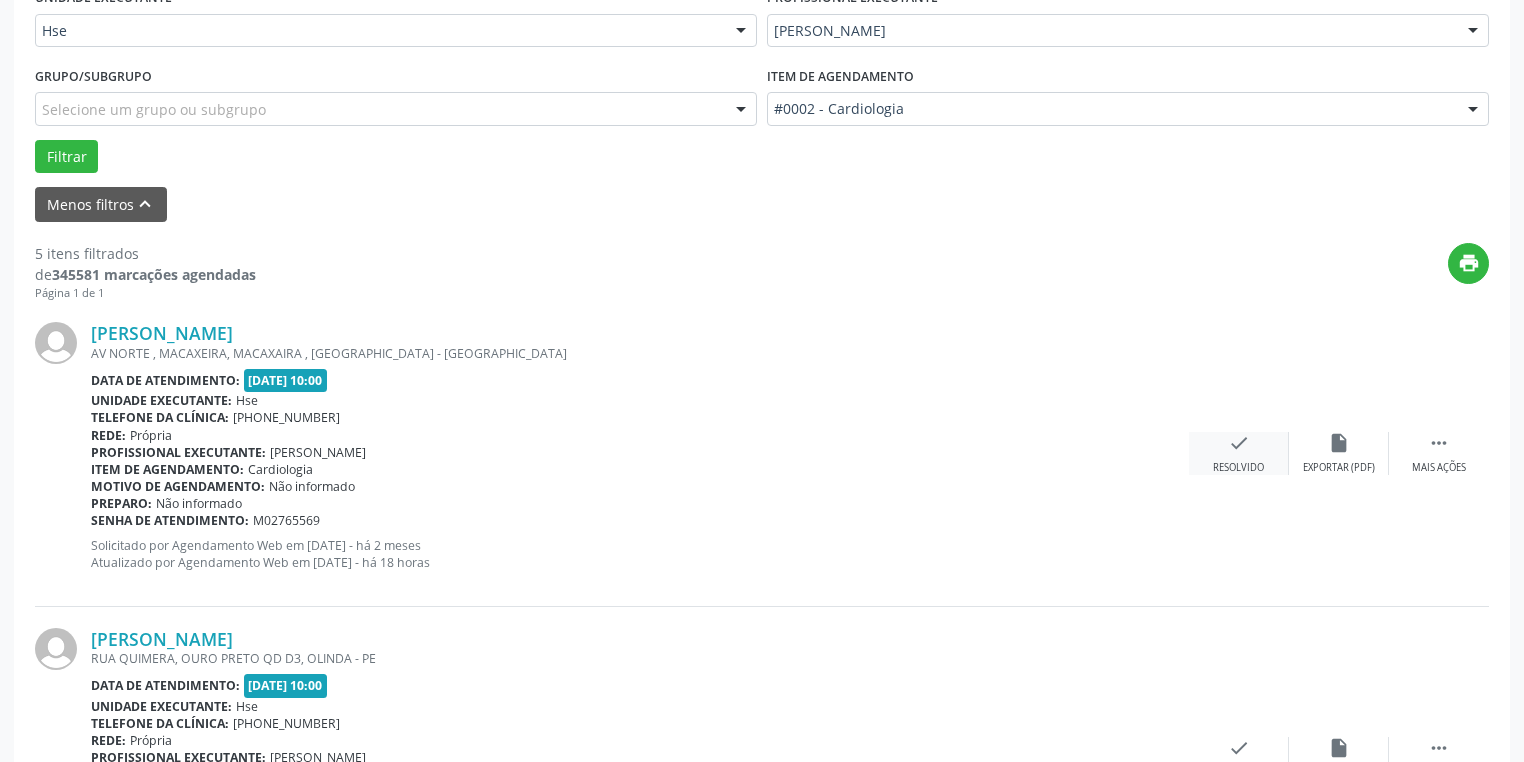 click on "check
Resolvido" at bounding box center (1239, 453) 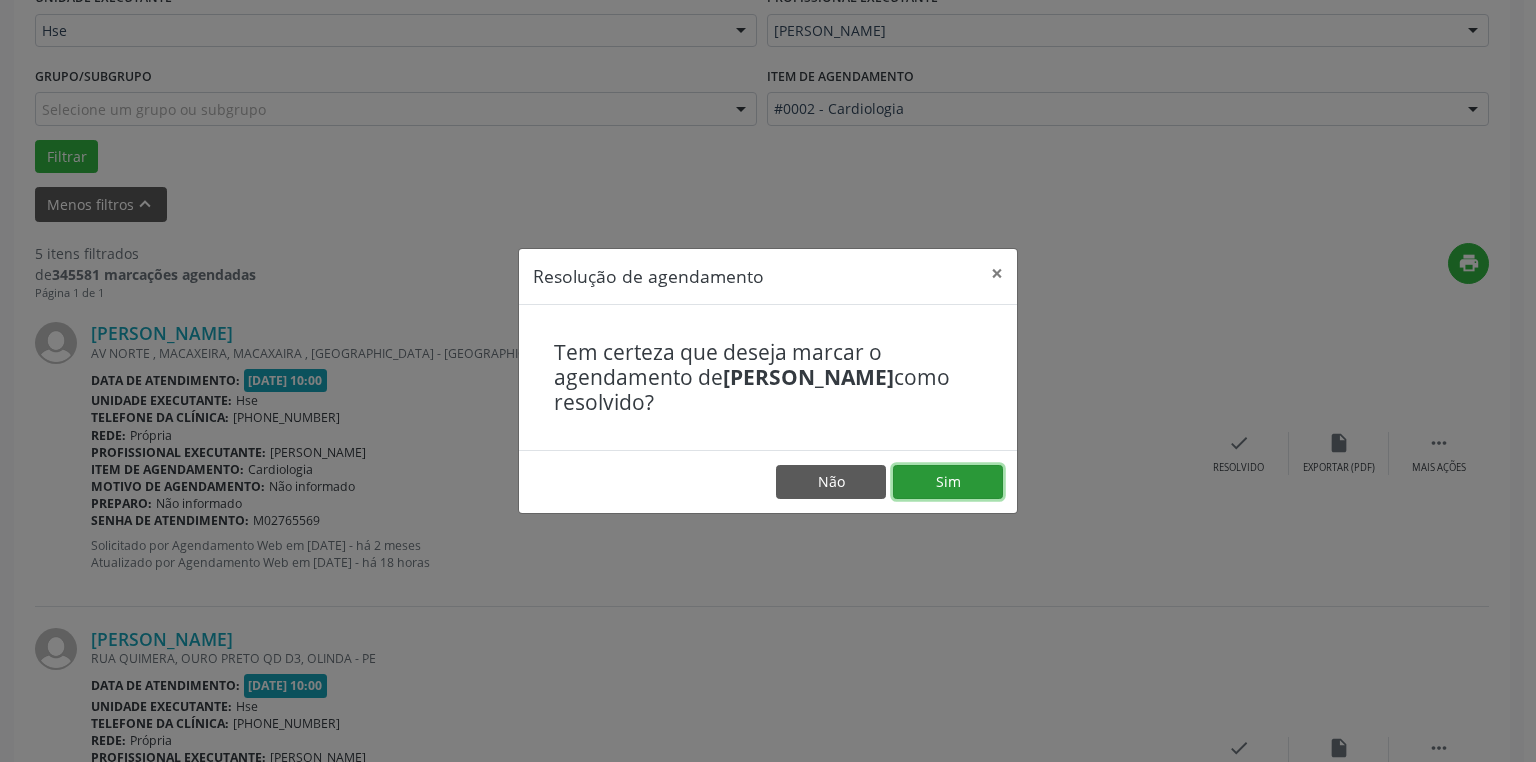 click on "Sim" at bounding box center [948, 482] 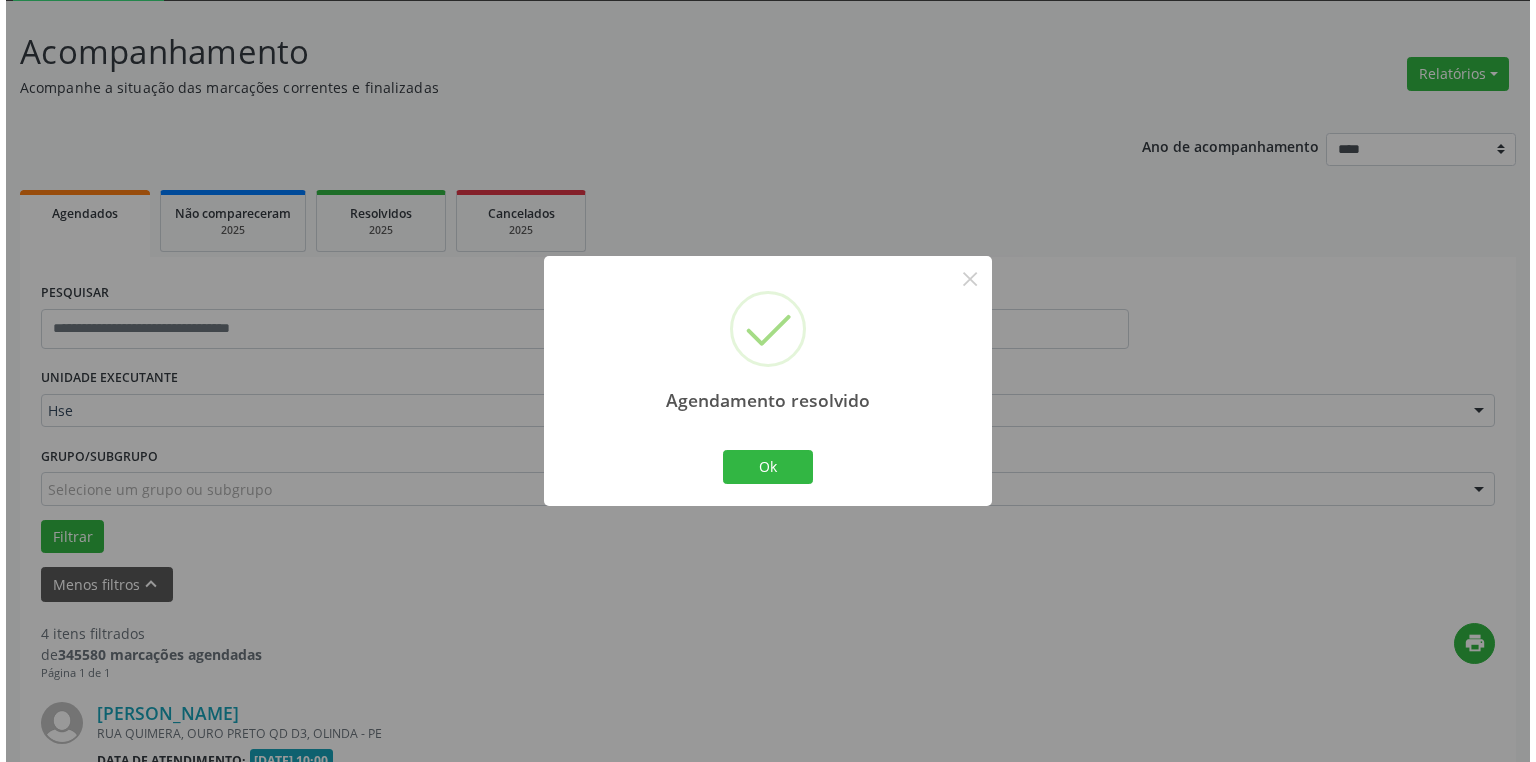 scroll, scrollTop: 489, scrollLeft: 0, axis: vertical 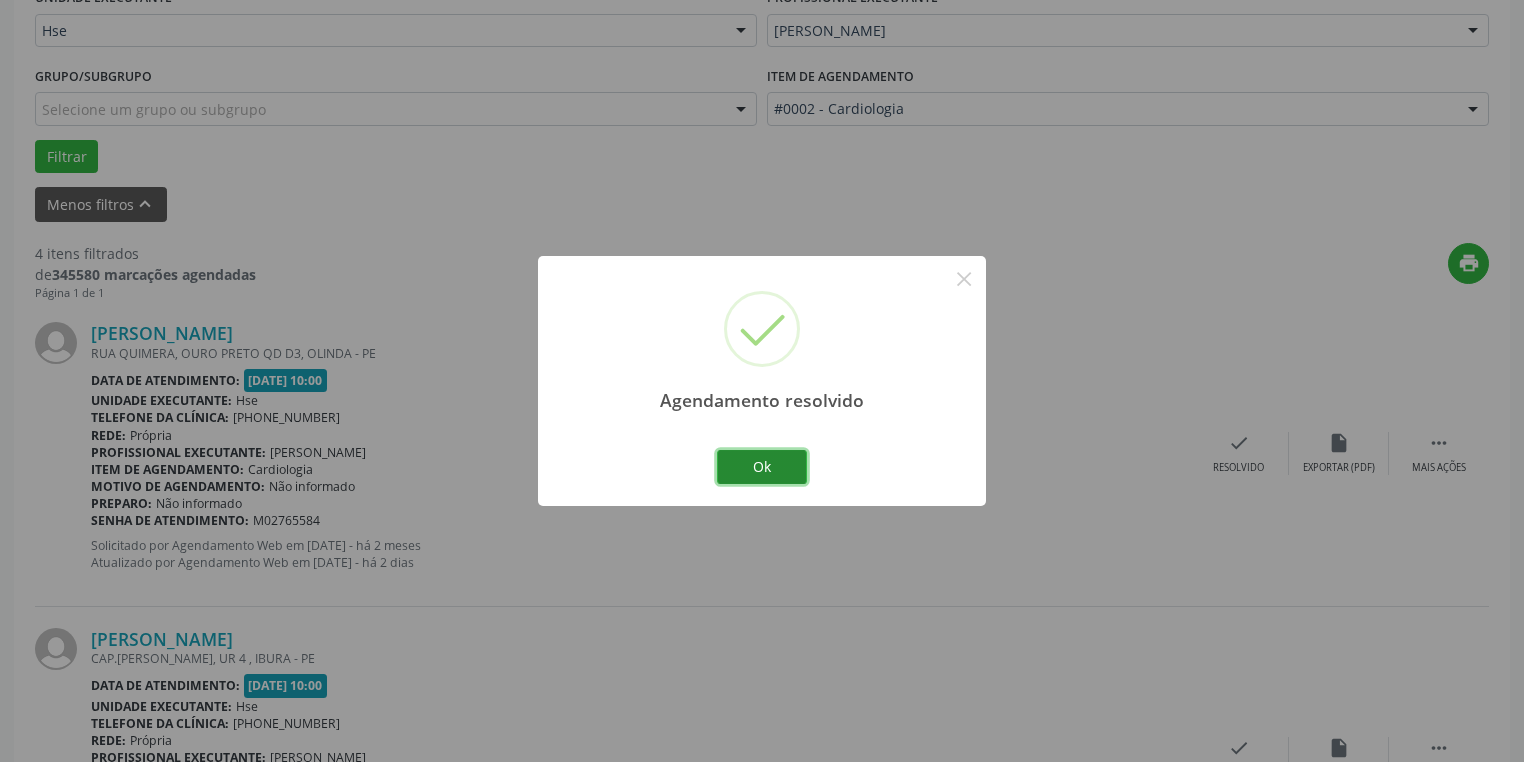 click on "Ok" at bounding box center [762, 467] 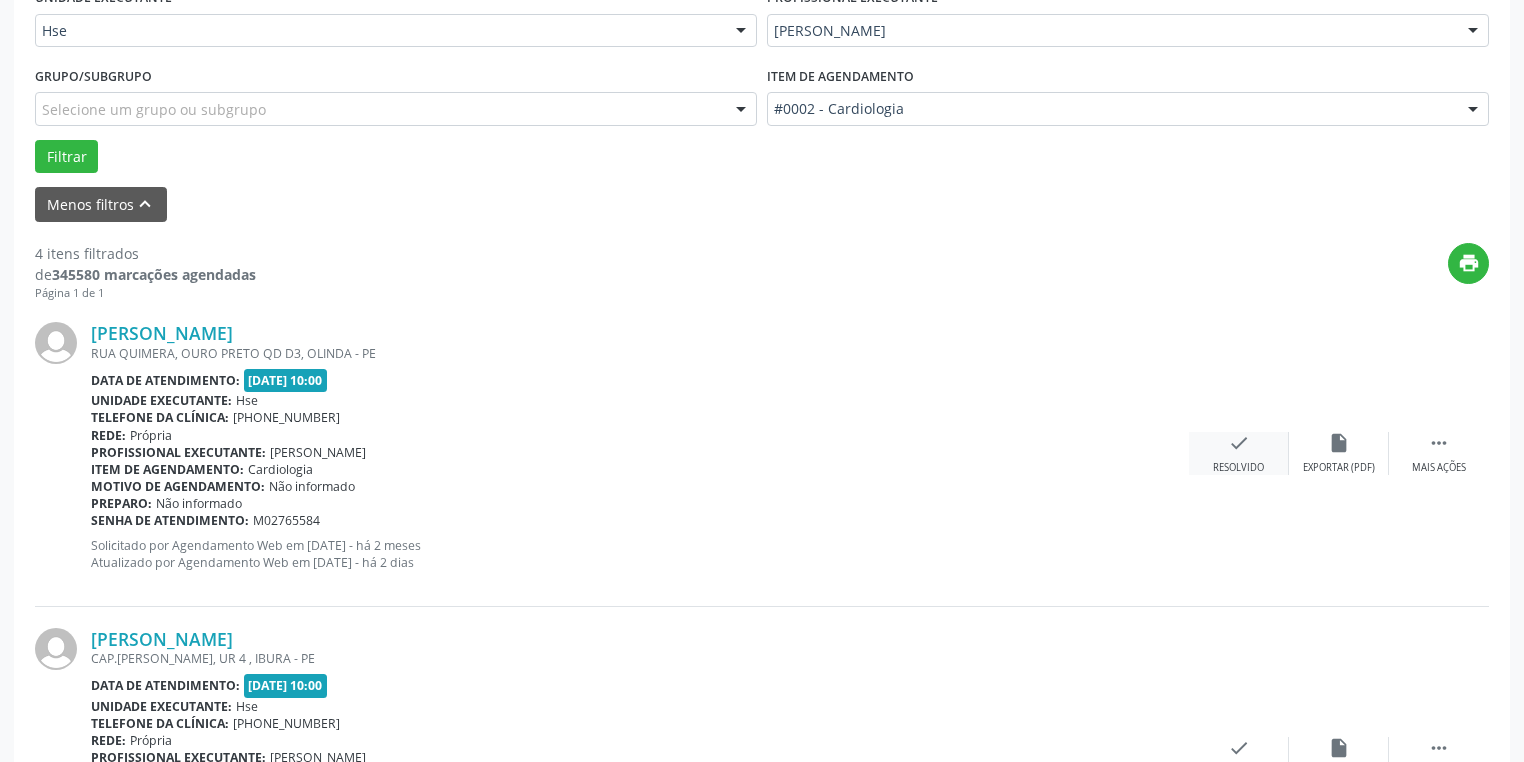 click on "check
Resolvido" at bounding box center (1239, 453) 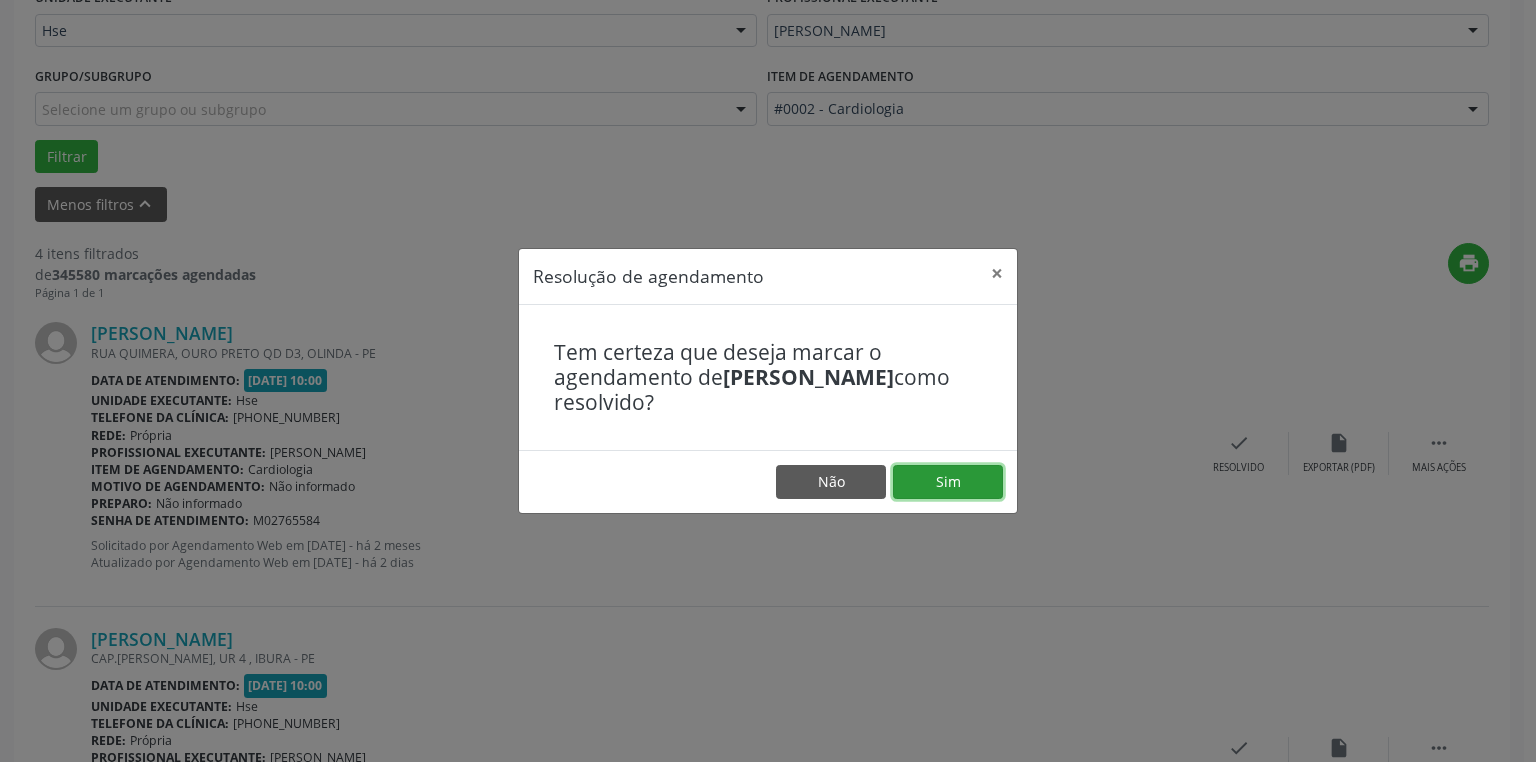click on "Sim" at bounding box center (948, 482) 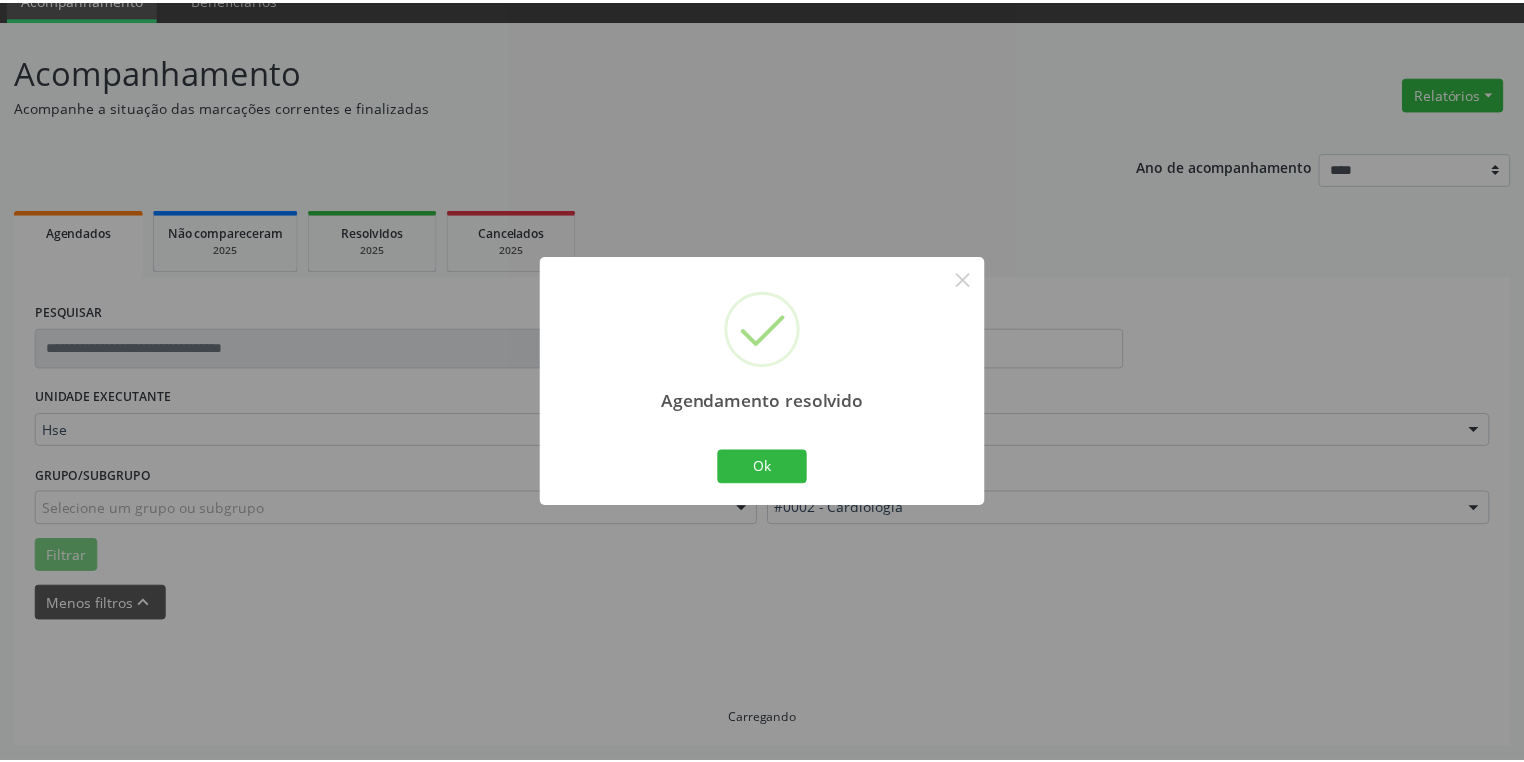 scroll, scrollTop: 88, scrollLeft: 0, axis: vertical 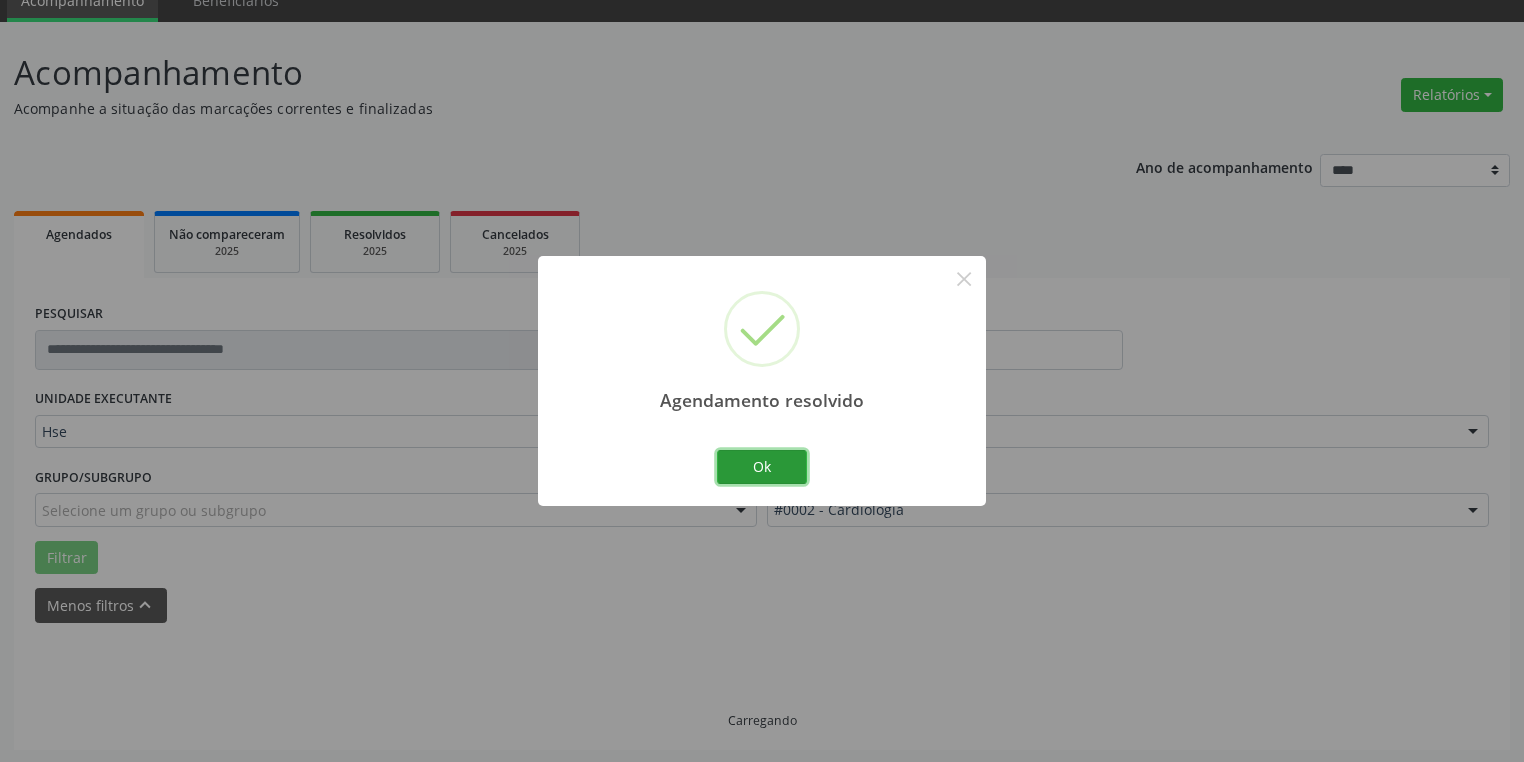 drag, startPoint x: 787, startPoint y: 465, endPoint x: 780, endPoint y: 492, distance: 27.89265 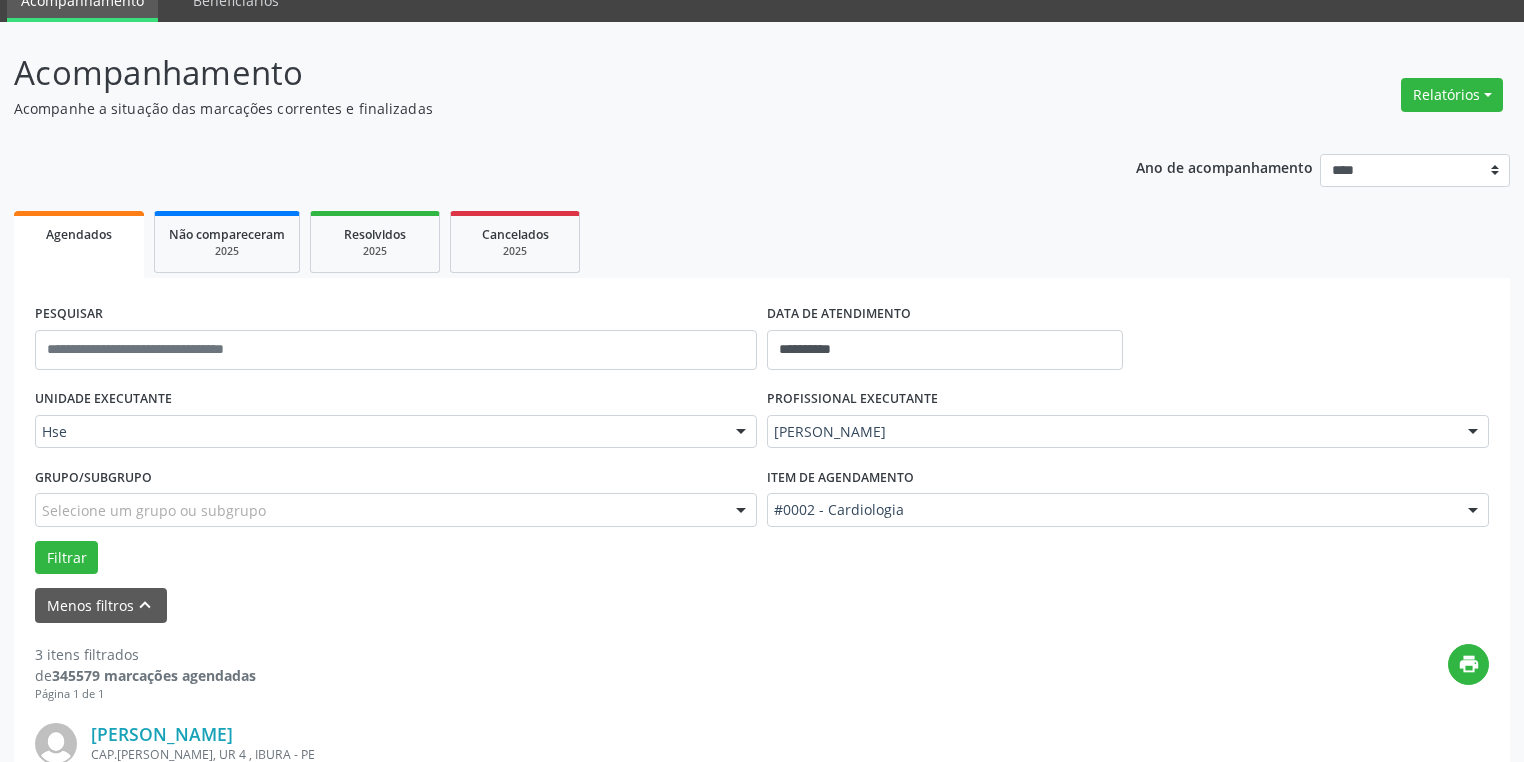 scroll, scrollTop: 408, scrollLeft: 0, axis: vertical 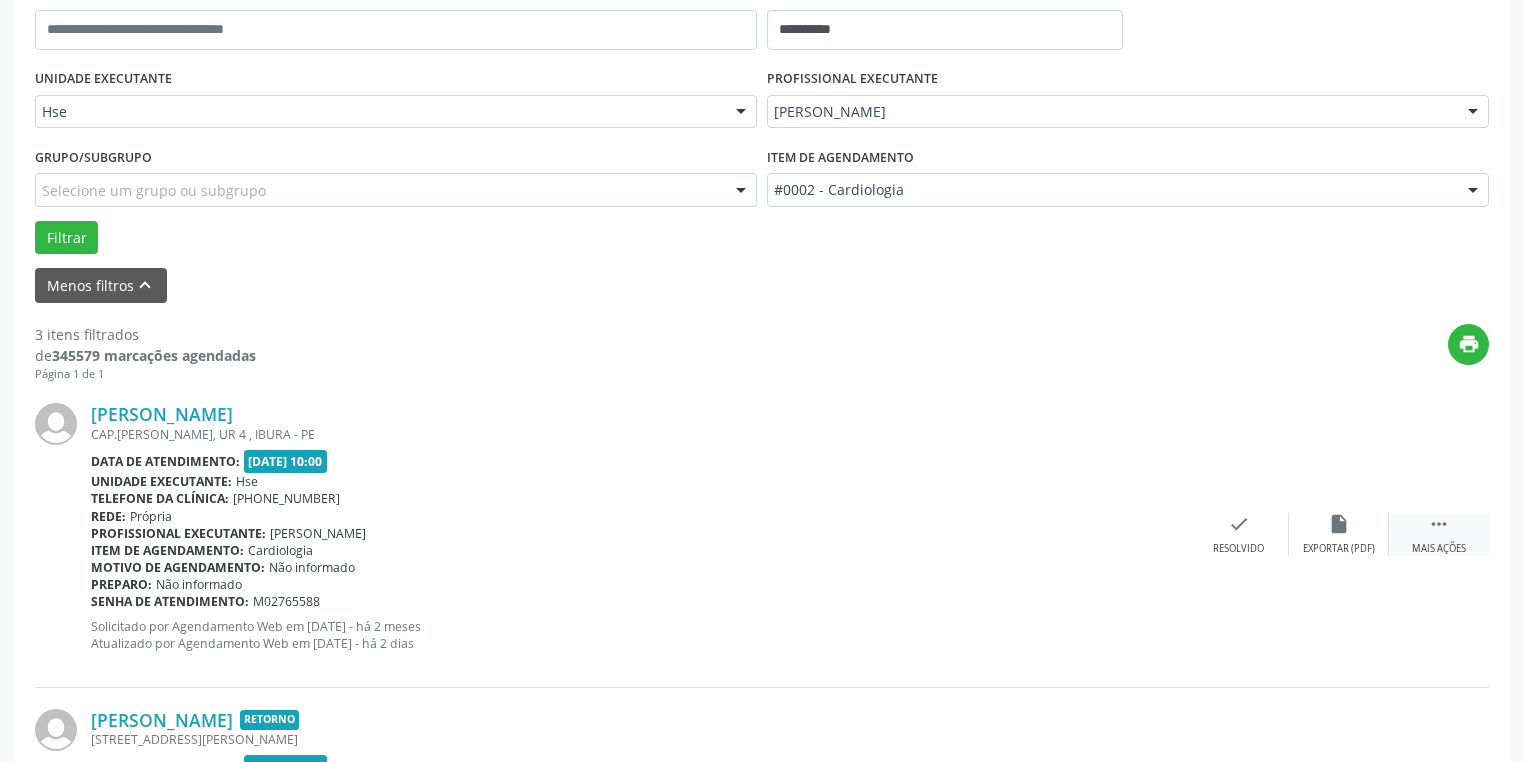 click on "
Mais ações" at bounding box center (1439, 534) 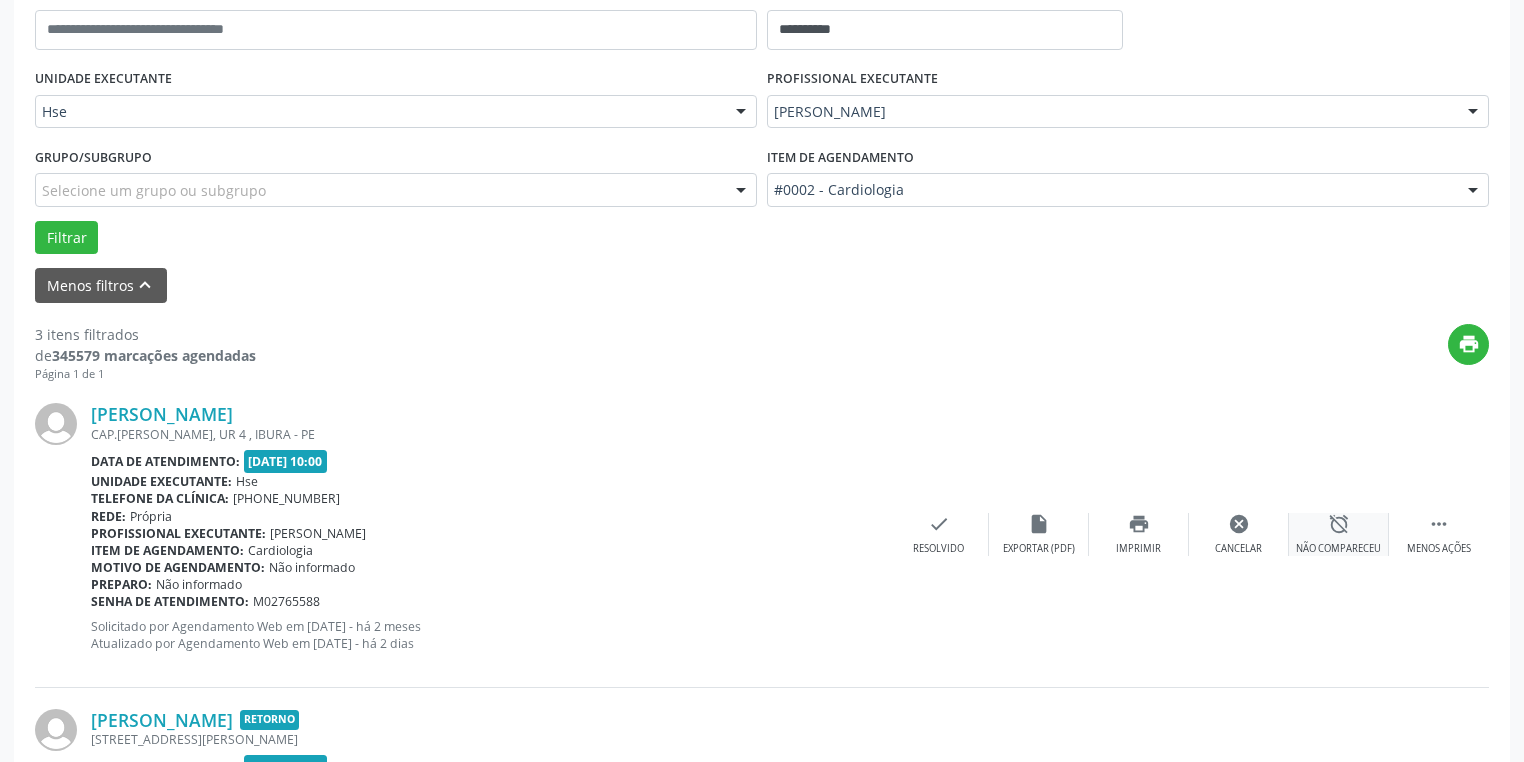 click on "alarm_off
Não compareceu" at bounding box center (1339, 534) 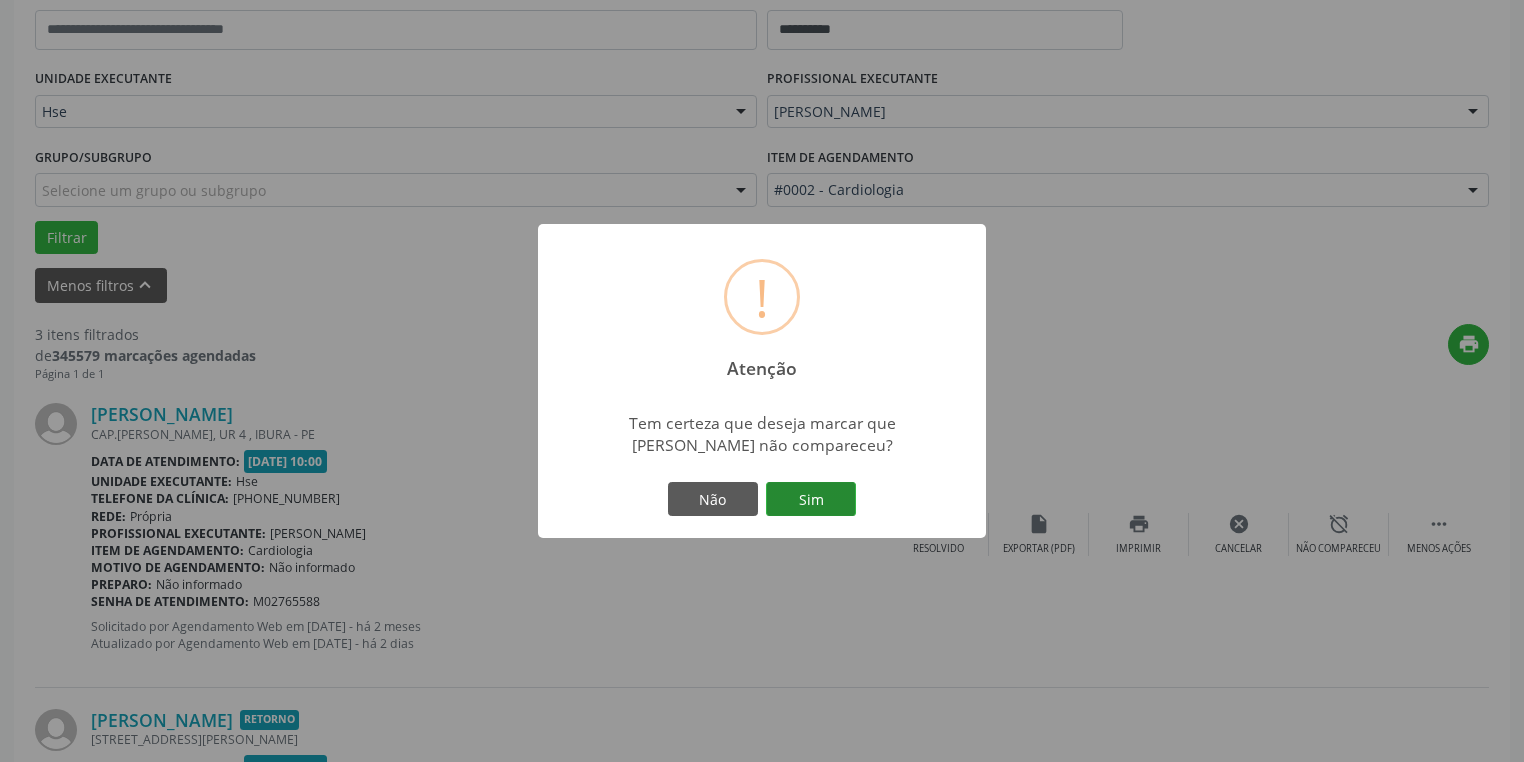 click on "Sim" at bounding box center [811, 499] 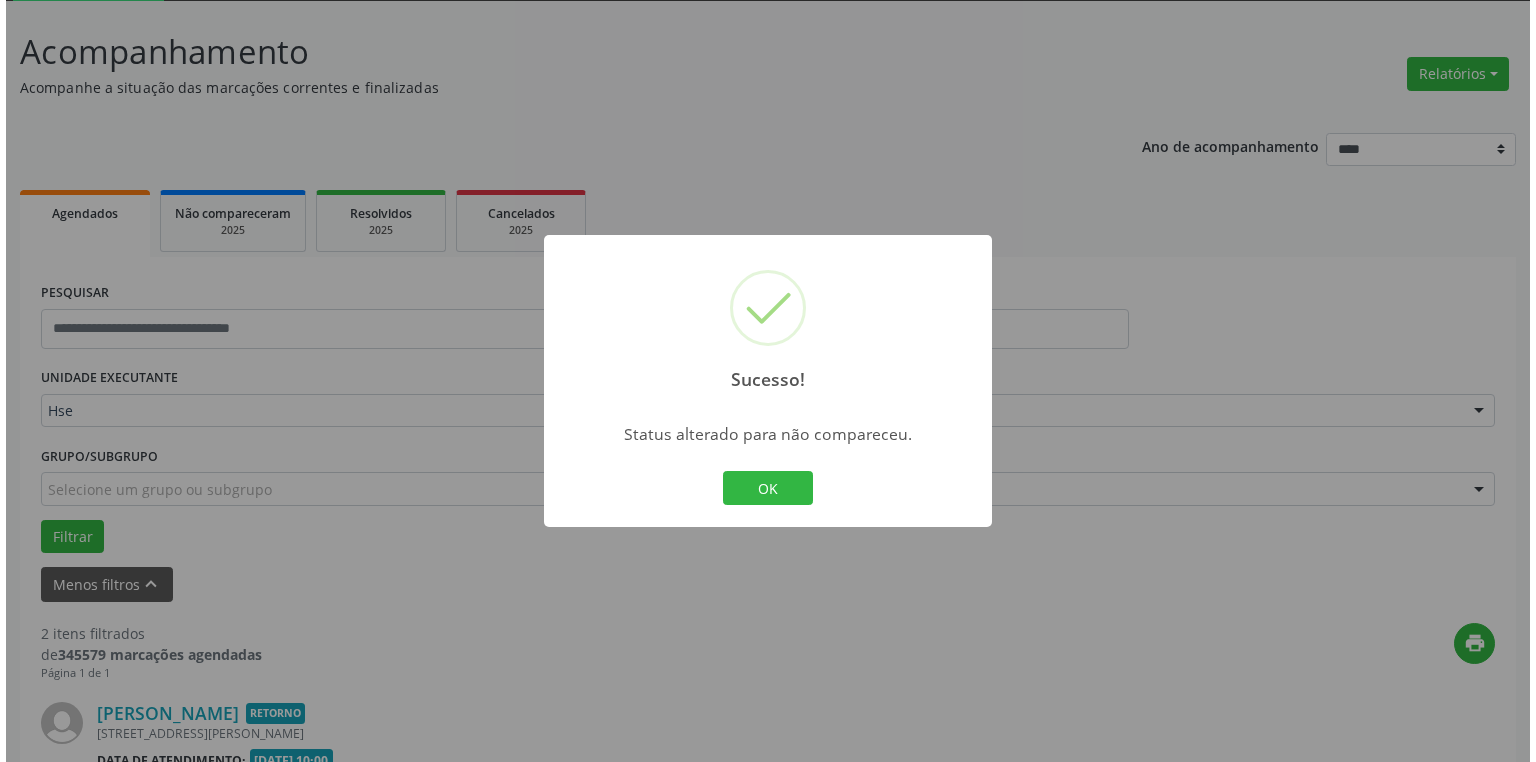 scroll, scrollTop: 672, scrollLeft: 0, axis: vertical 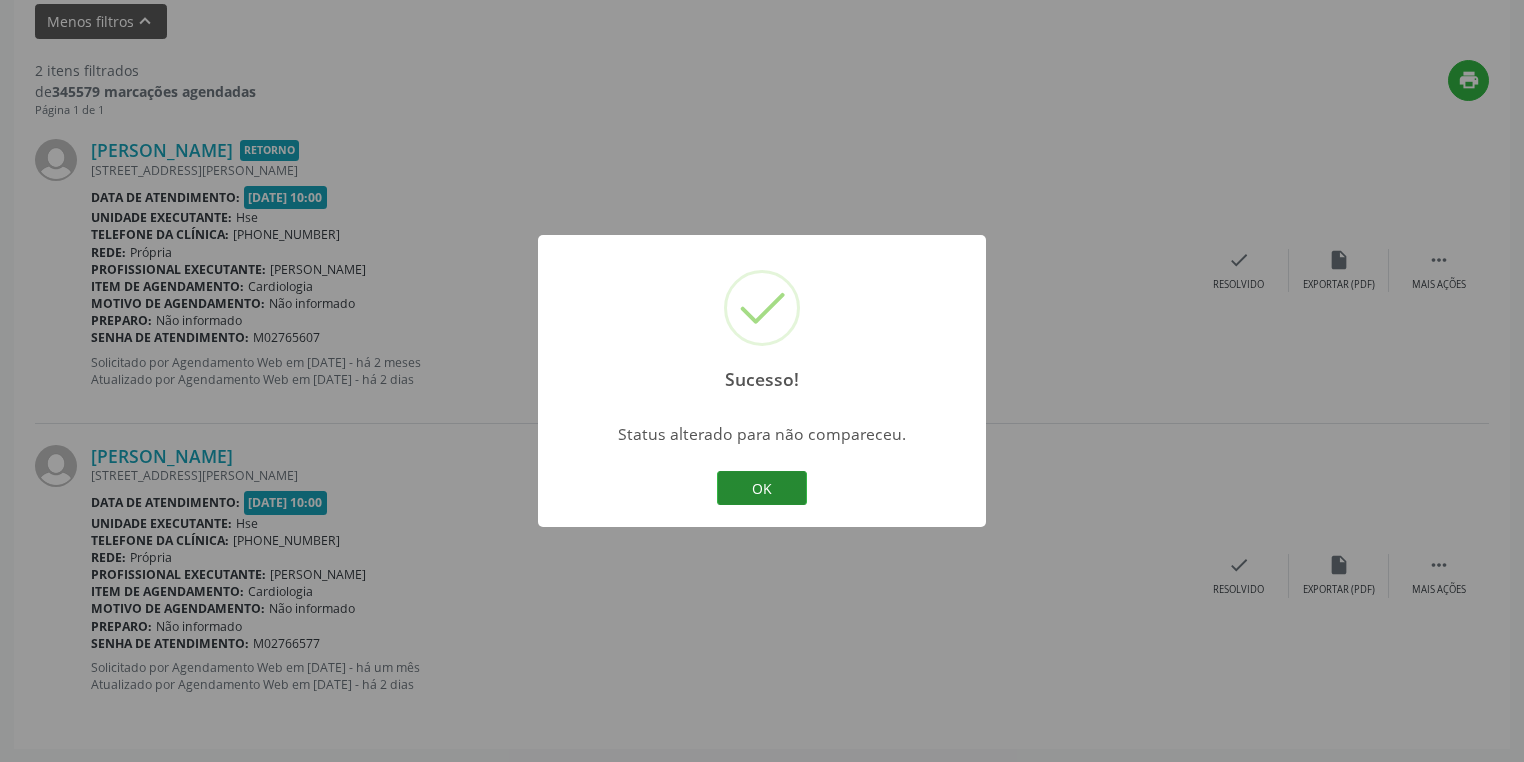 click on "OK" at bounding box center (762, 488) 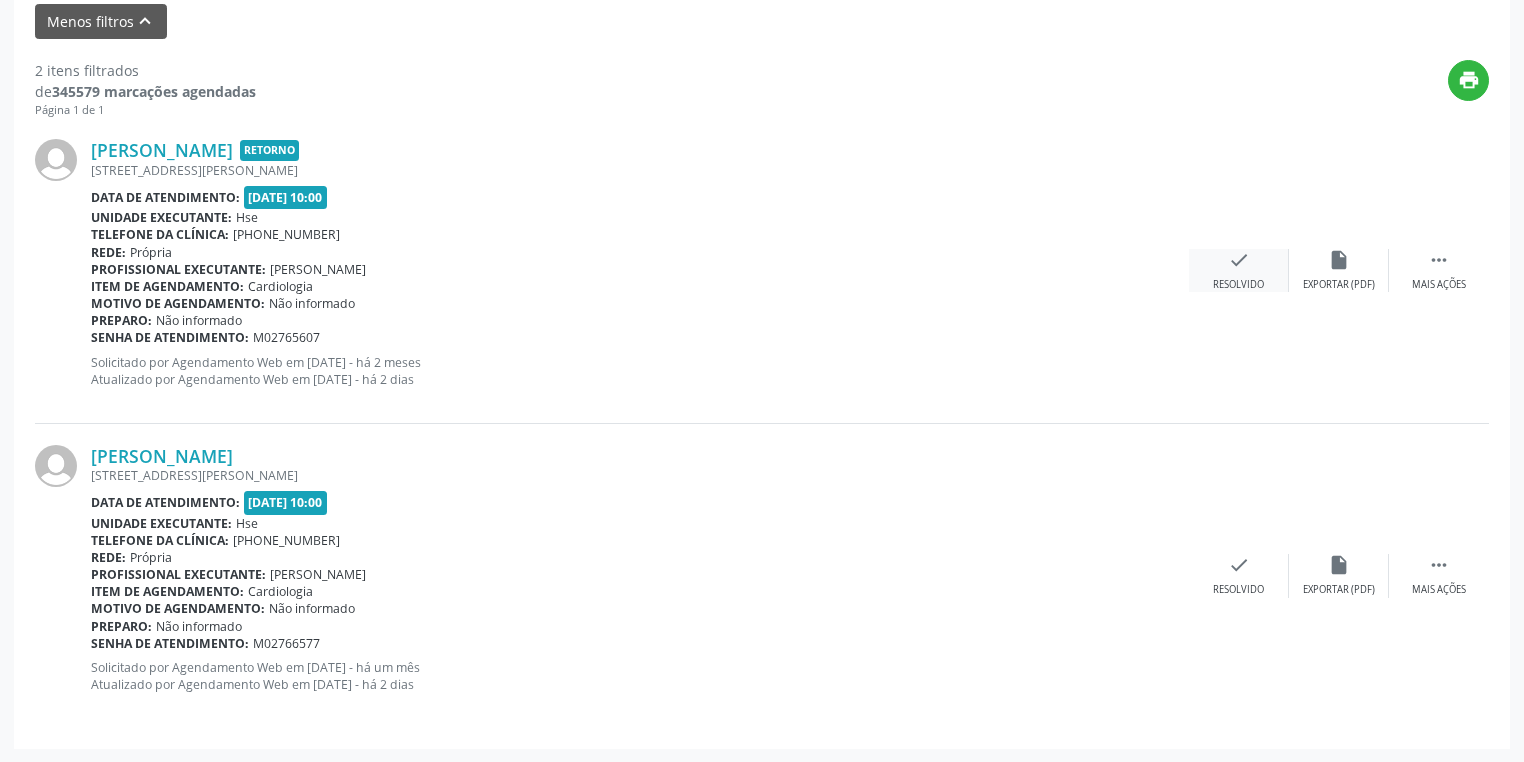 click on "Resolvido" at bounding box center [1238, 285] 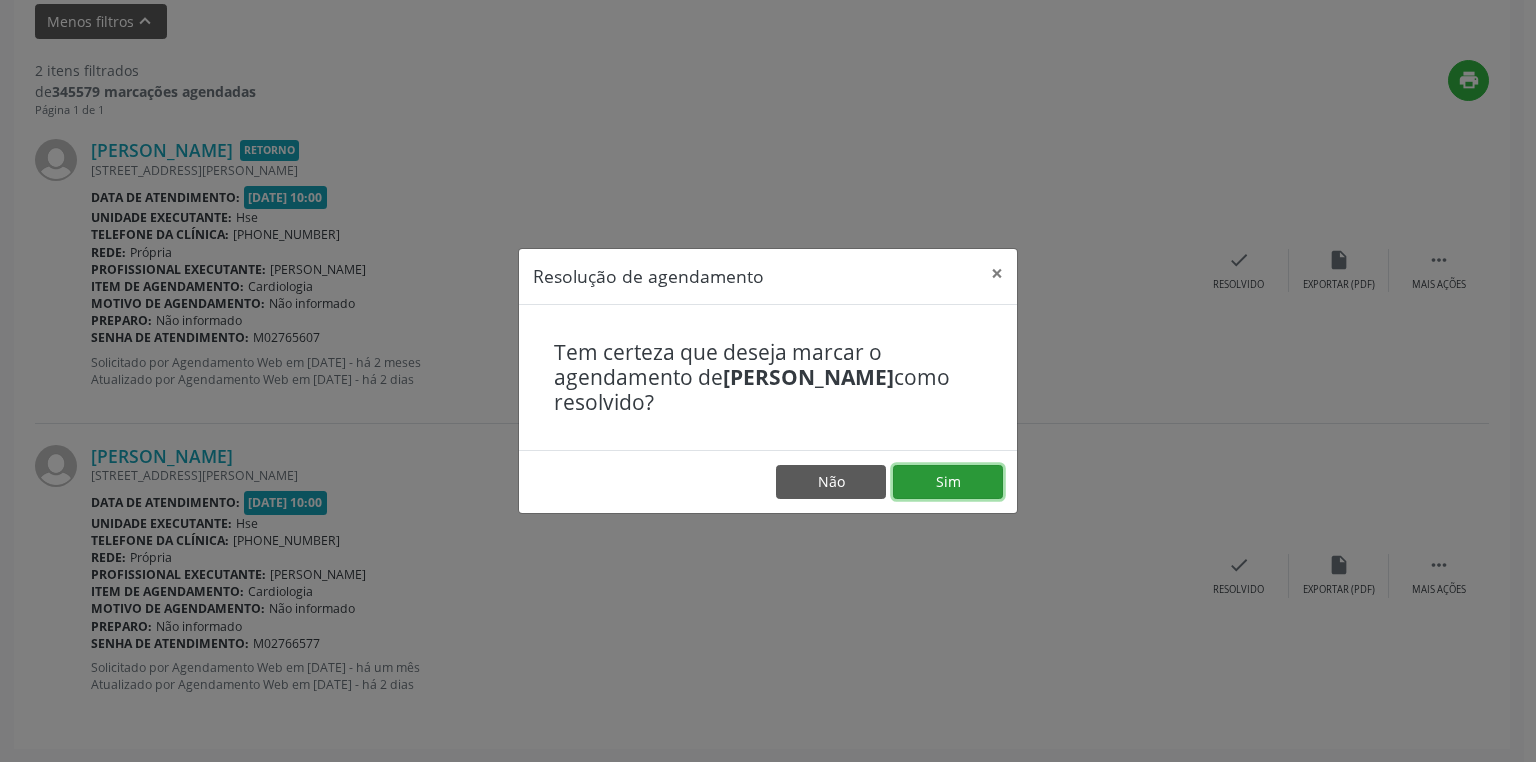 click on "Sim" at bounding box center [948, 482] 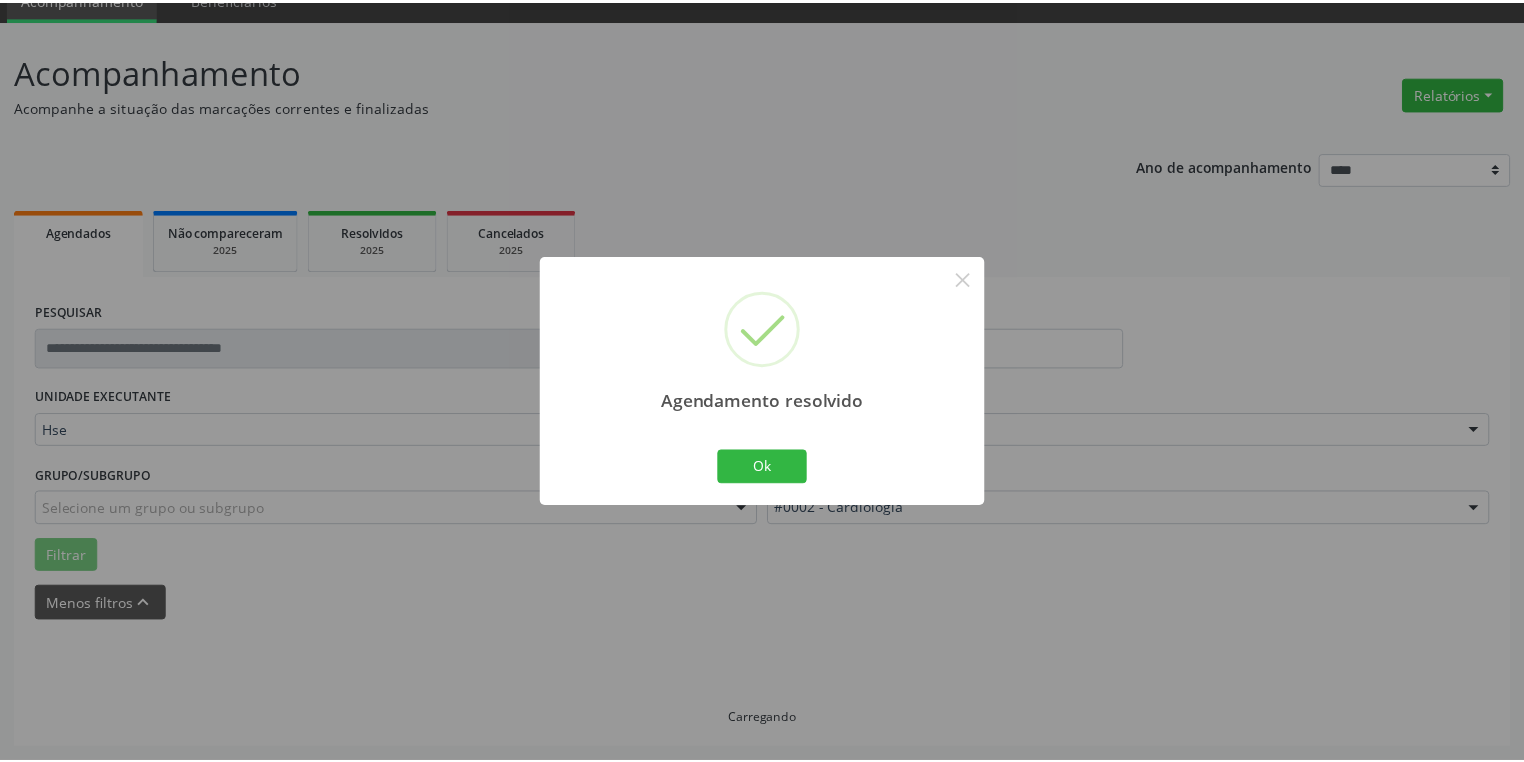 scroll, scrollTop: 88, scrollLeft: 0, axis: vertical 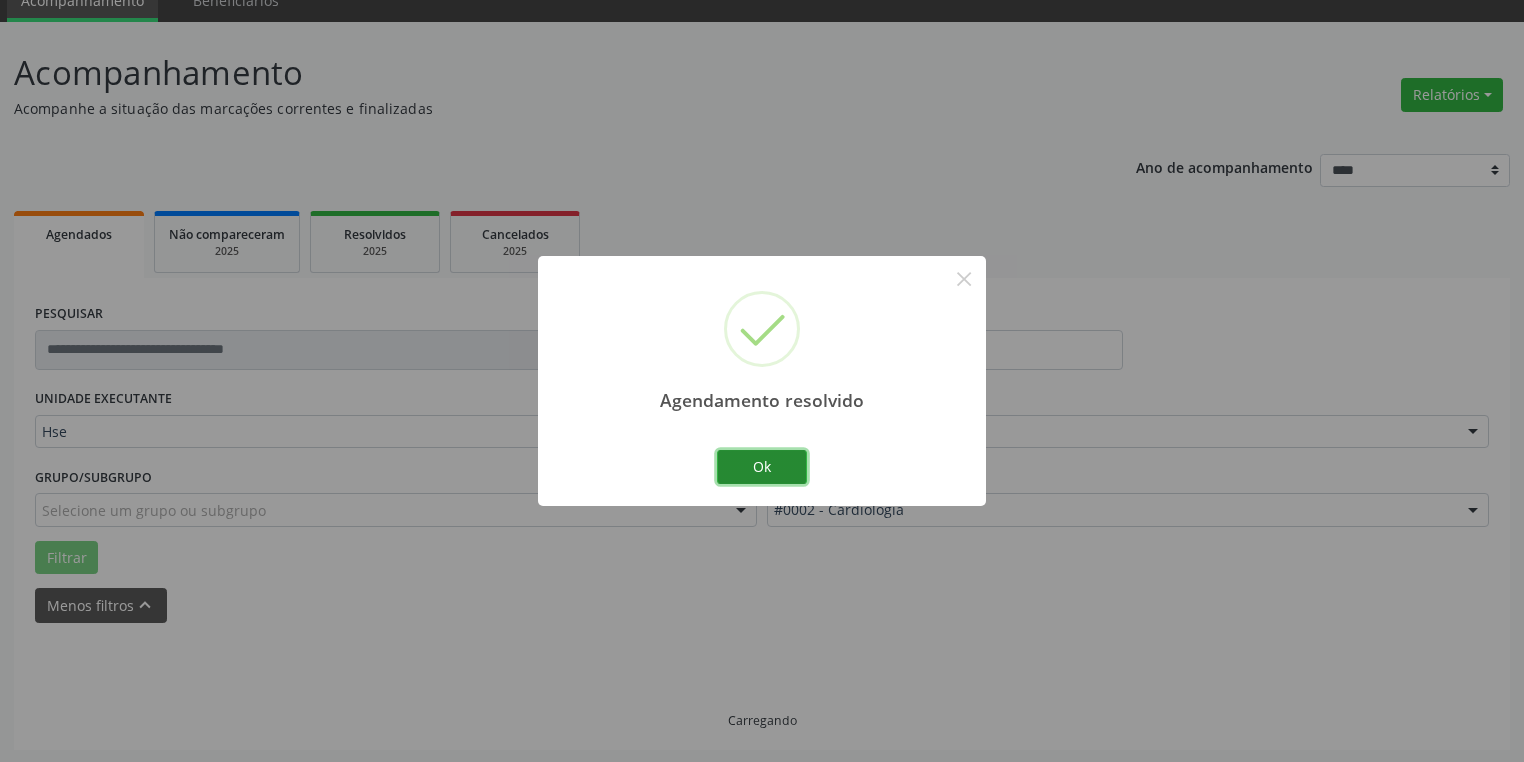 click on "Ok" at bounding box center (762, 467) 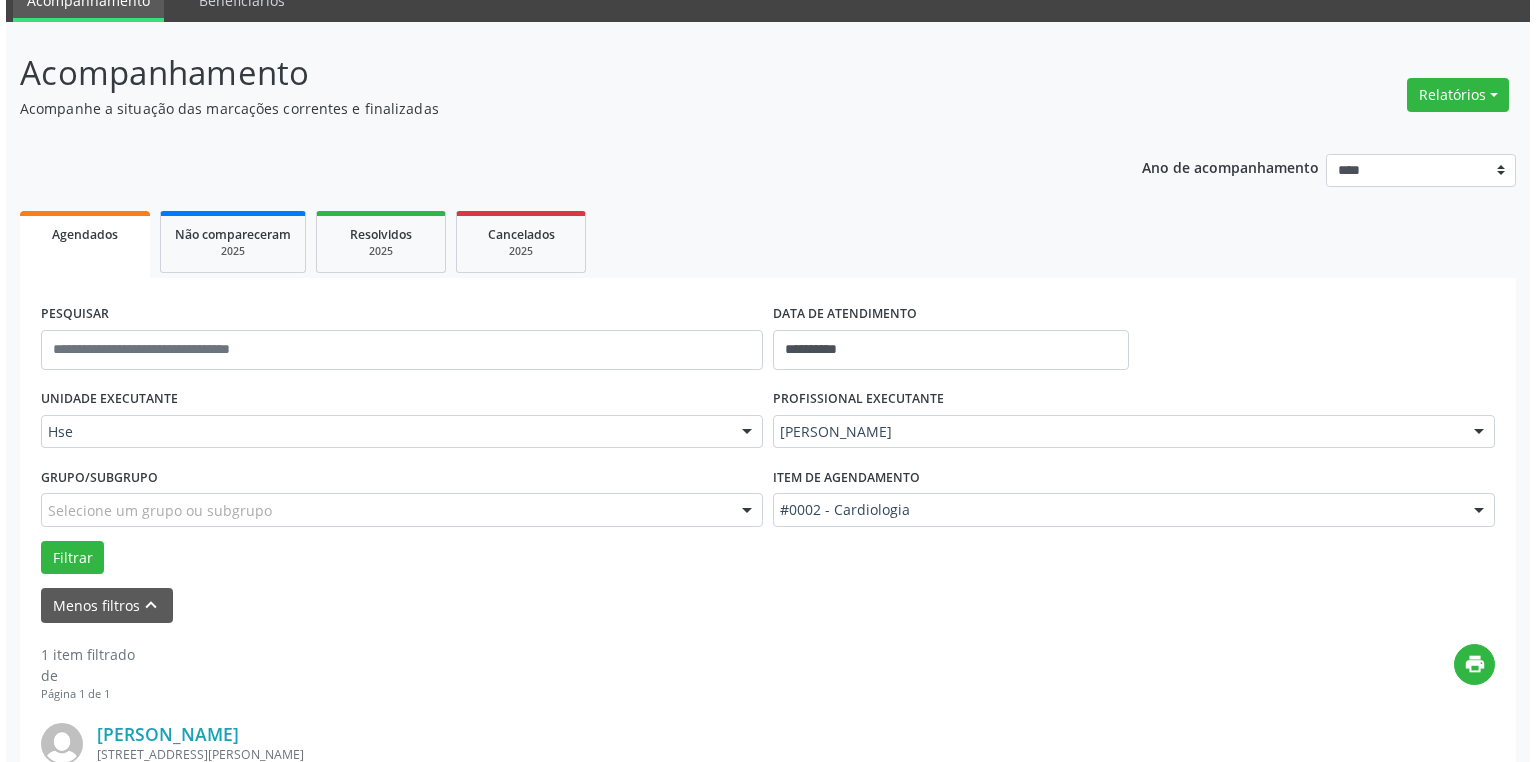 scroll, scrollTop: 366, scrollLeft: 0, axis: vertical 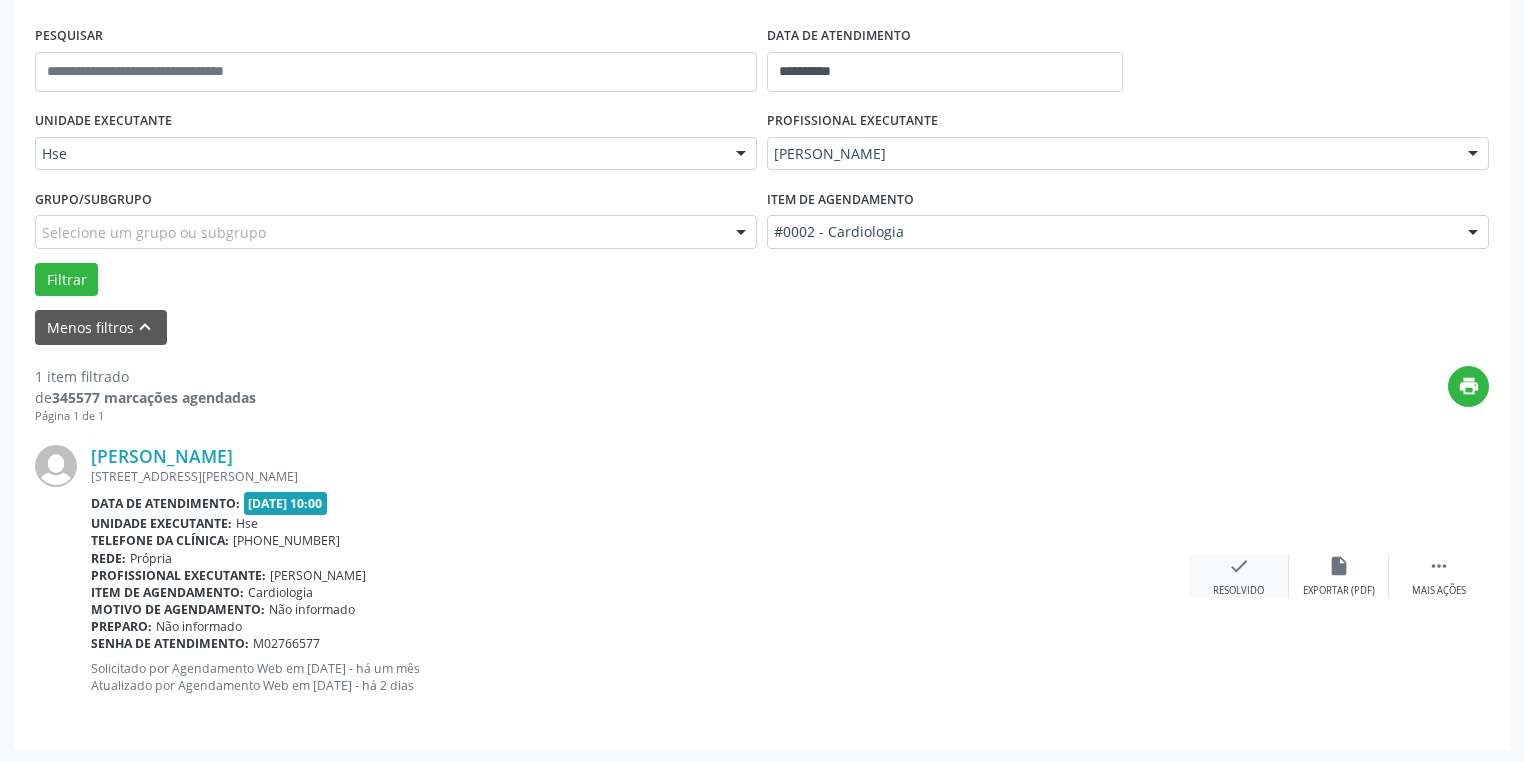 click on "check
Resolvido" at bounding box center (1239, 576) 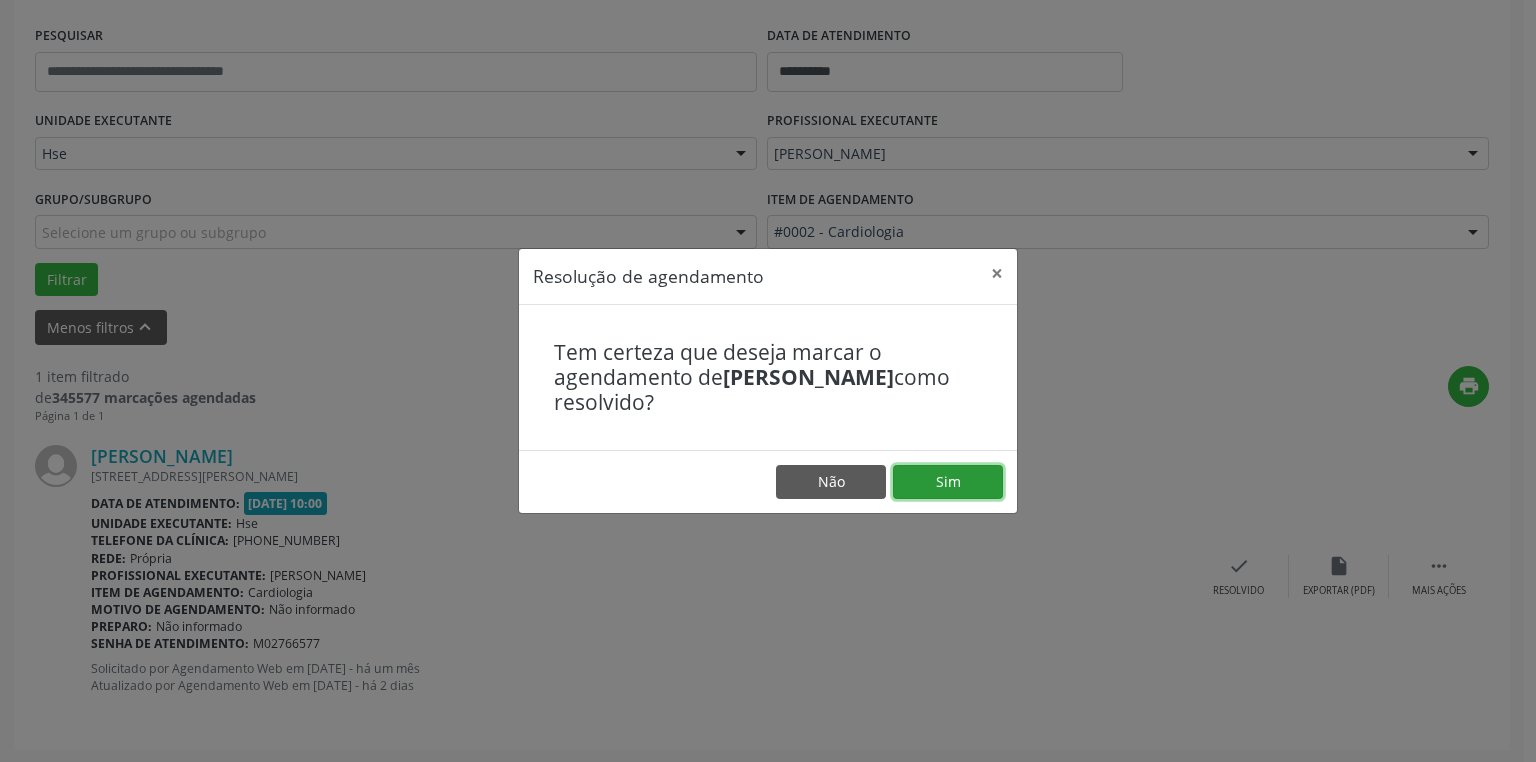 click on "Sim" at bounding box center [948, 482] 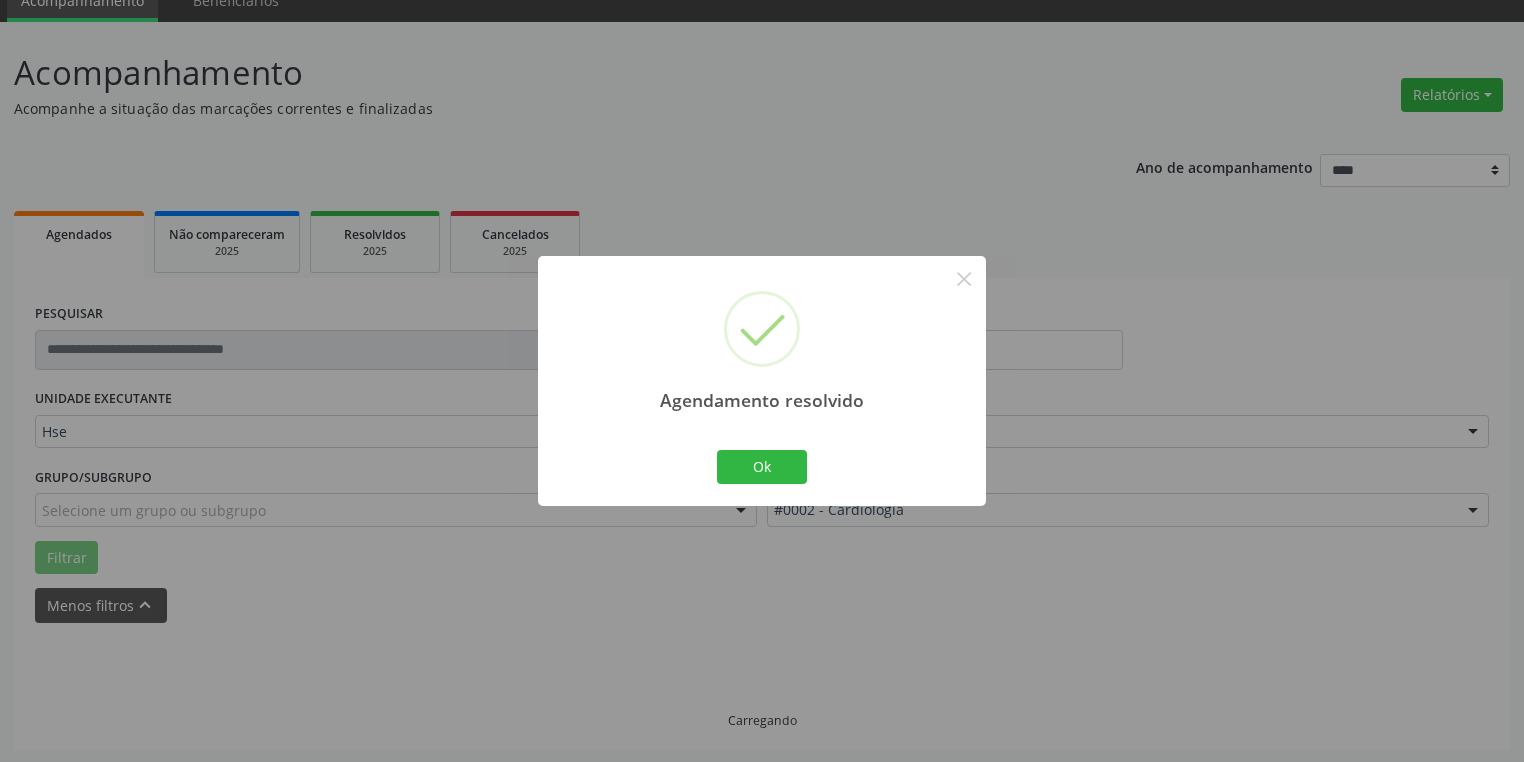 scroll, scrollTop: 45, scrollLeft: 0, axis: vertical 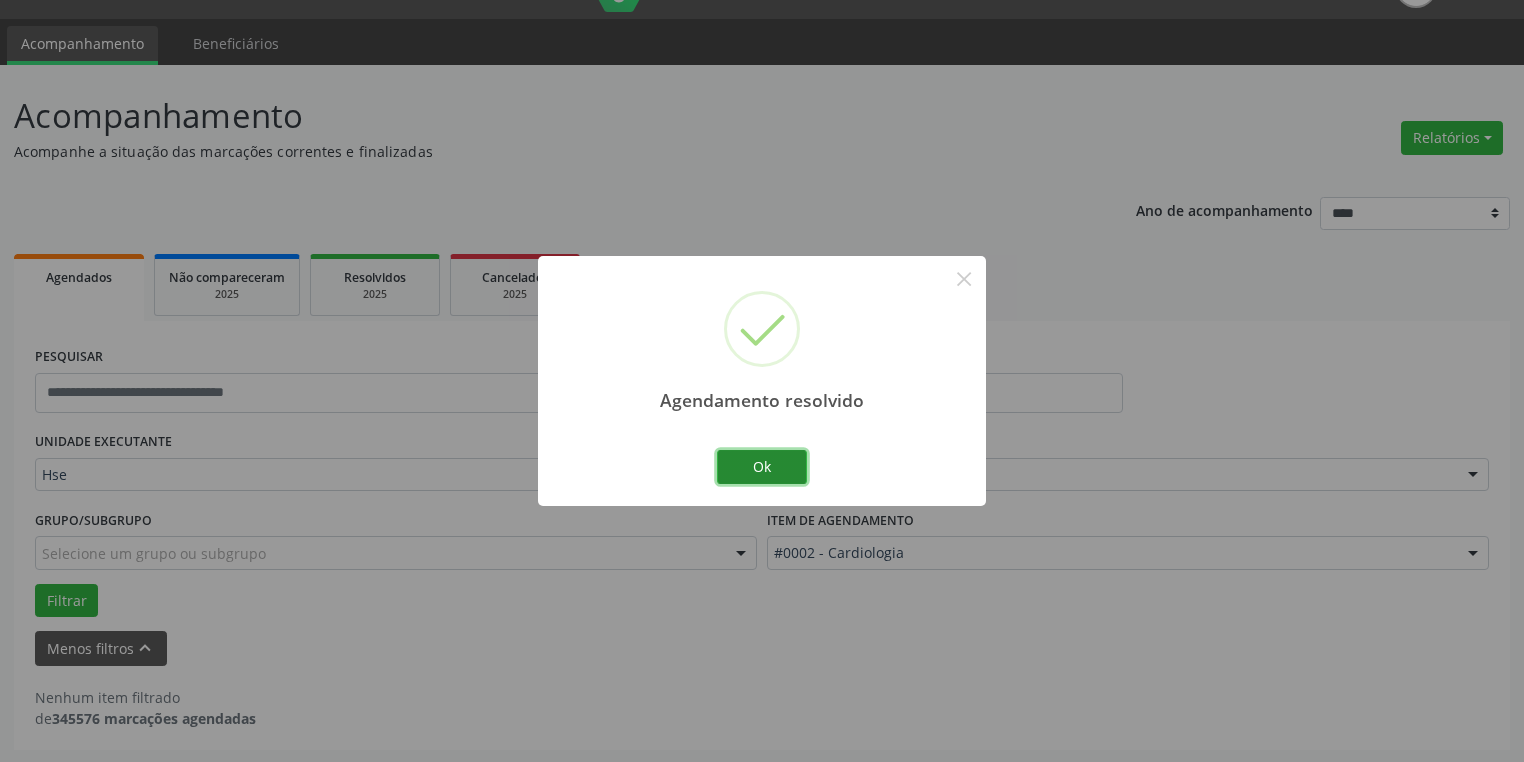 click on "Ok" at bounding box center [762, 467] 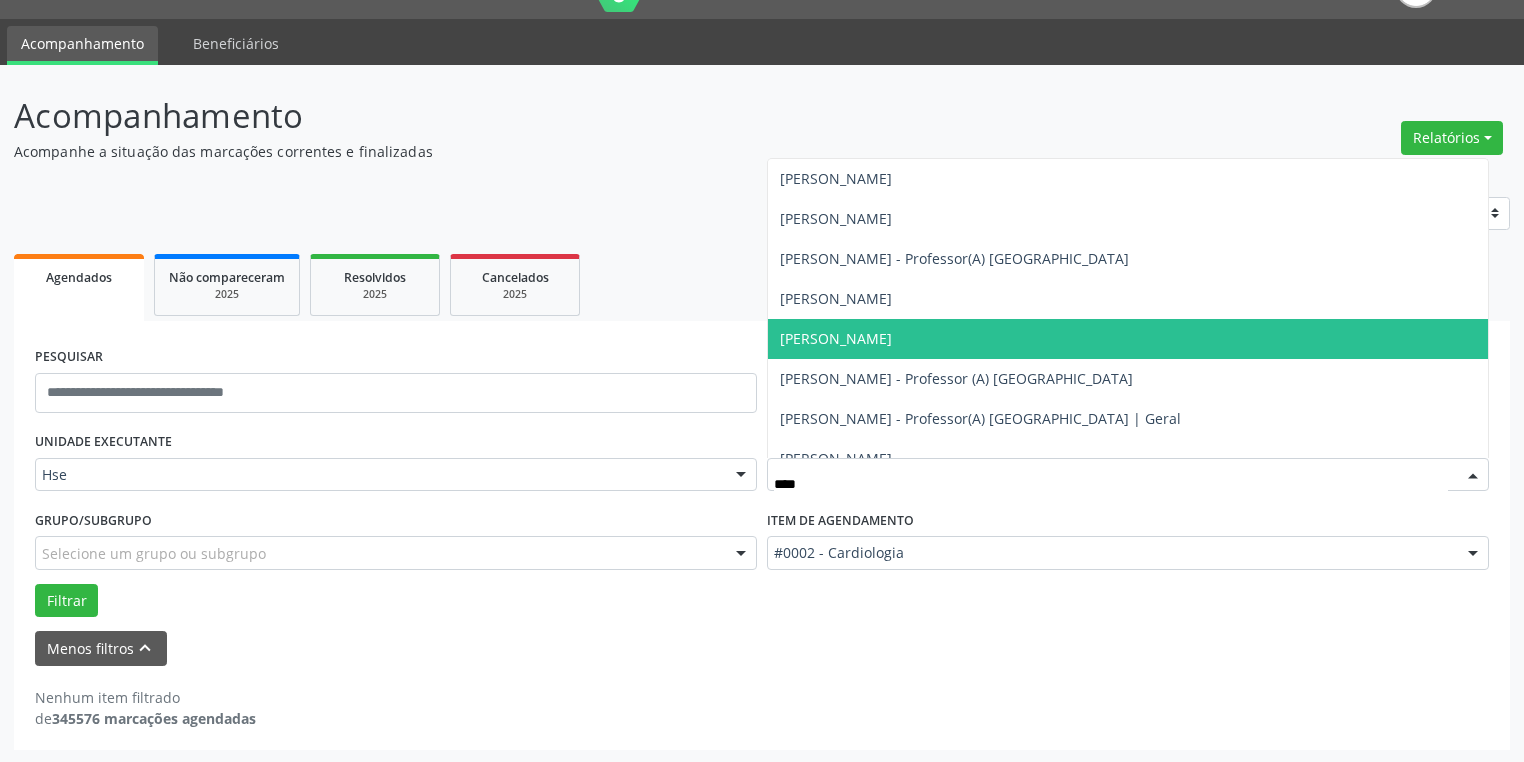 scroll, scrollTop: 220, scrollLeft: 0, axis: vertical 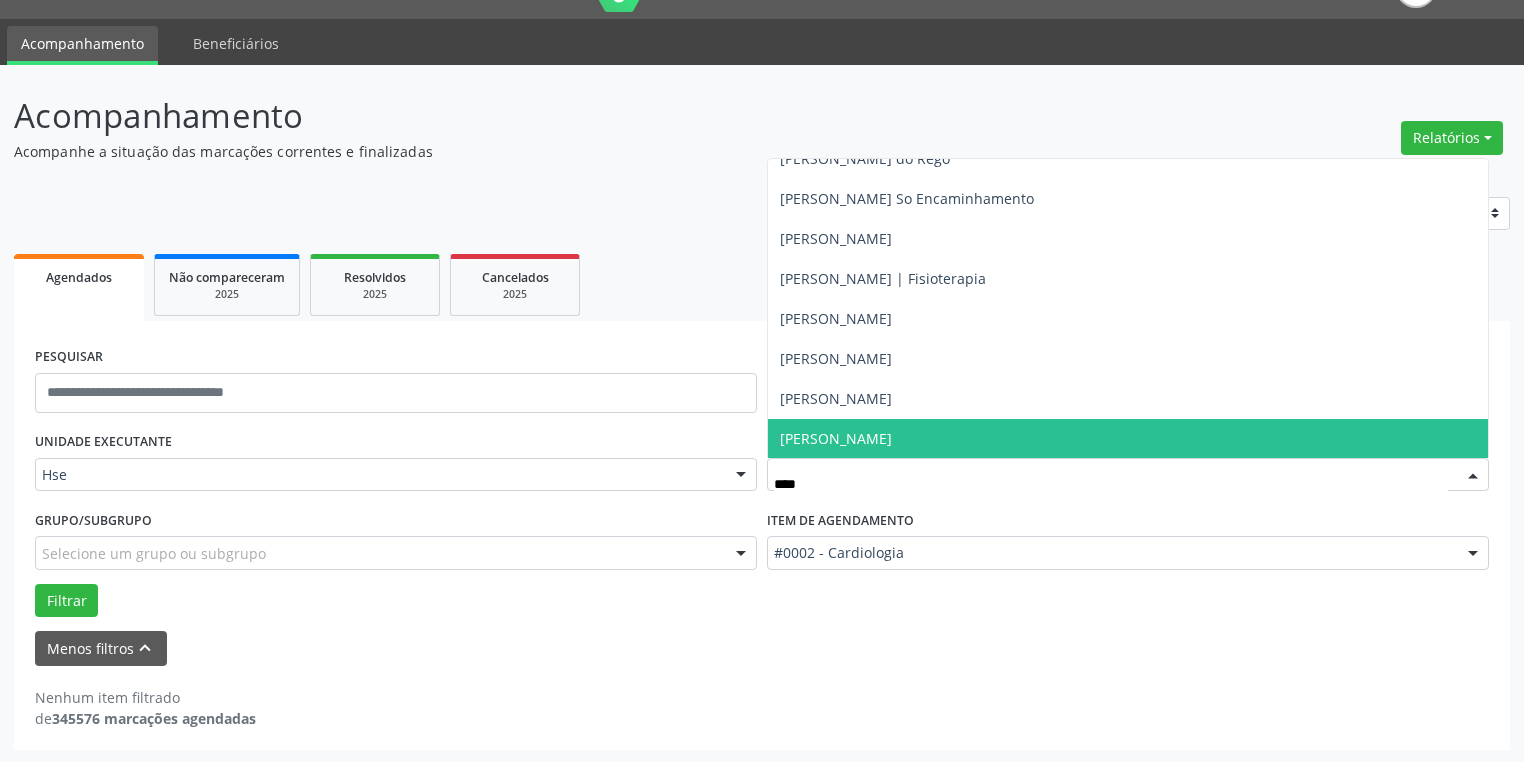 type on "*****" 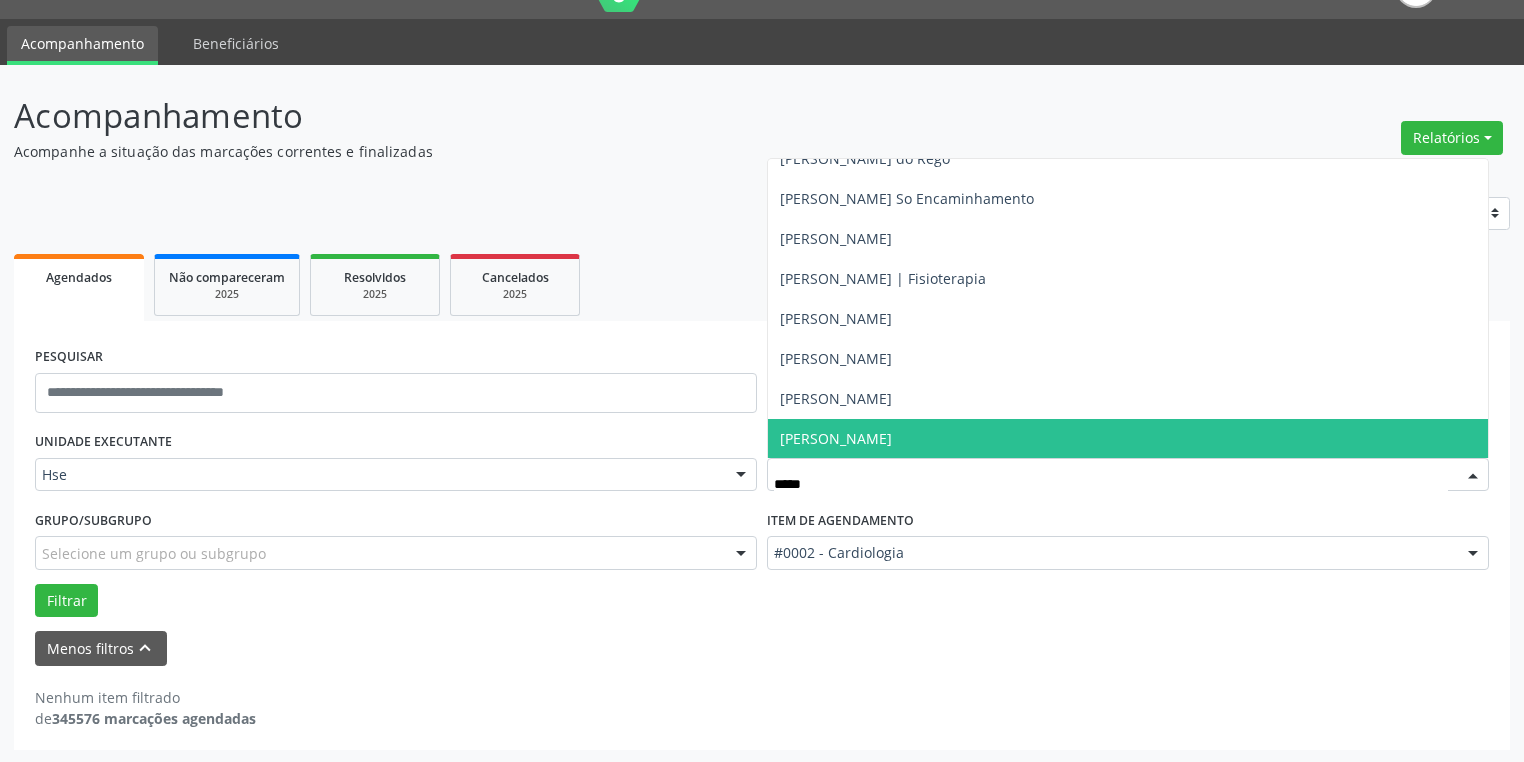 scroll, scrollTop: 0, scrollLeft: 0, axis: both 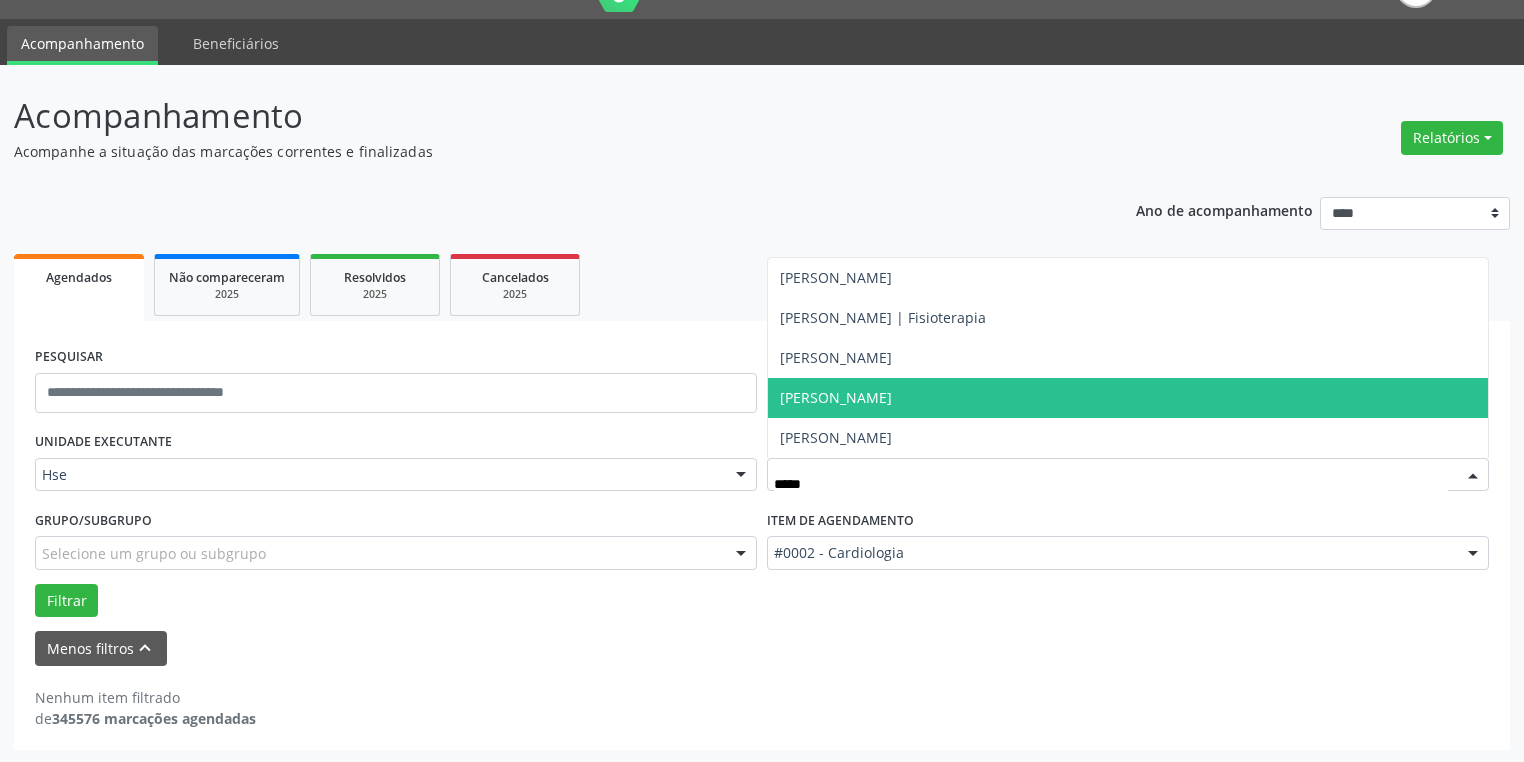 click on "[PERSON_NAME]" at bounding box center [836, 397] 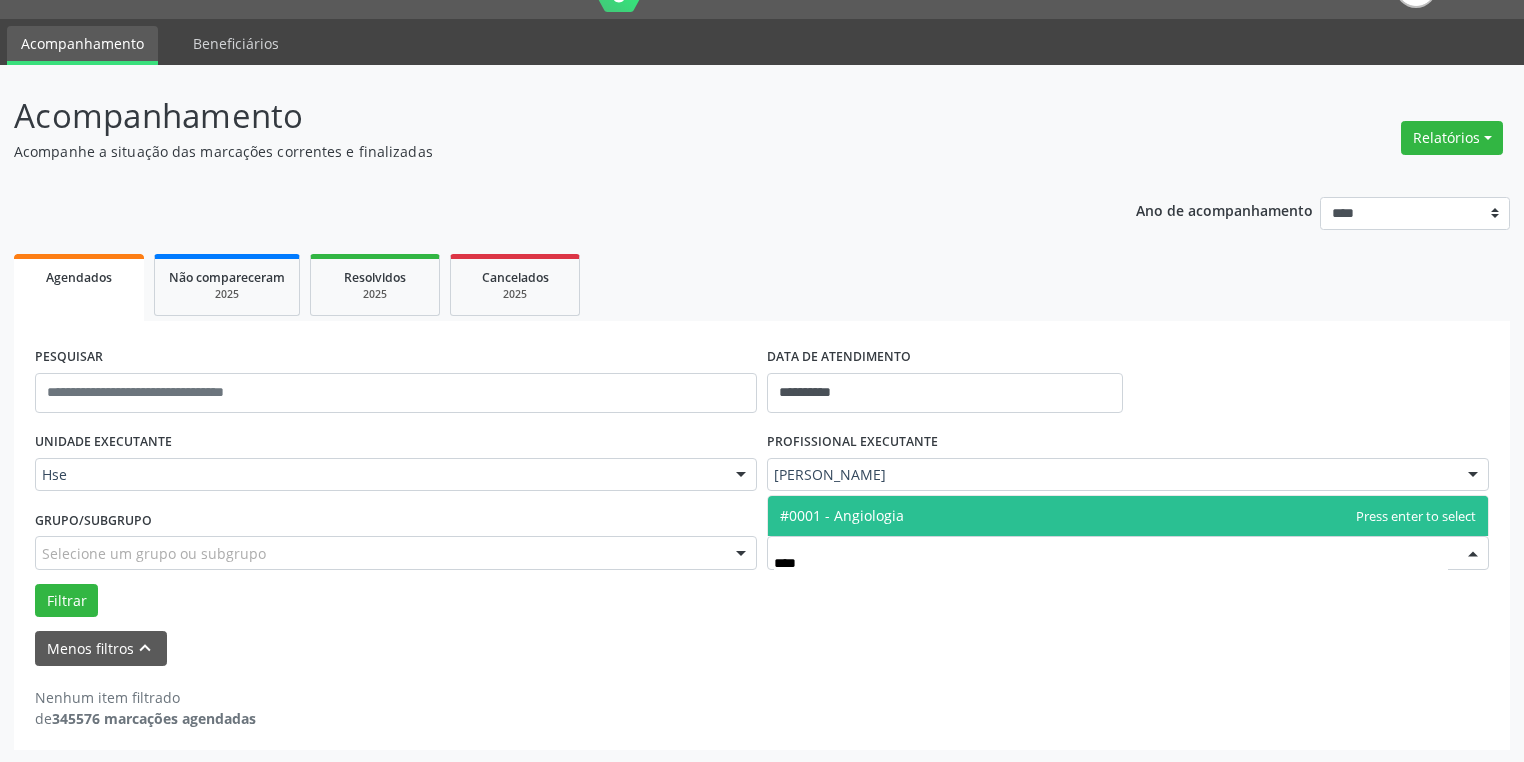 type on "*****" 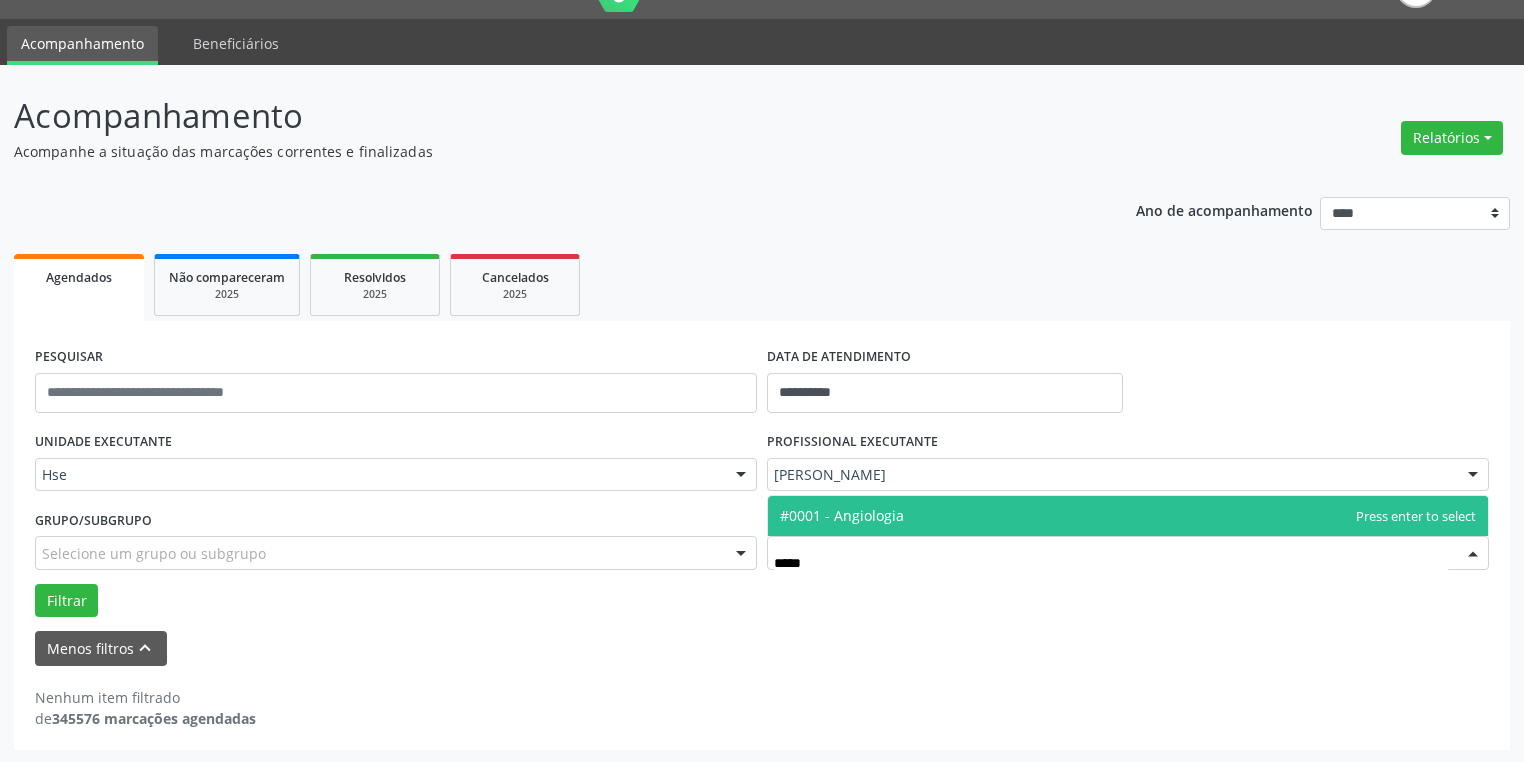 click on "#0001 - Angiologia" at bounding box center (1128, 516) 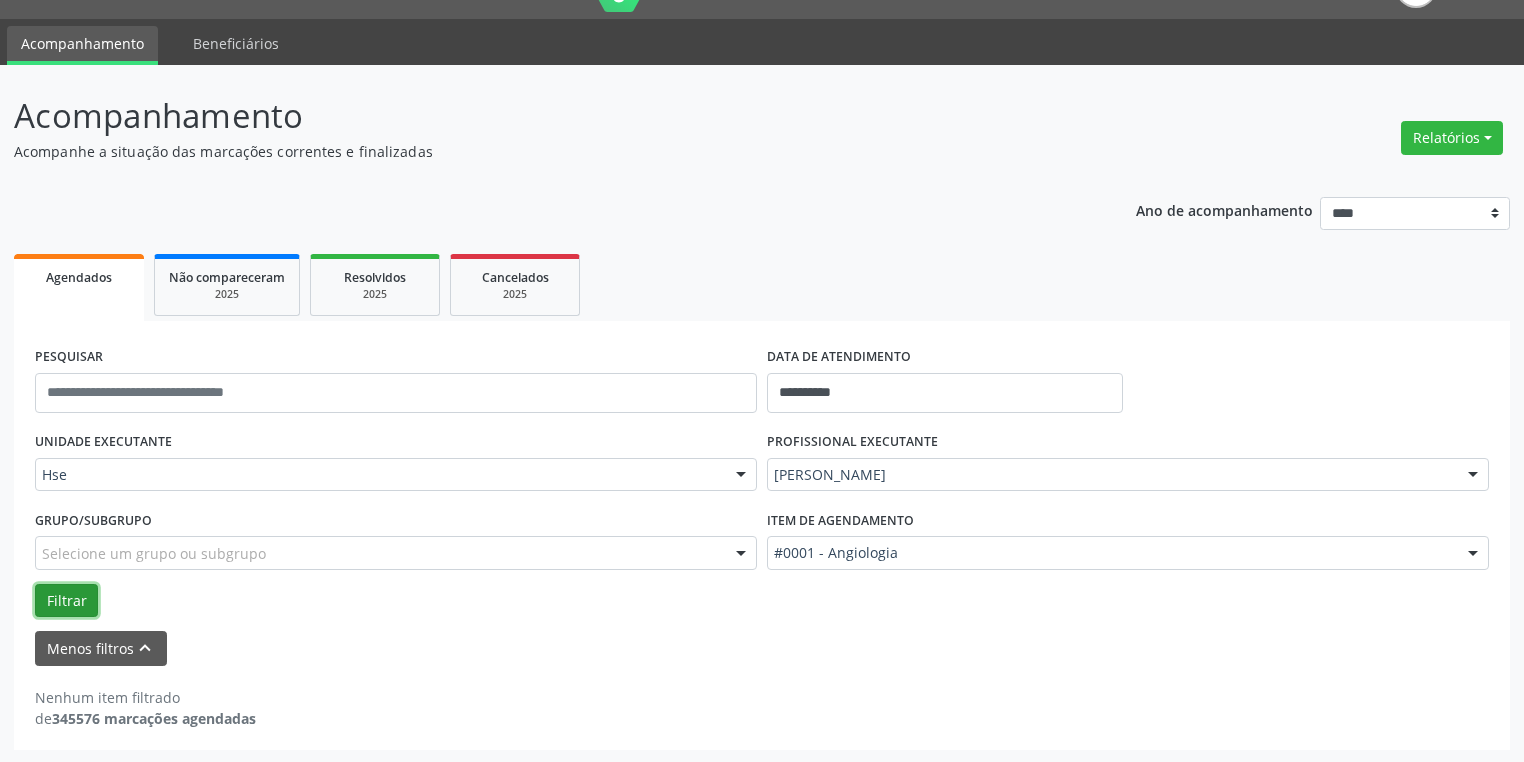 click on "Filtrar" at bounding box center (66, 601) 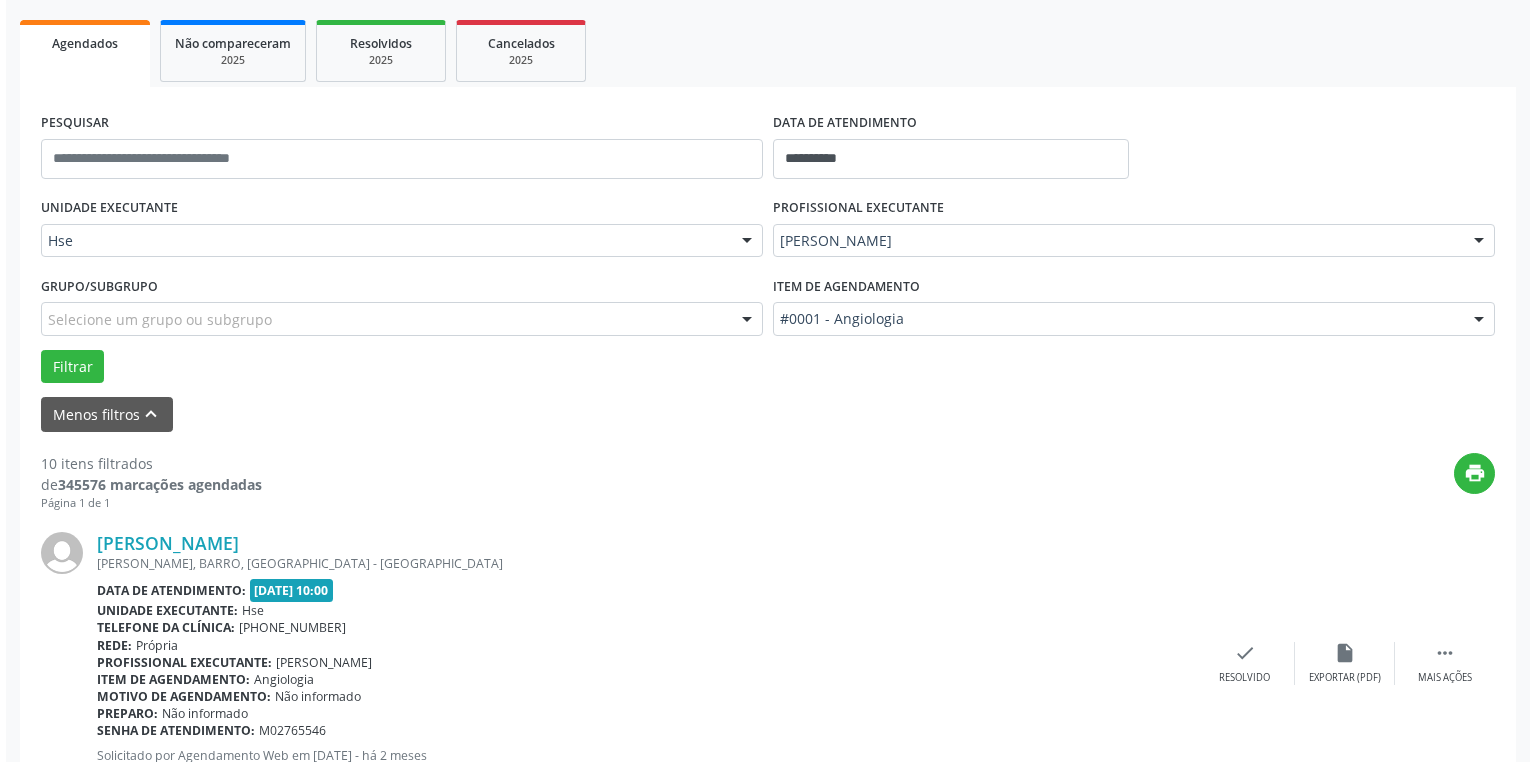 scroll, scrollTop: 445, scrollLeft: 0, axis: vertical 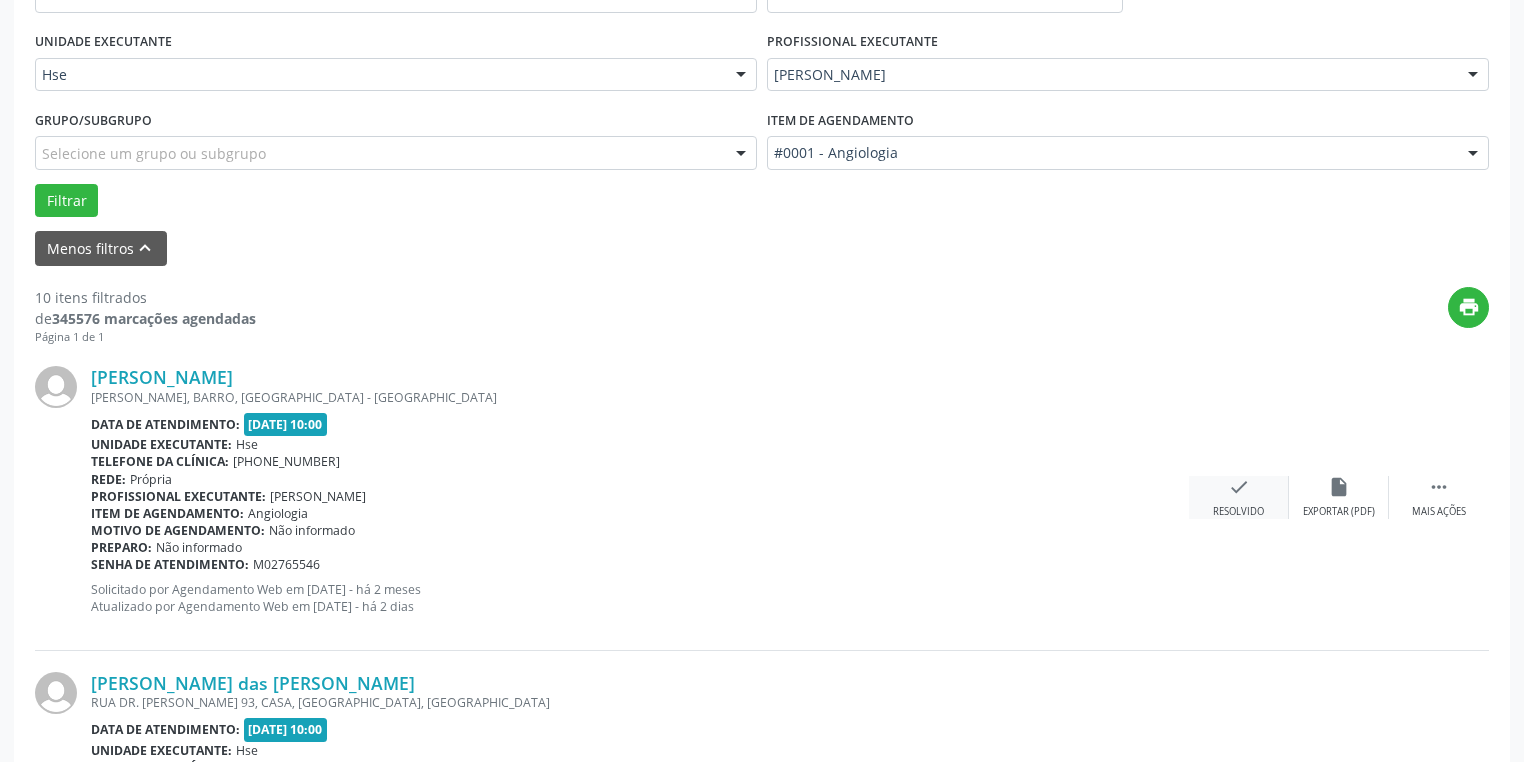 click on "Resolvido" at bounding box center [1238, 512] 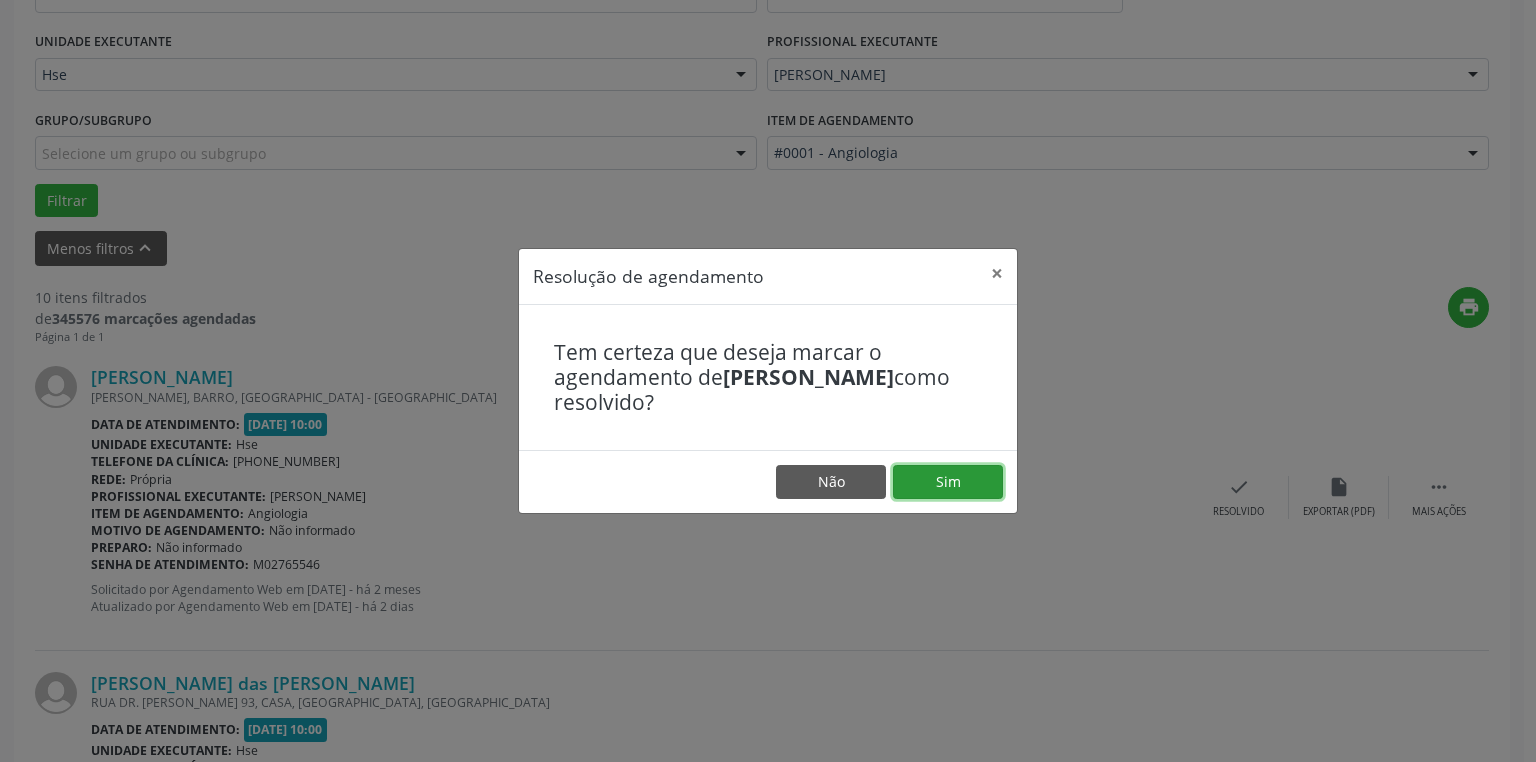 click on "Sim" at bounding box center [948, 482] 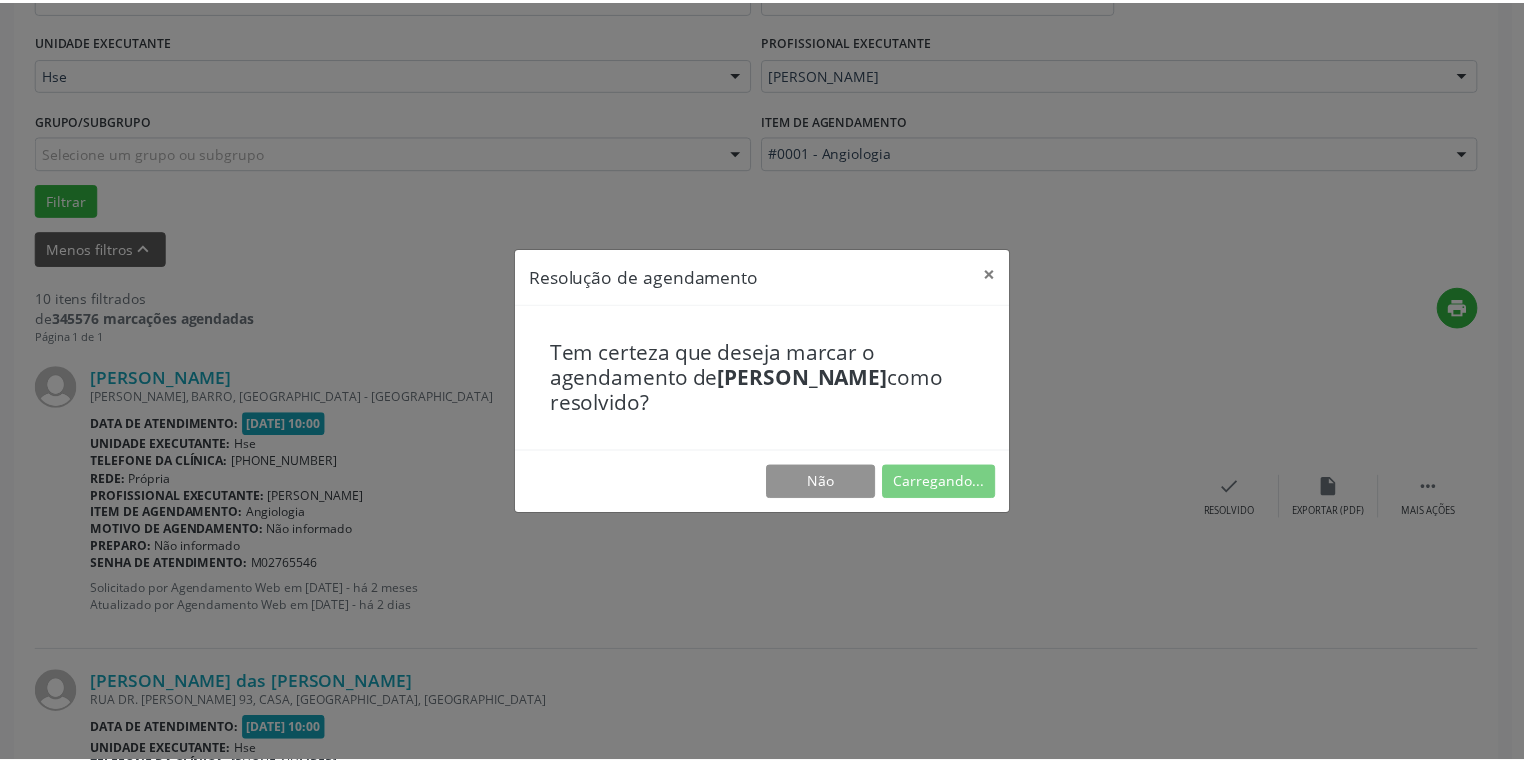 scroll, scrollTop: 88, scrollLeft: 0, axis: vertical 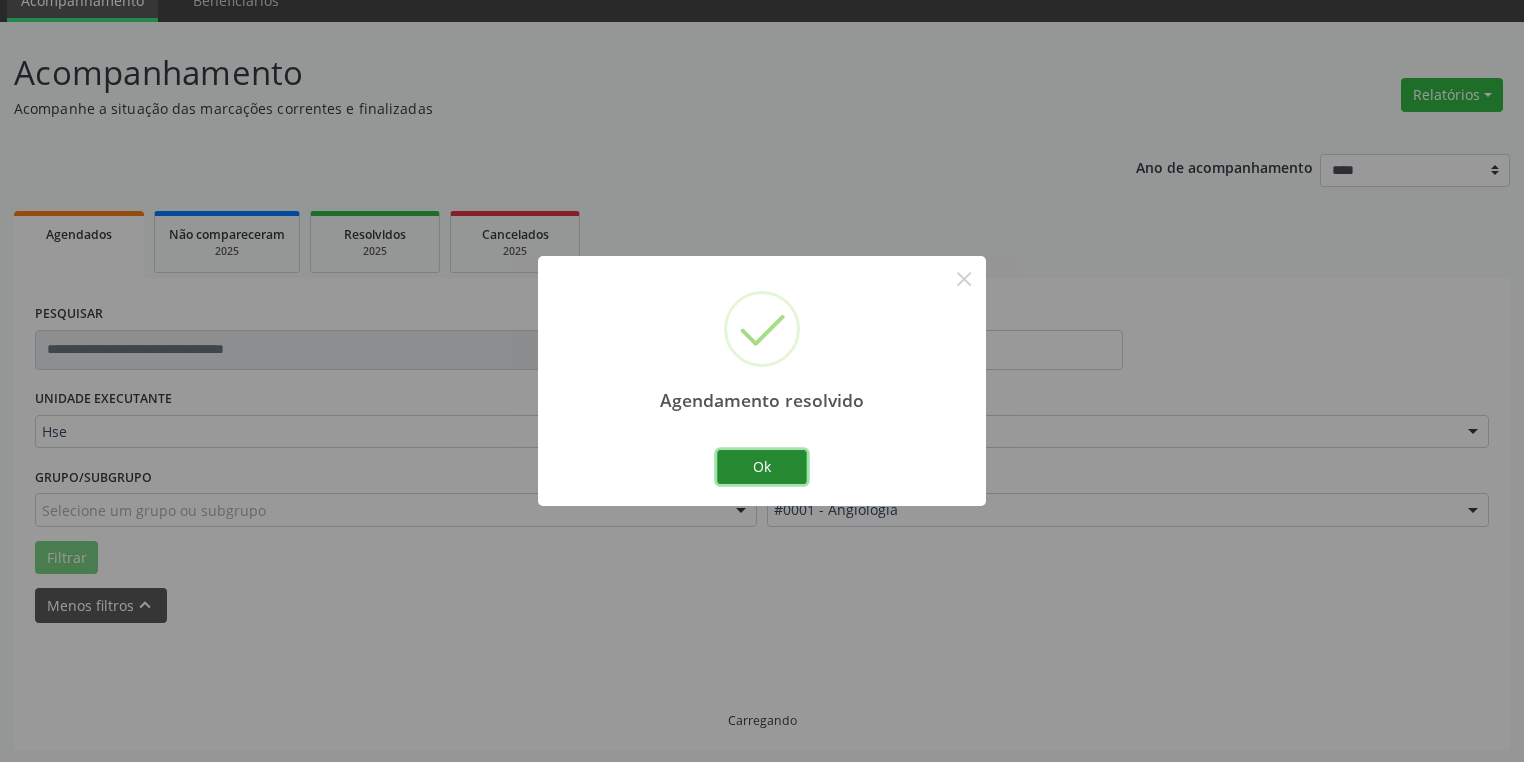click on "Ok" at bounding box center [762, 467] 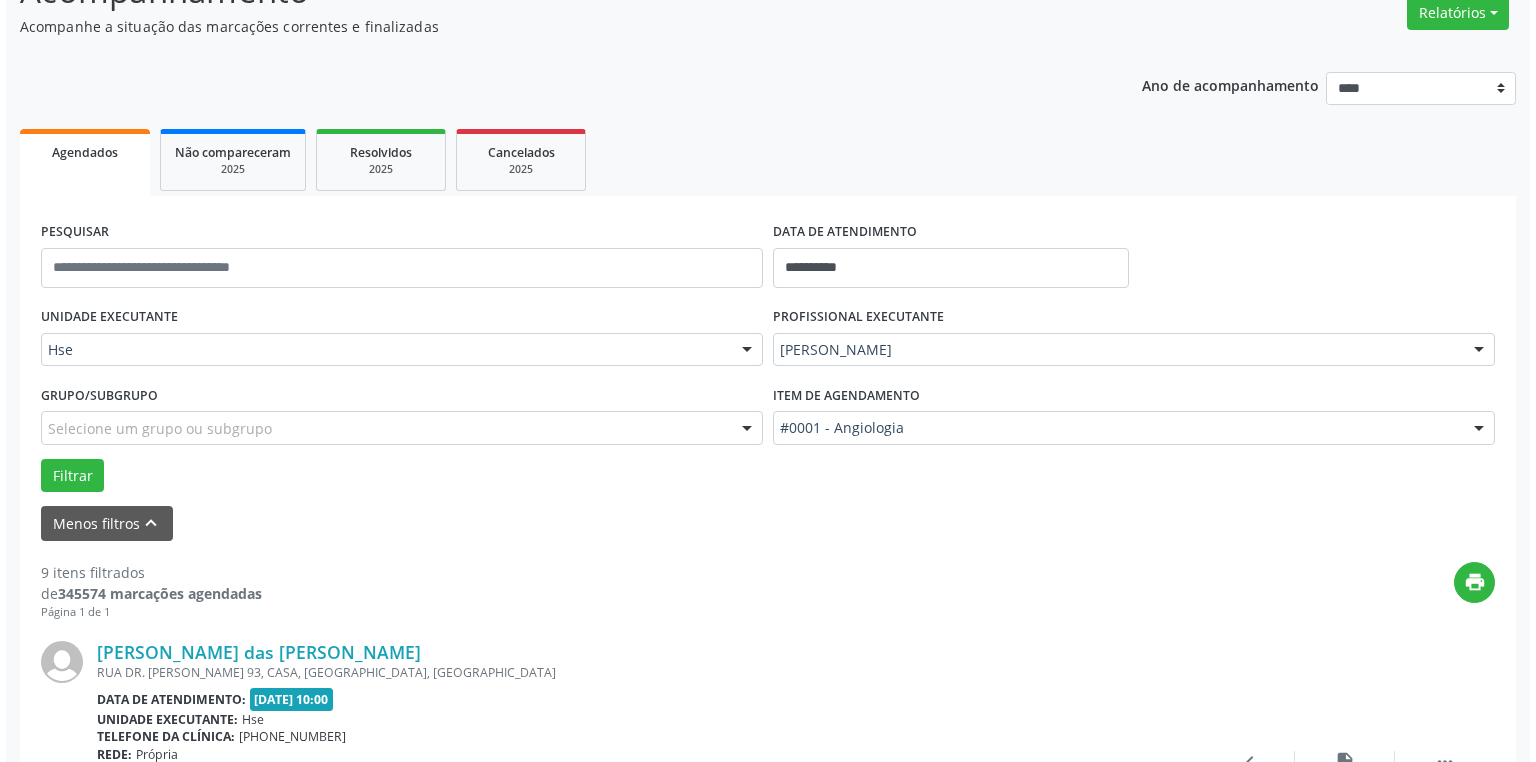 scroll, scrollTop: 408, scrollLeft: 0, axis: vertical 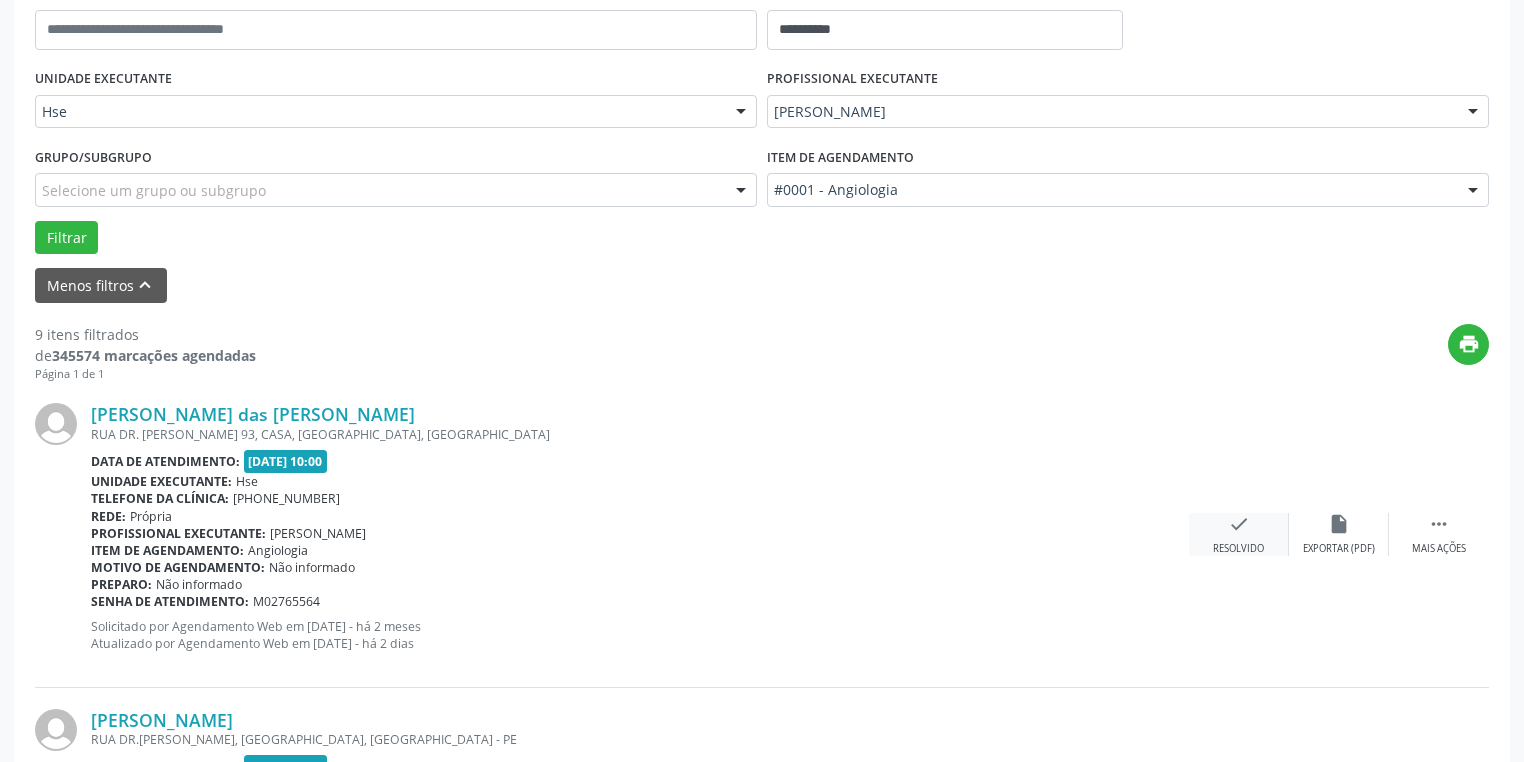 click on "Resolvido" at bounding box center [1238, 549] 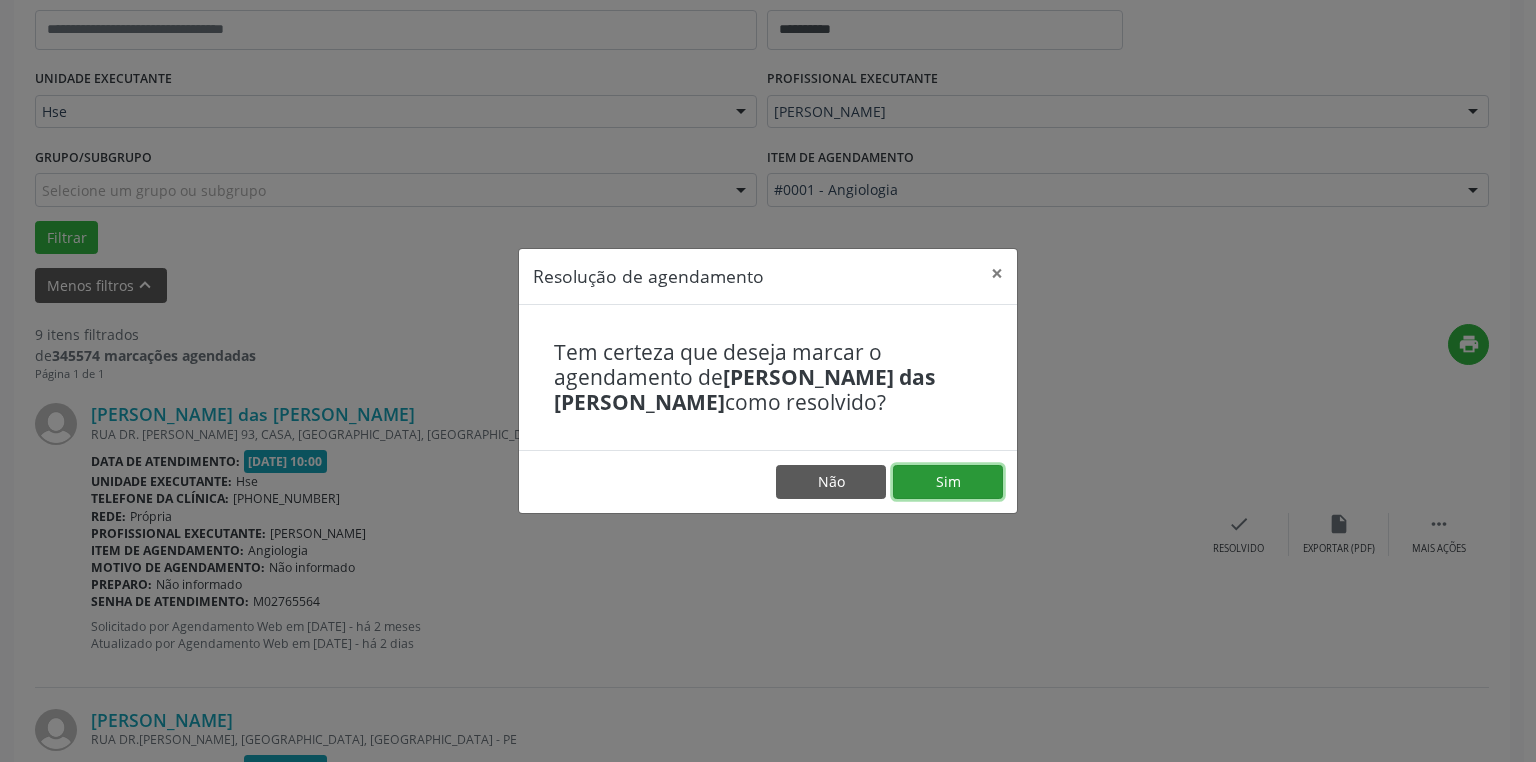 click on "Sim" at bounding box center (948, 482) 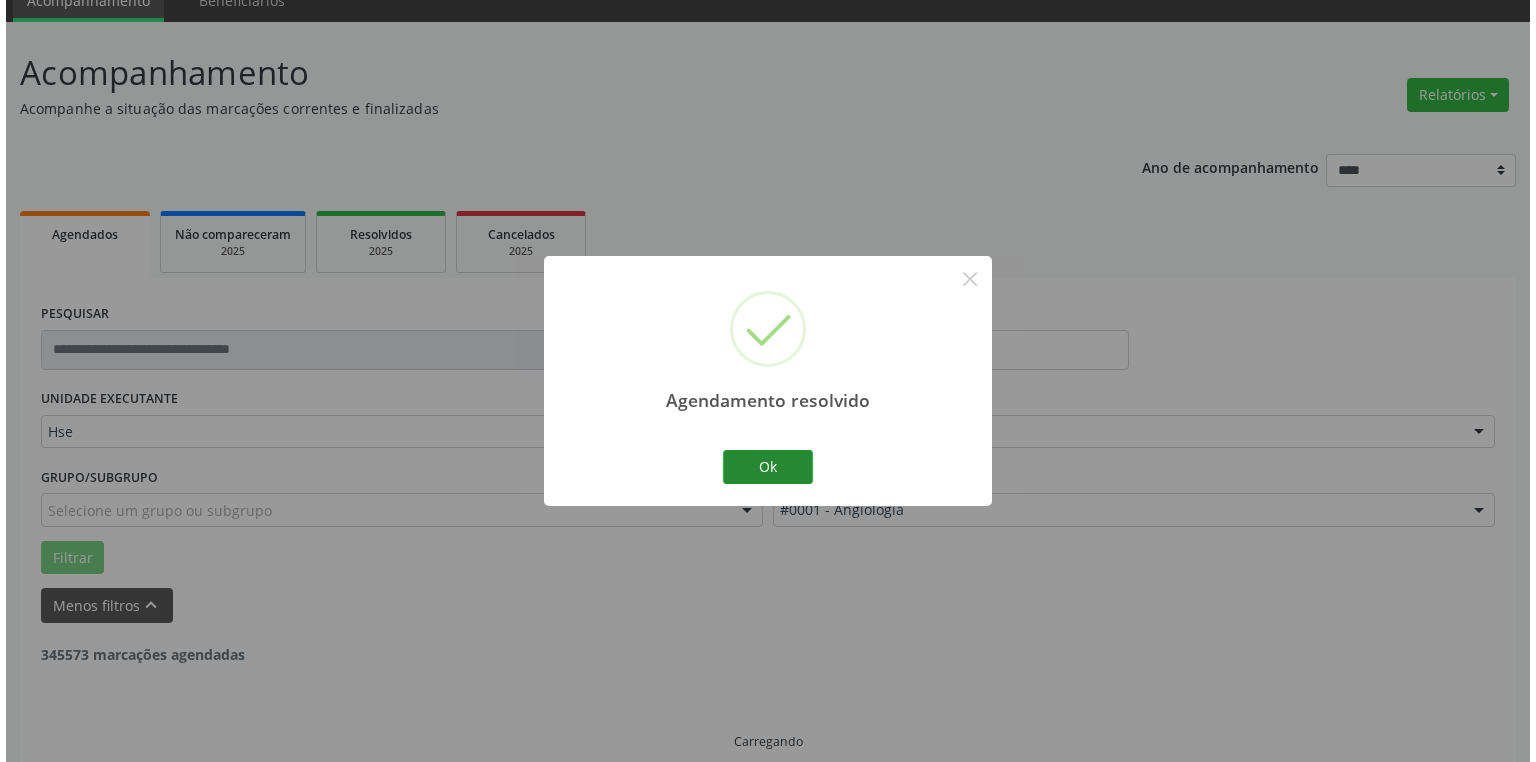 scroll, scrollTop: 408, scrollLeft: 0, axis: vertical 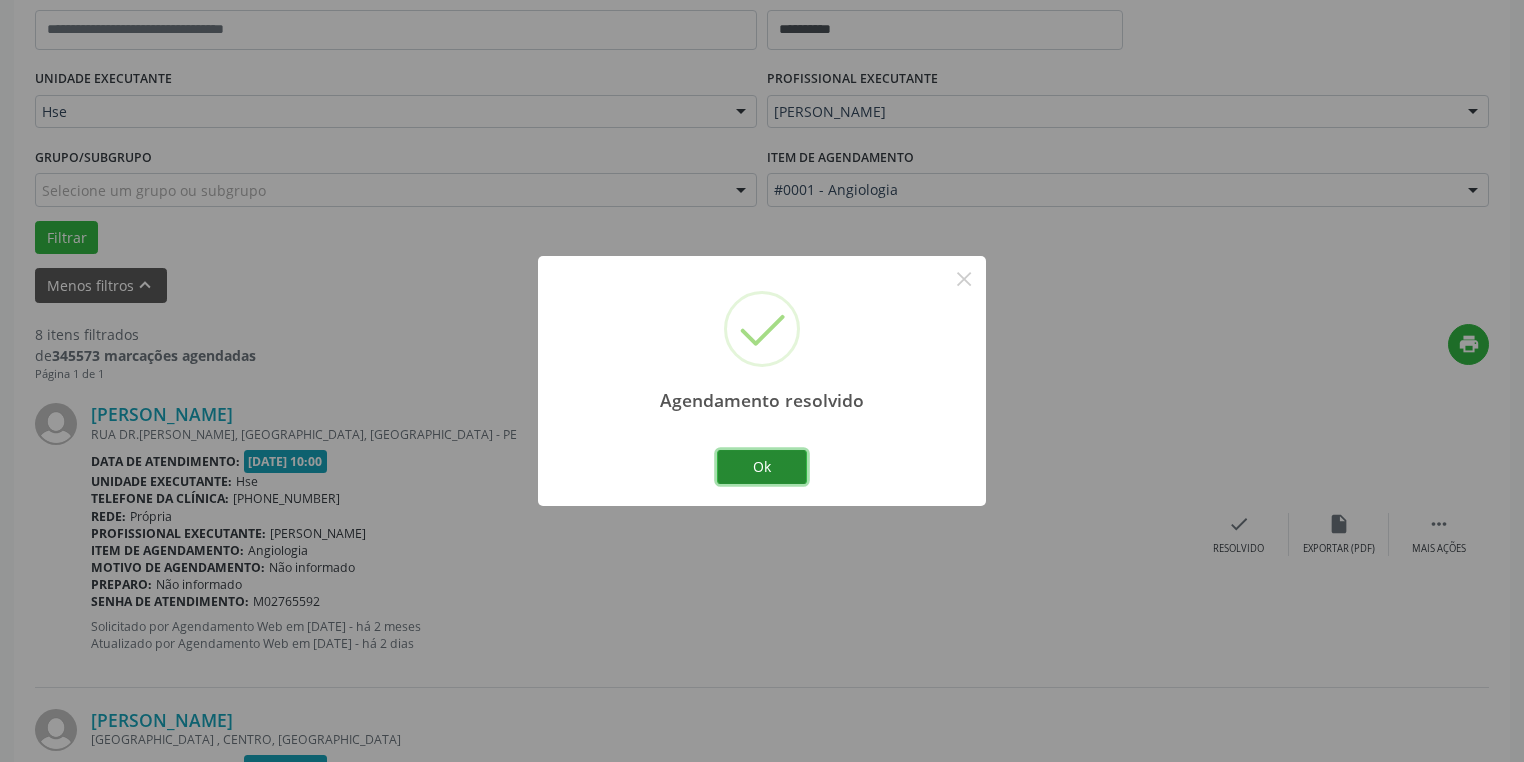 click on "Ok" at bounding box center [762, 467] 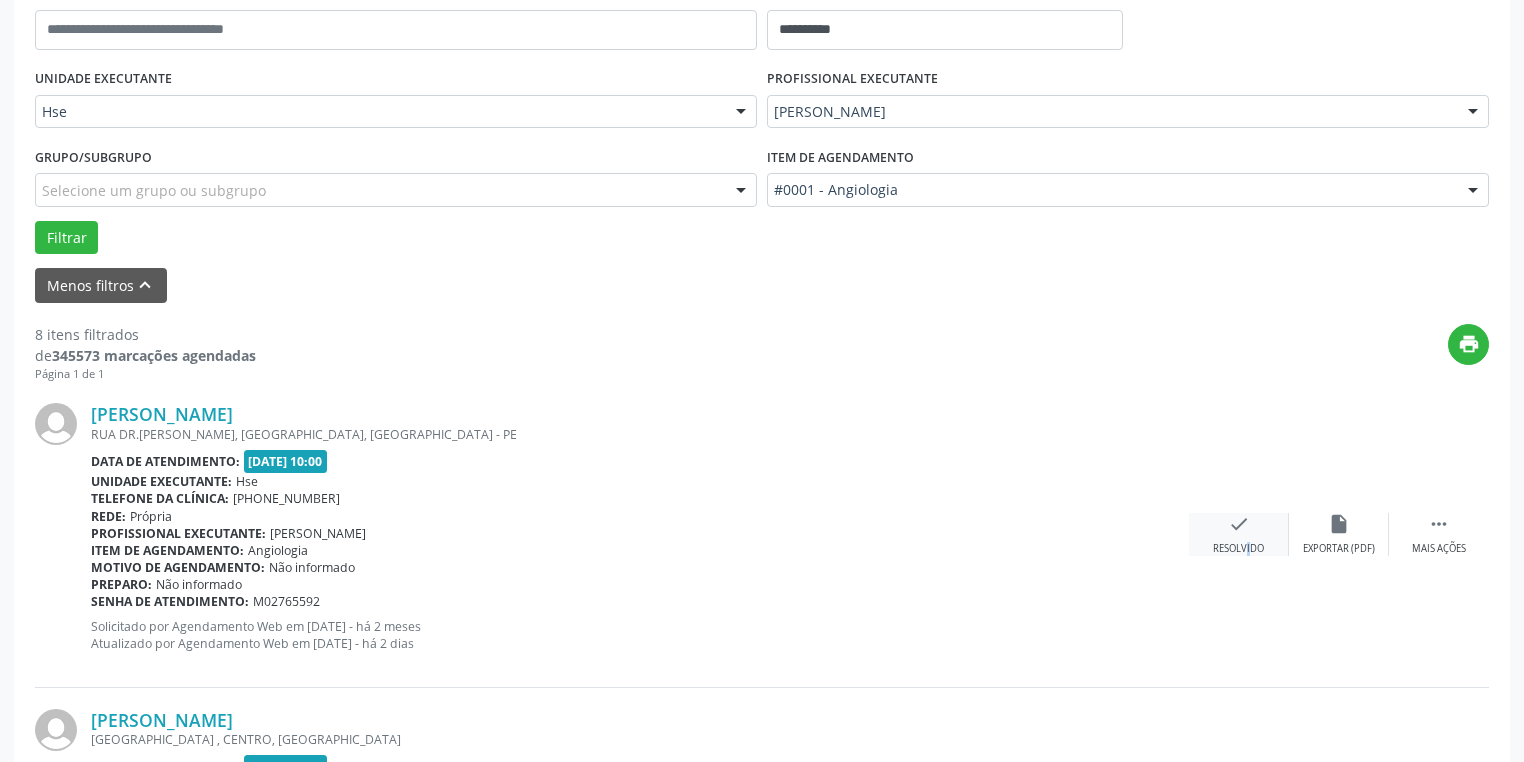 click on "Resolvido" at bounding box center [1238, 549] 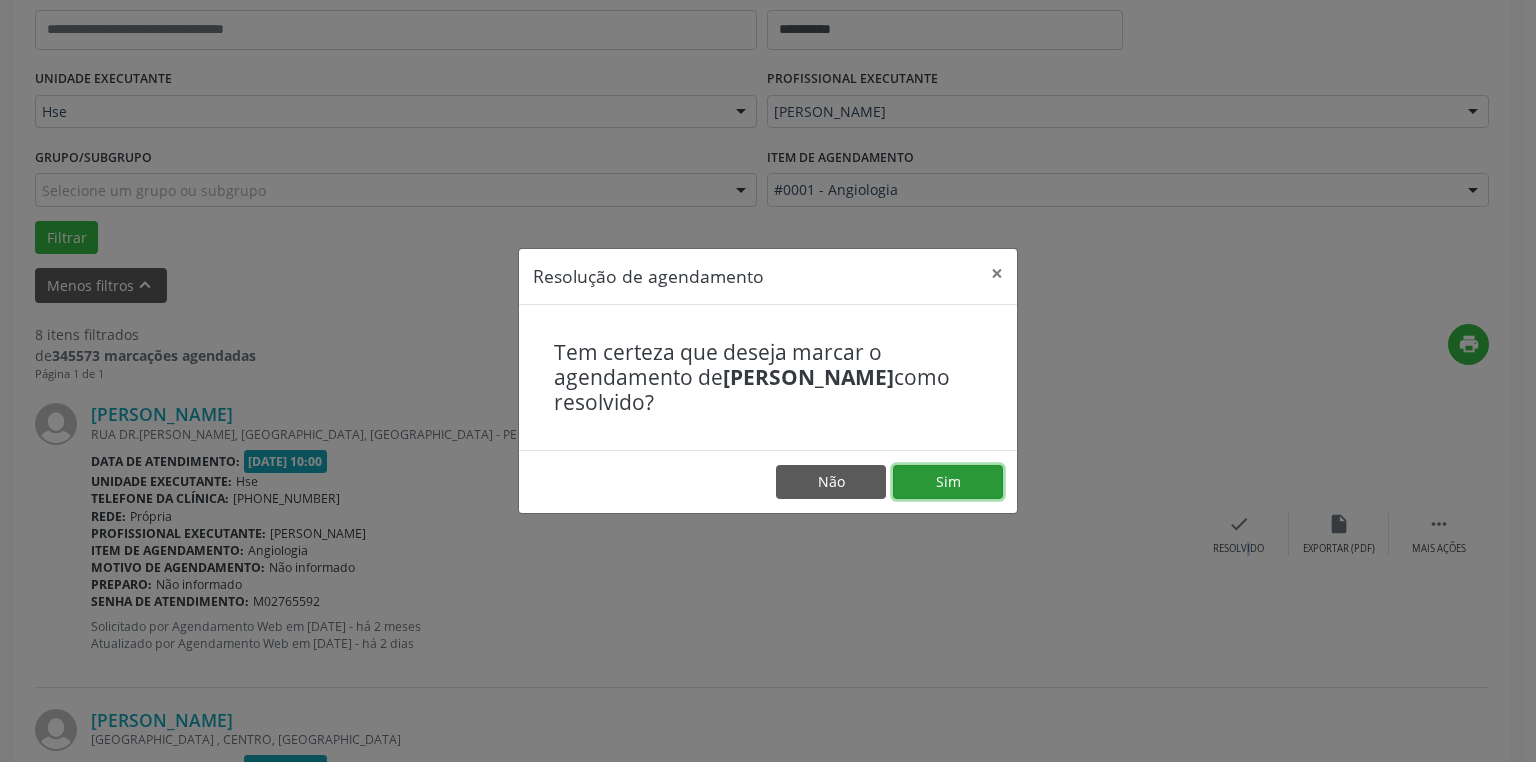 click on "Sim" at bounding box center [948, 482] 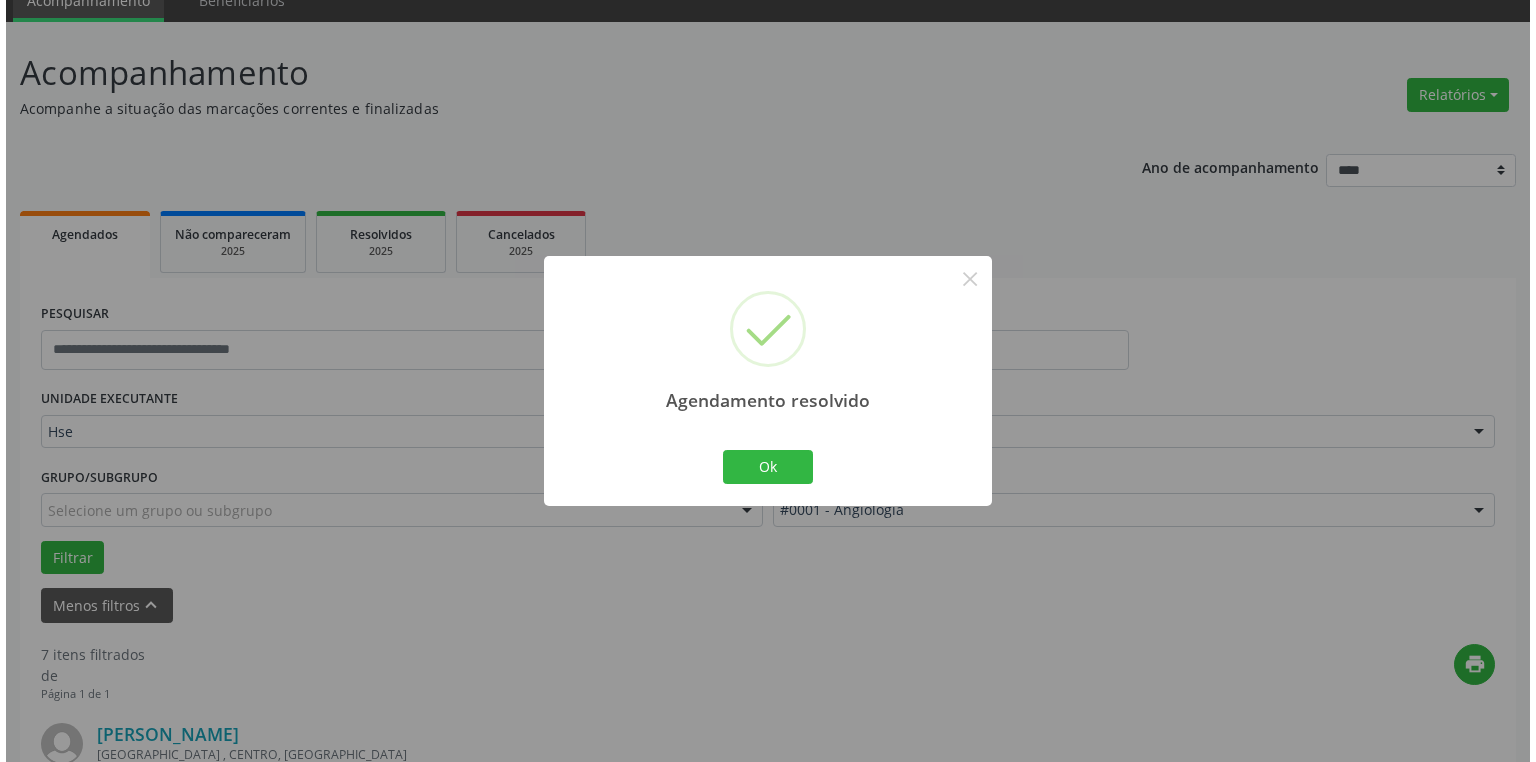 scroll, scrollTop: 408, scrollLeft: 0, axis: vertical 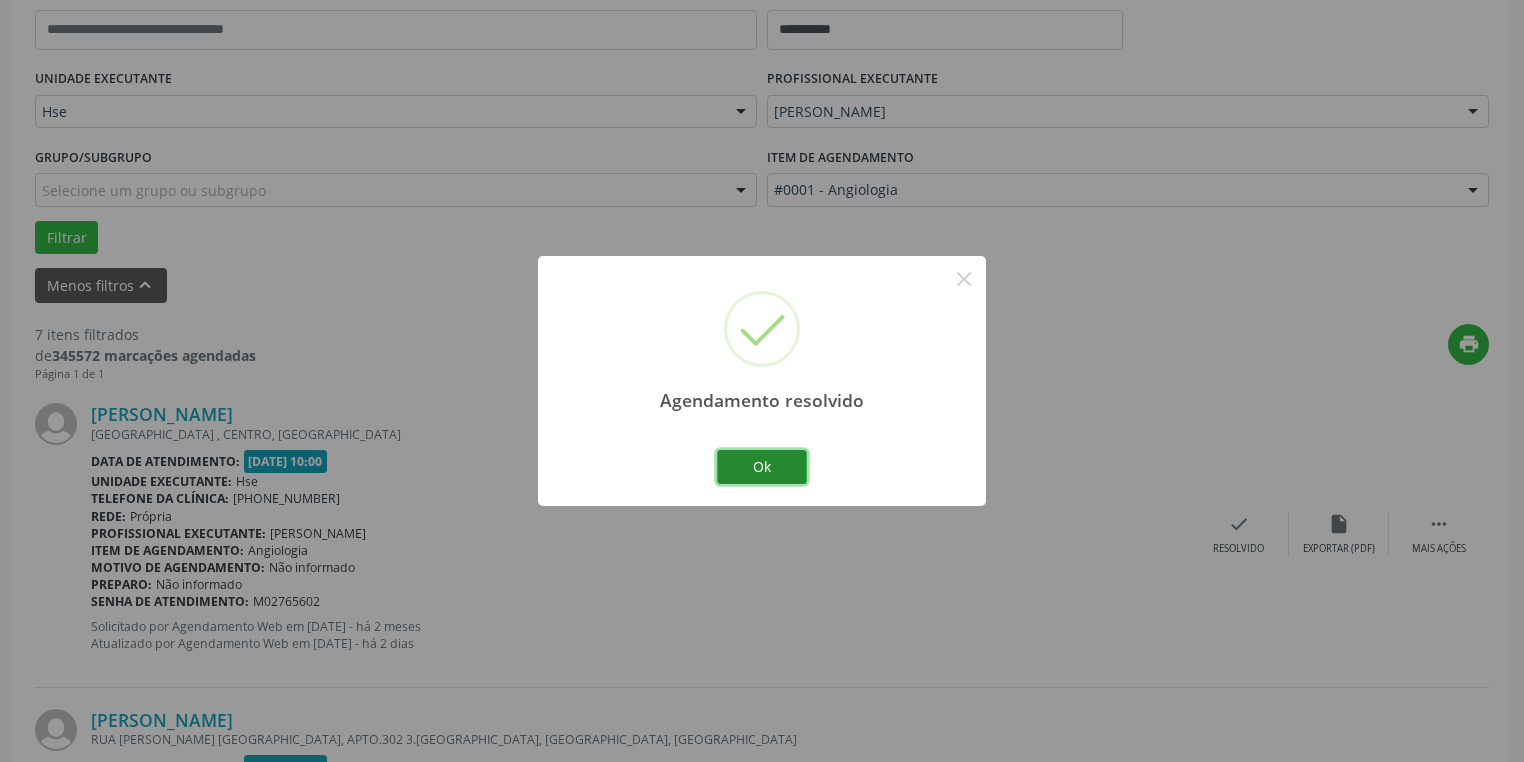 click on "Ok" at bounding box center [762, 467] 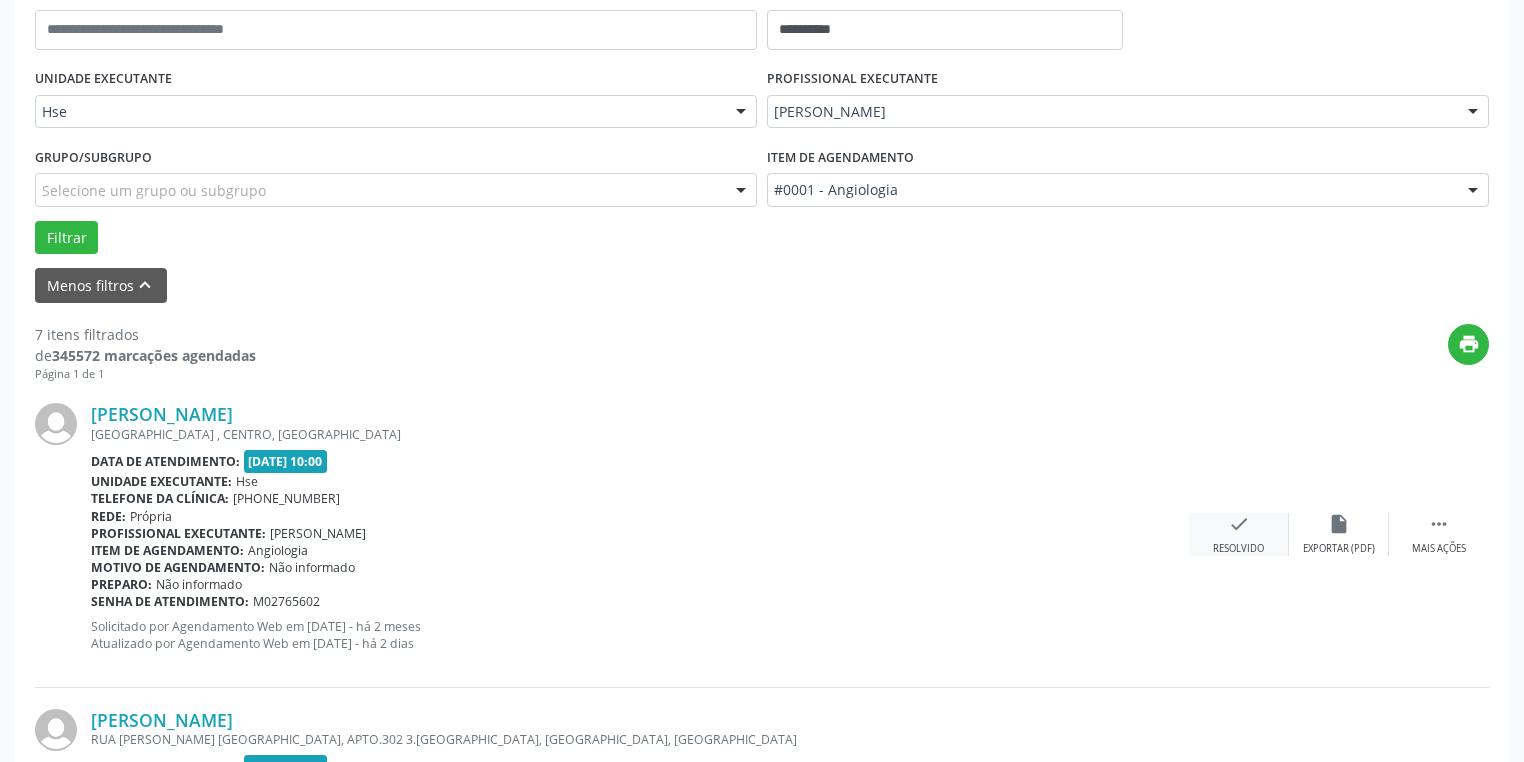 click on "check
Resolvido" at bounding box center [1239, 534] 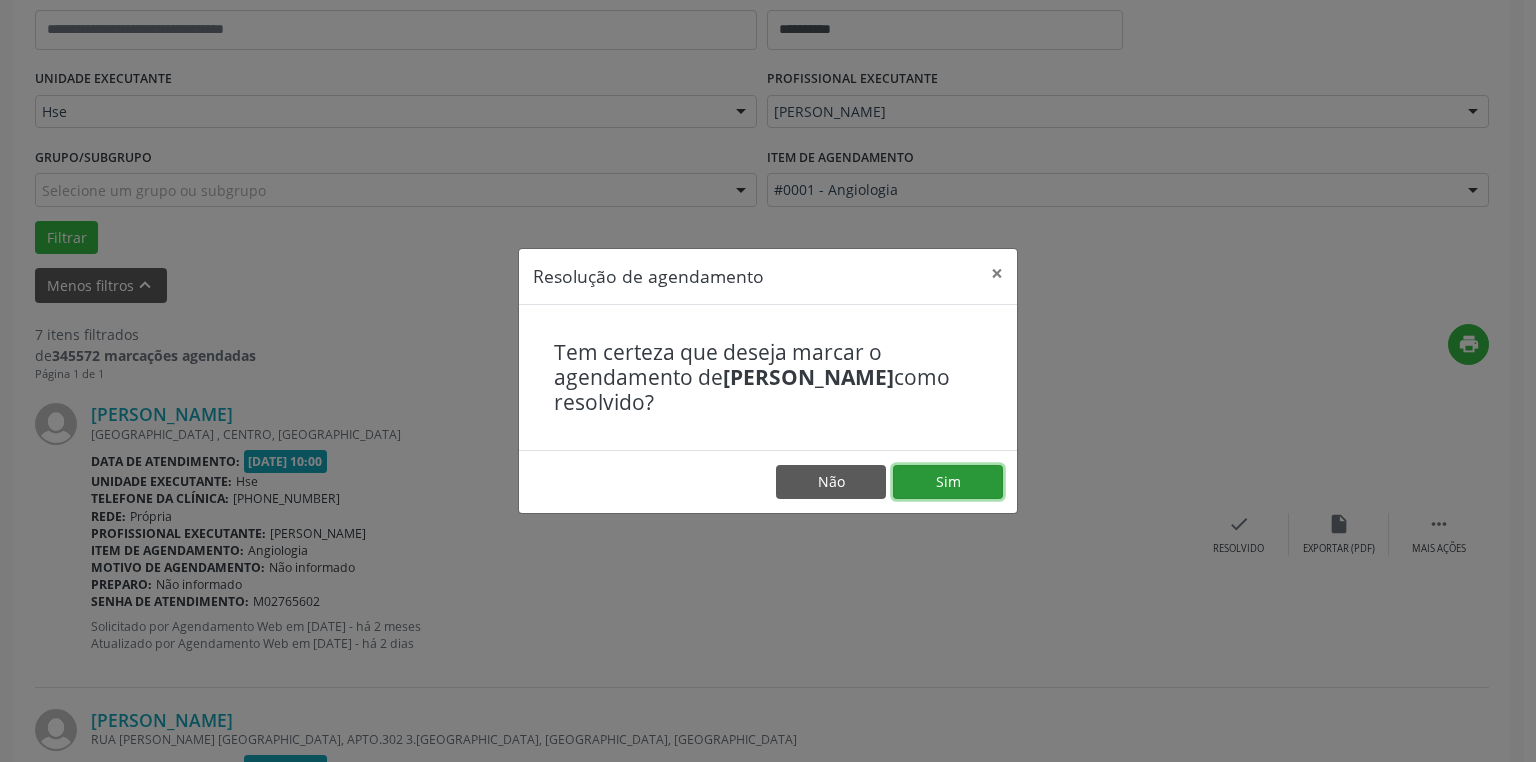 click on "Sim" at bounding box center (948, 482) 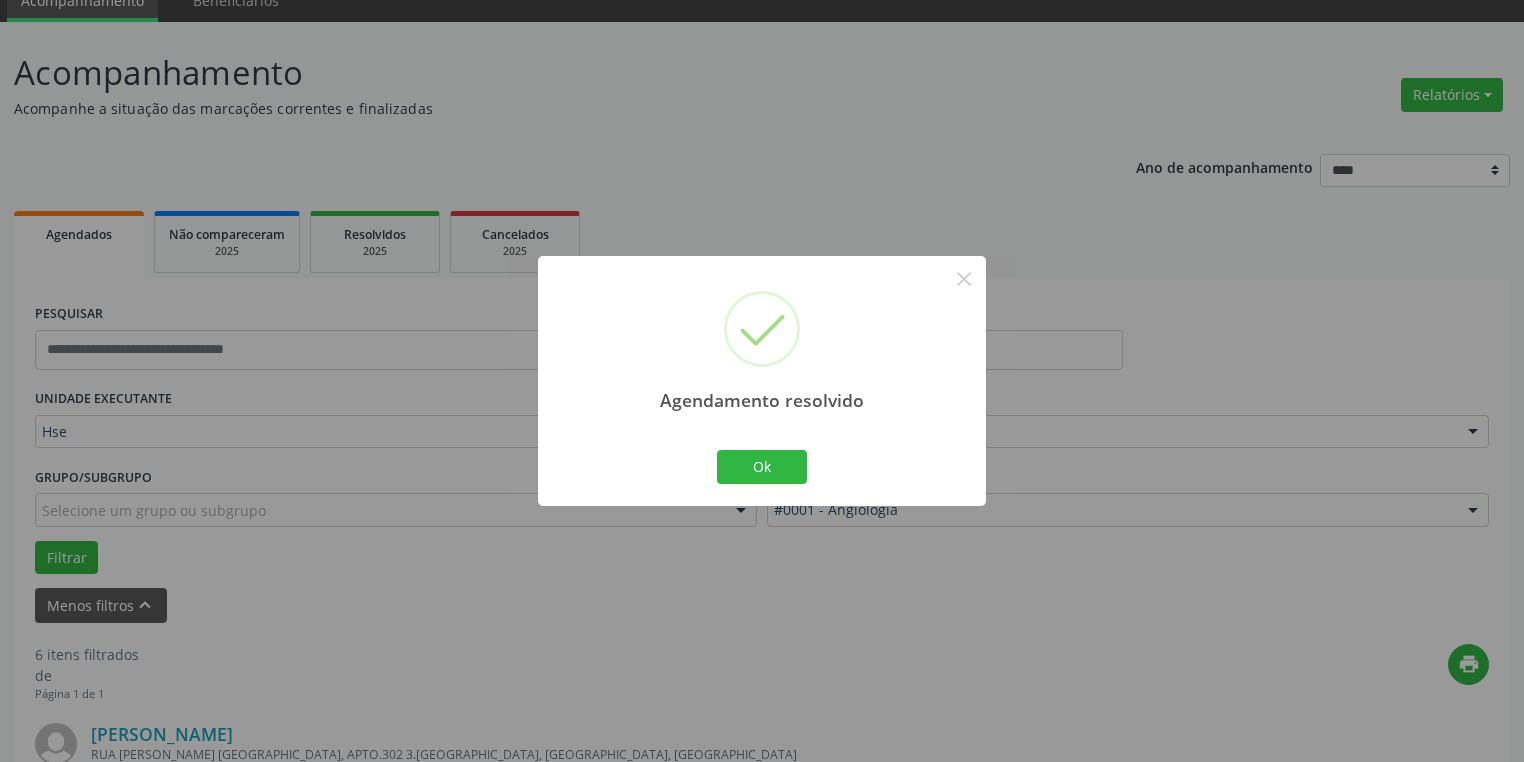 scroll, scrollTop: 408, scrollLeft: 0, axis: vertical 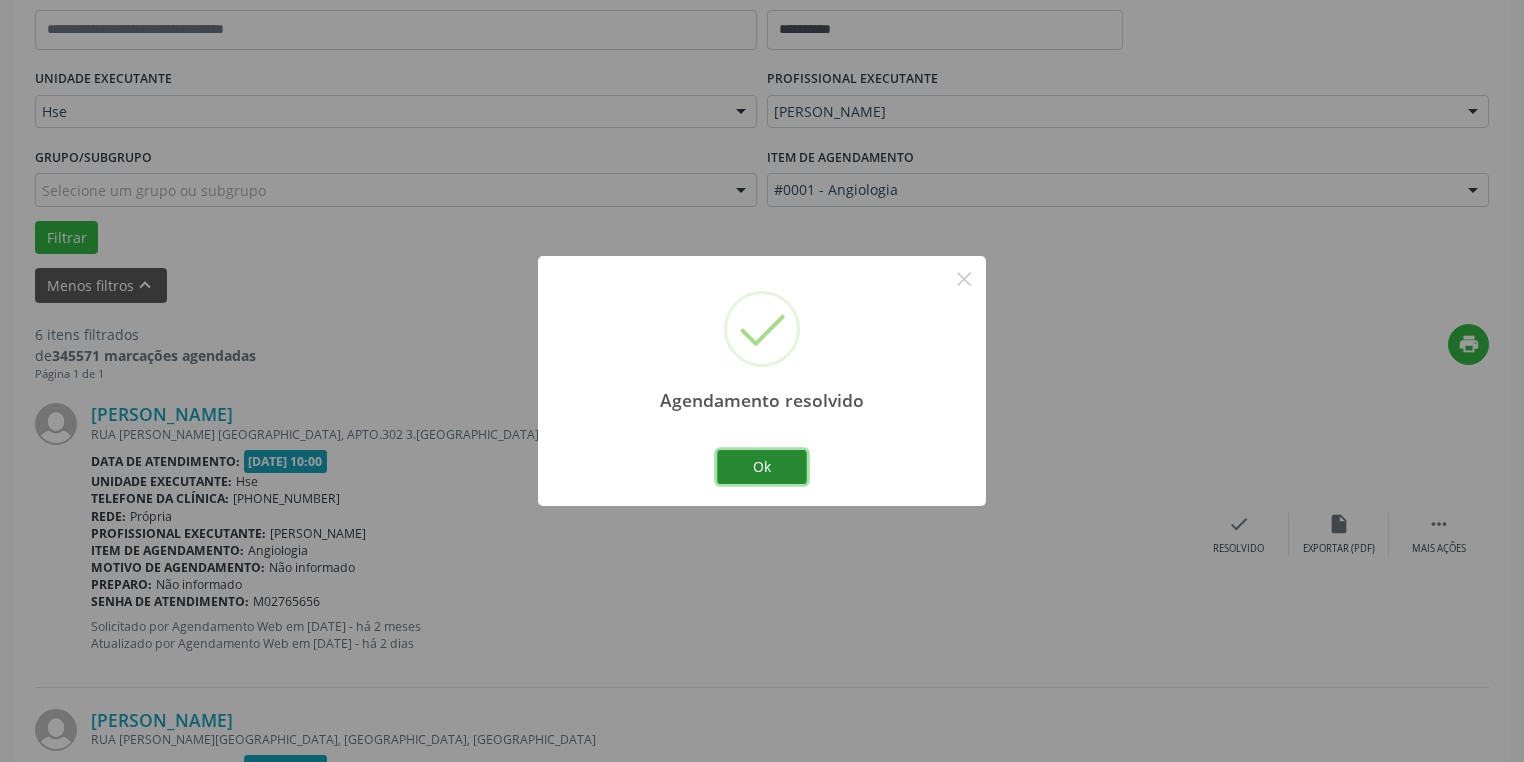 click on "Ok" at bounding box center [762, 467] 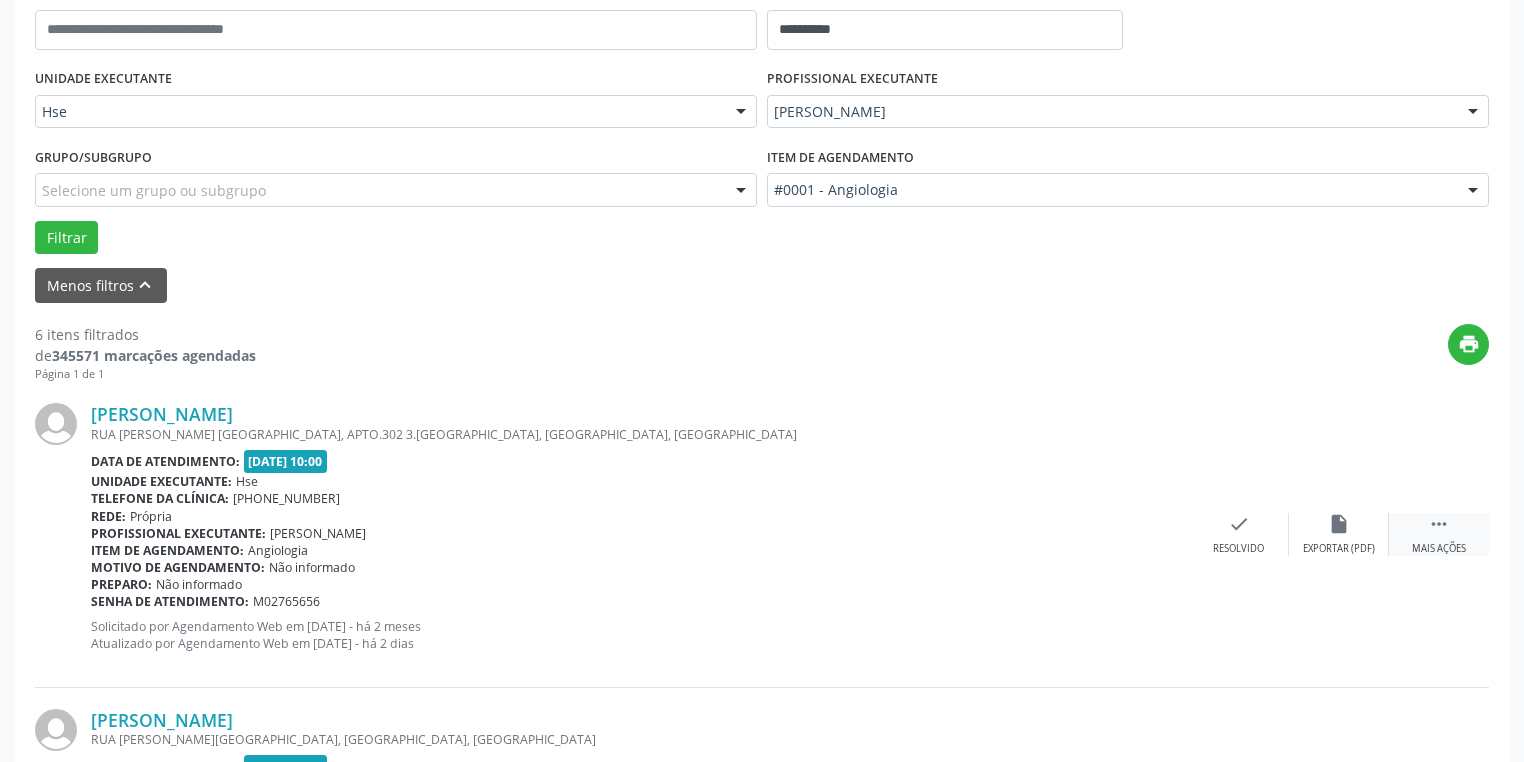 click on "
Mais ações" at bounding box center [1439, 534] 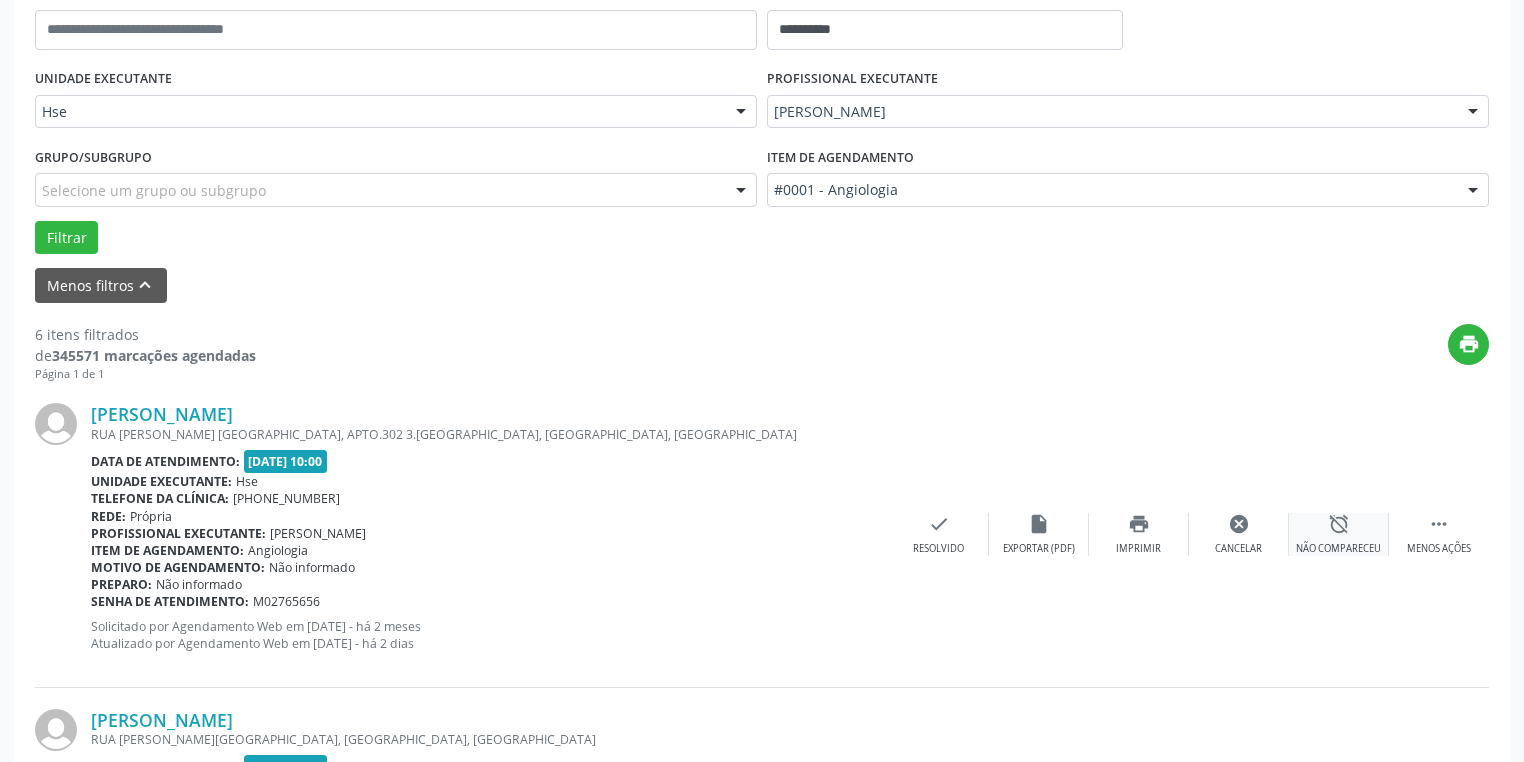 click on "alarm_off
Não compareceu" at bounding box center (1339, 534) 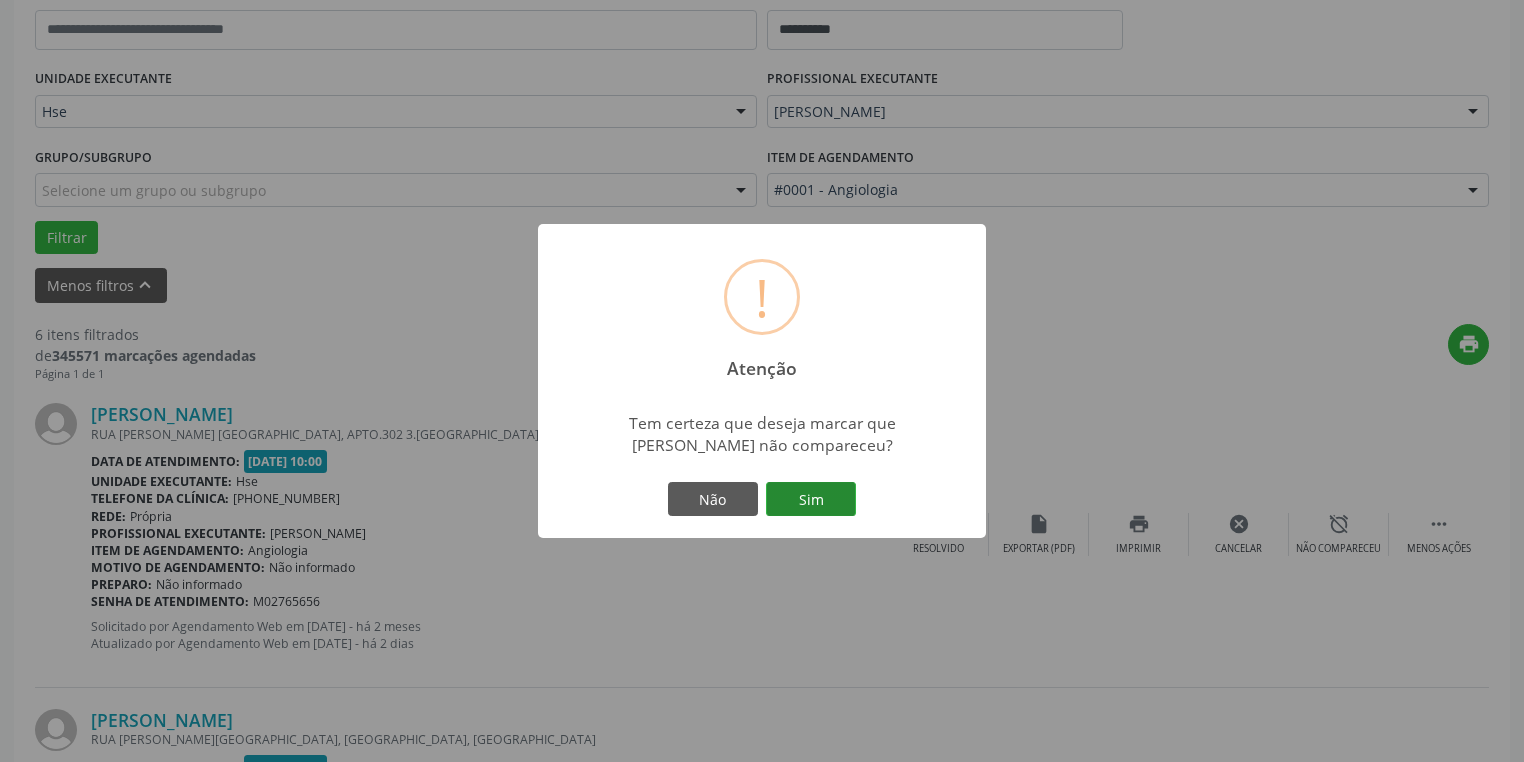 click on "Sim" at bounding box center [811, 499] 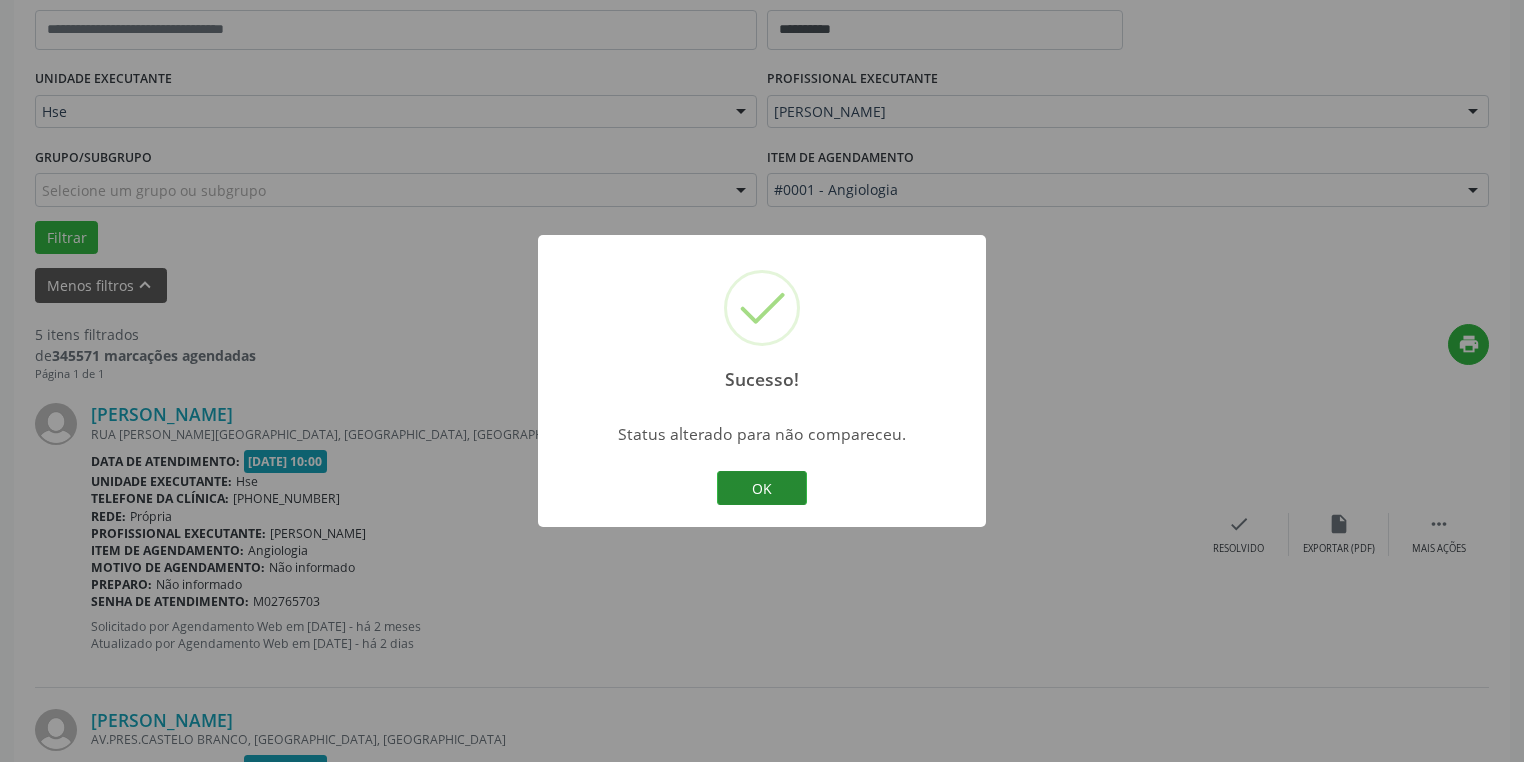 click on "OK" at bounding box center (762, 488) 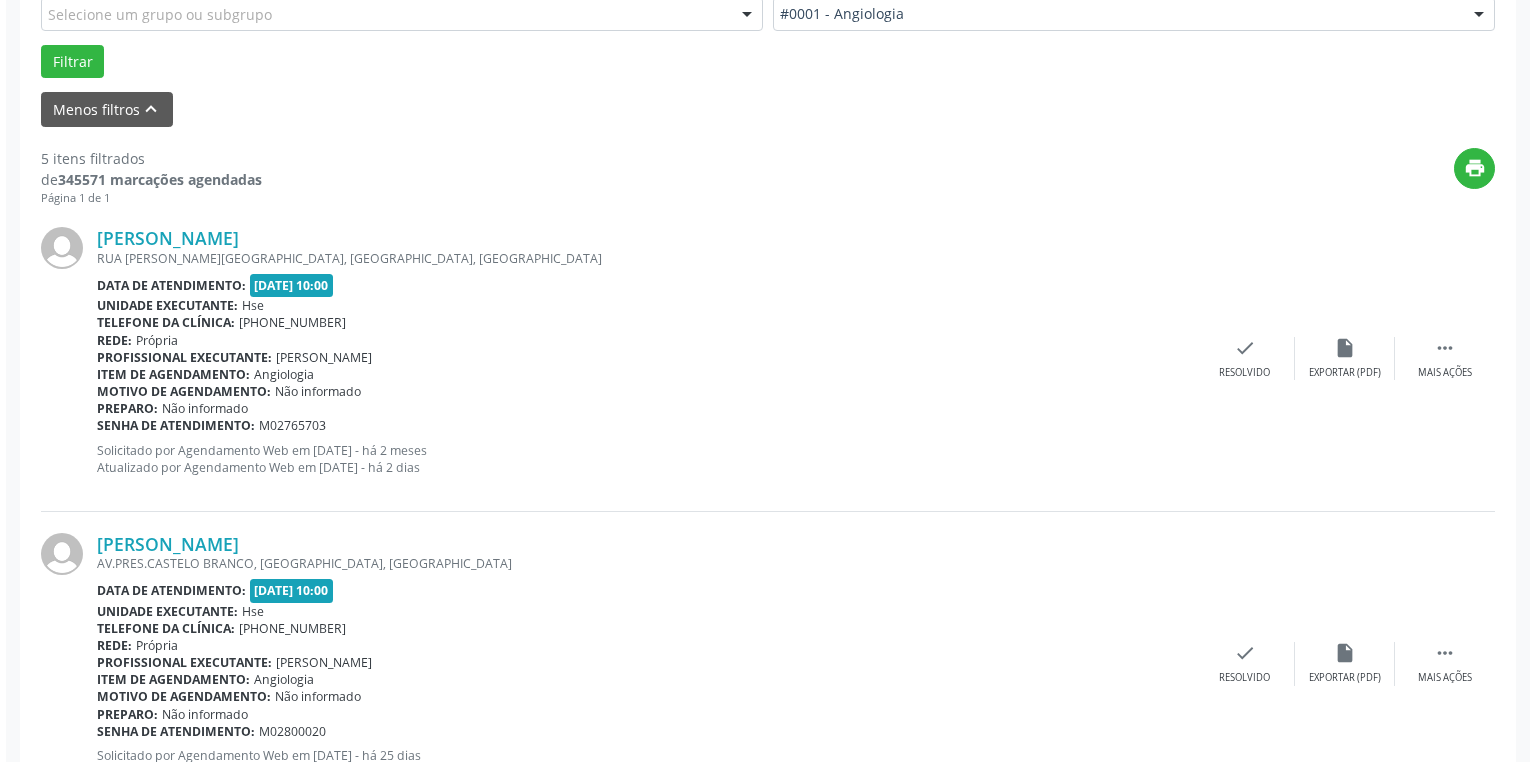 scroll, scrollTop: 488, scrollLeft: 0, axis: vertical 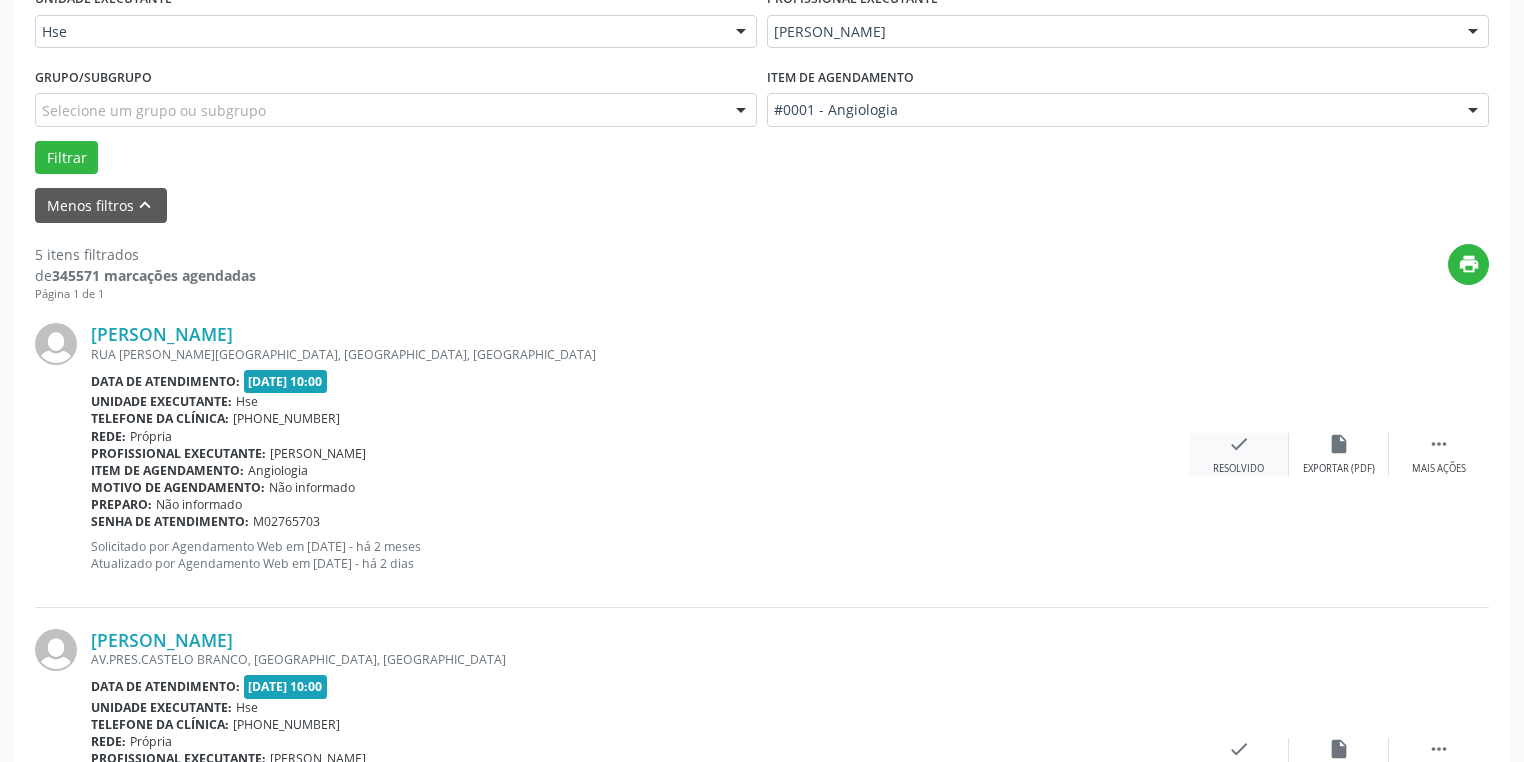 click on "Resolvido" at bounding box center (1238, 469) 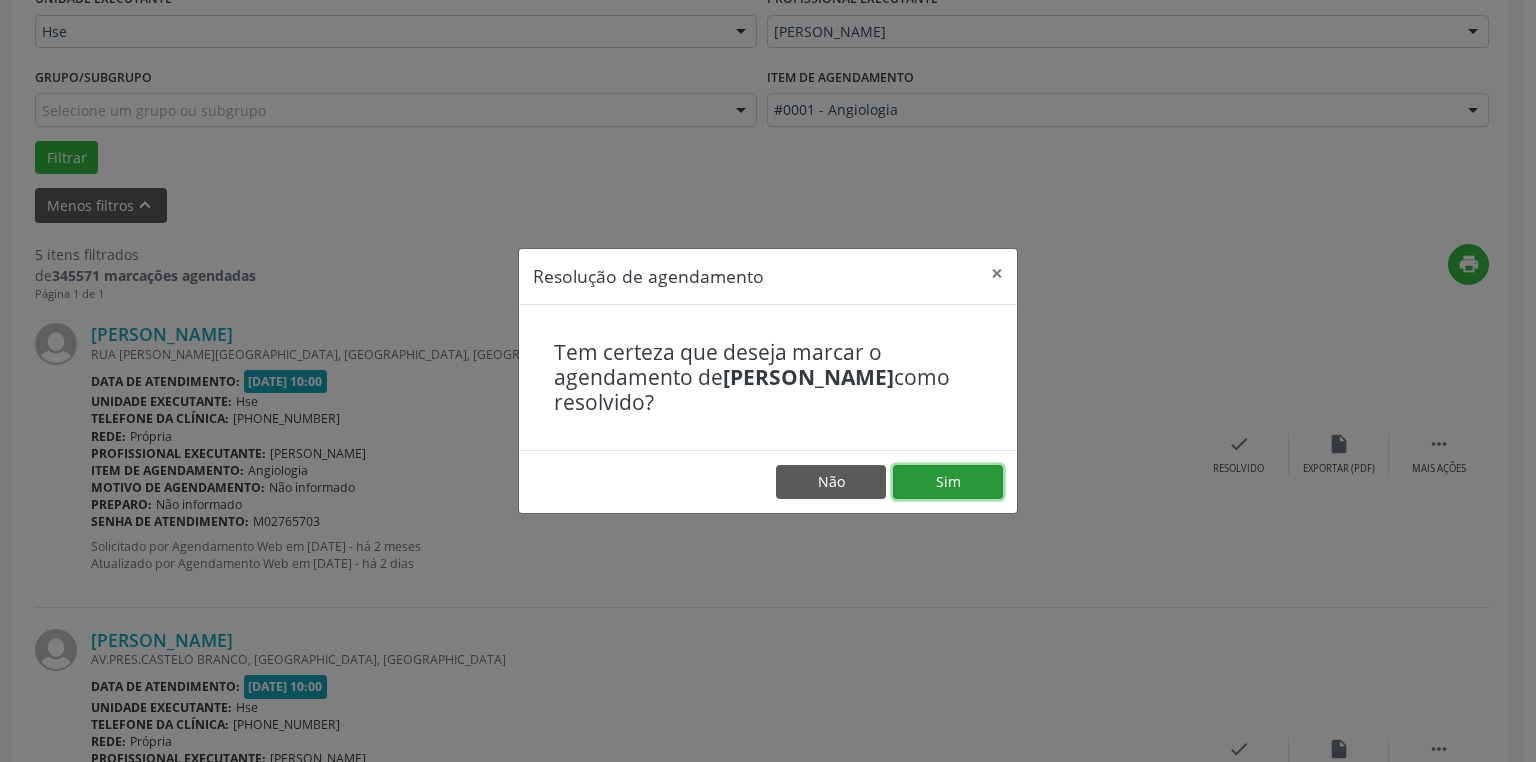 click on "Sim" at bounding box center (948, 482) 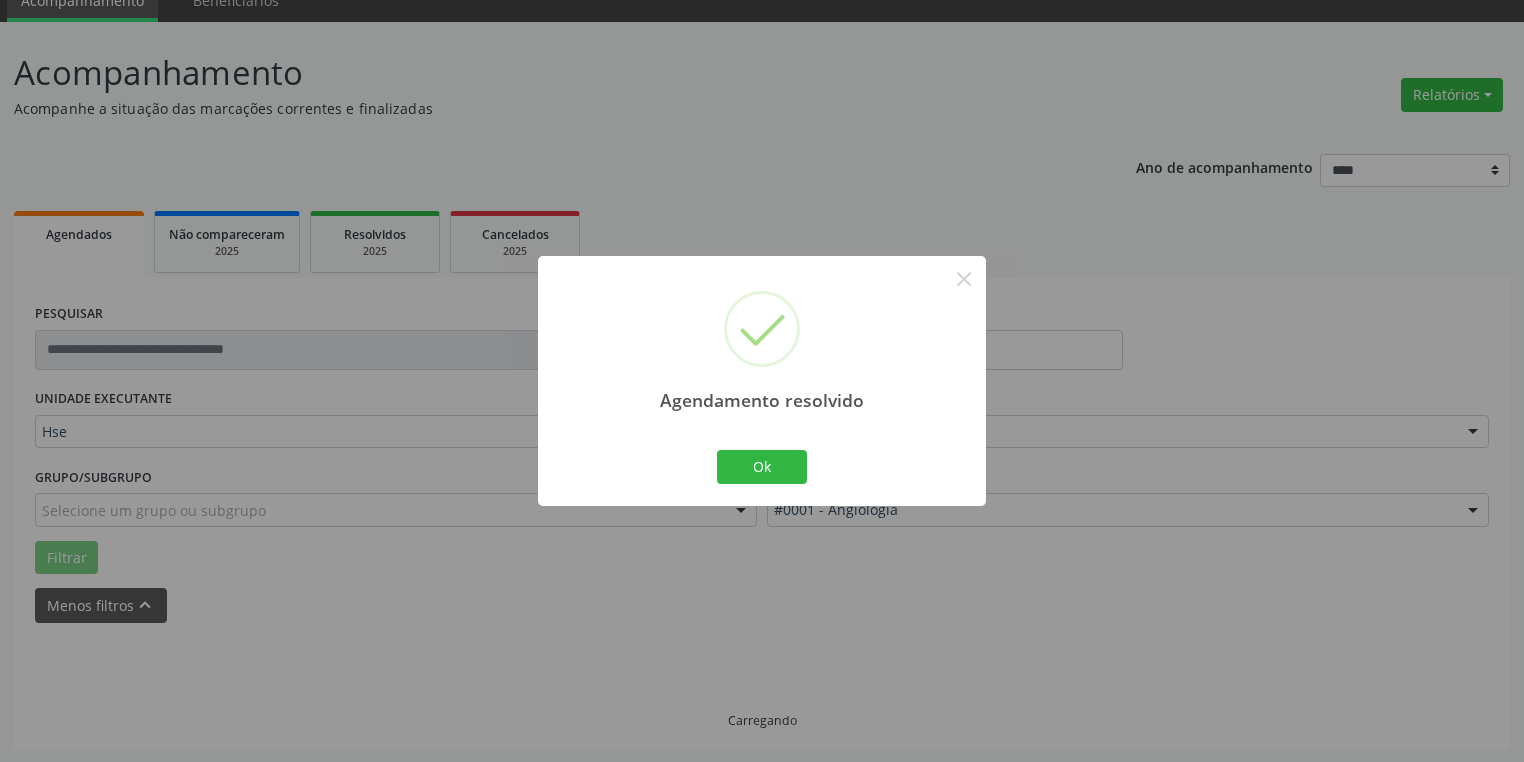 scroll, scrollTop: 488, scrollLeft: 0, axis: vertical 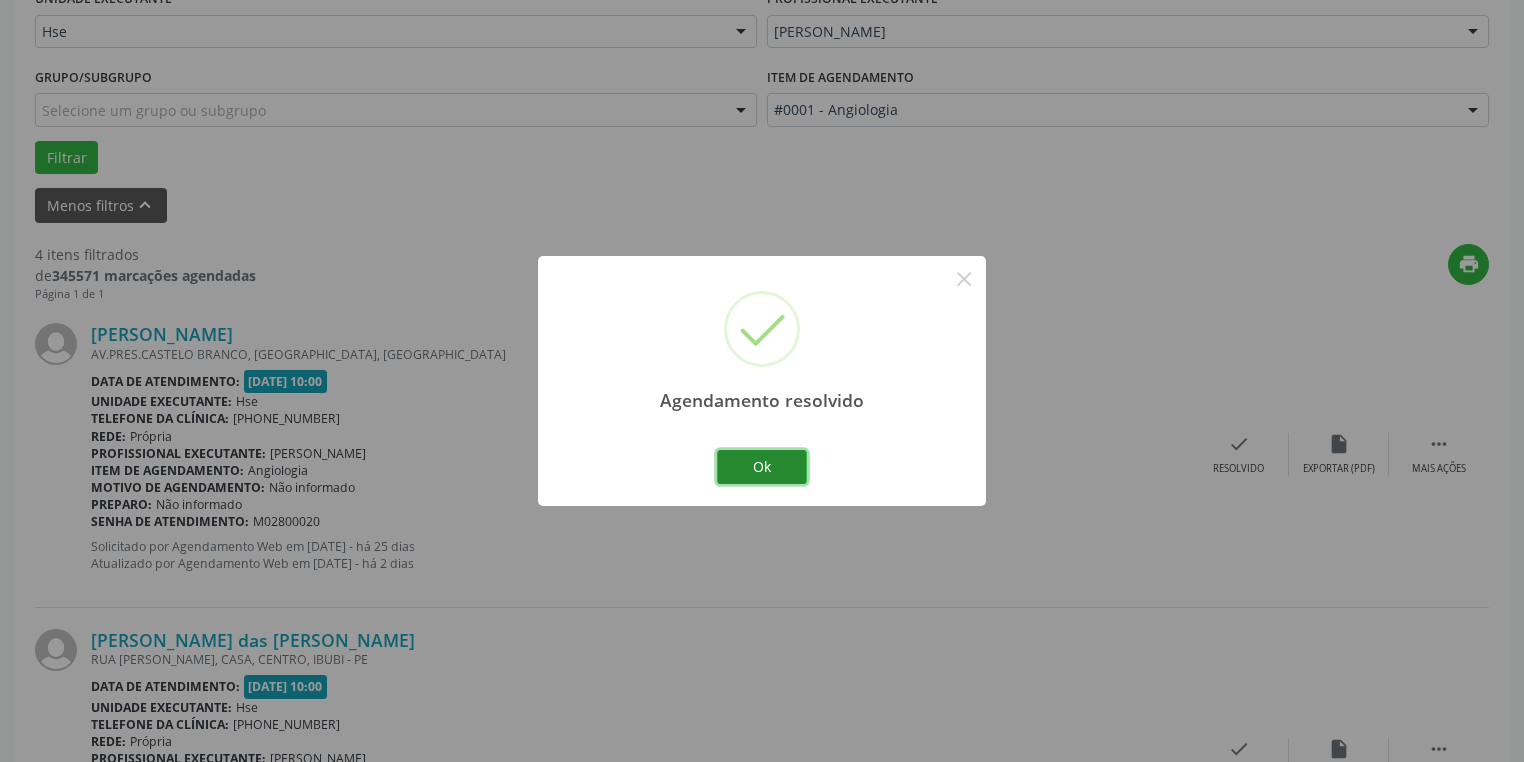 click on "Ok" at bounding box center [762, 467] 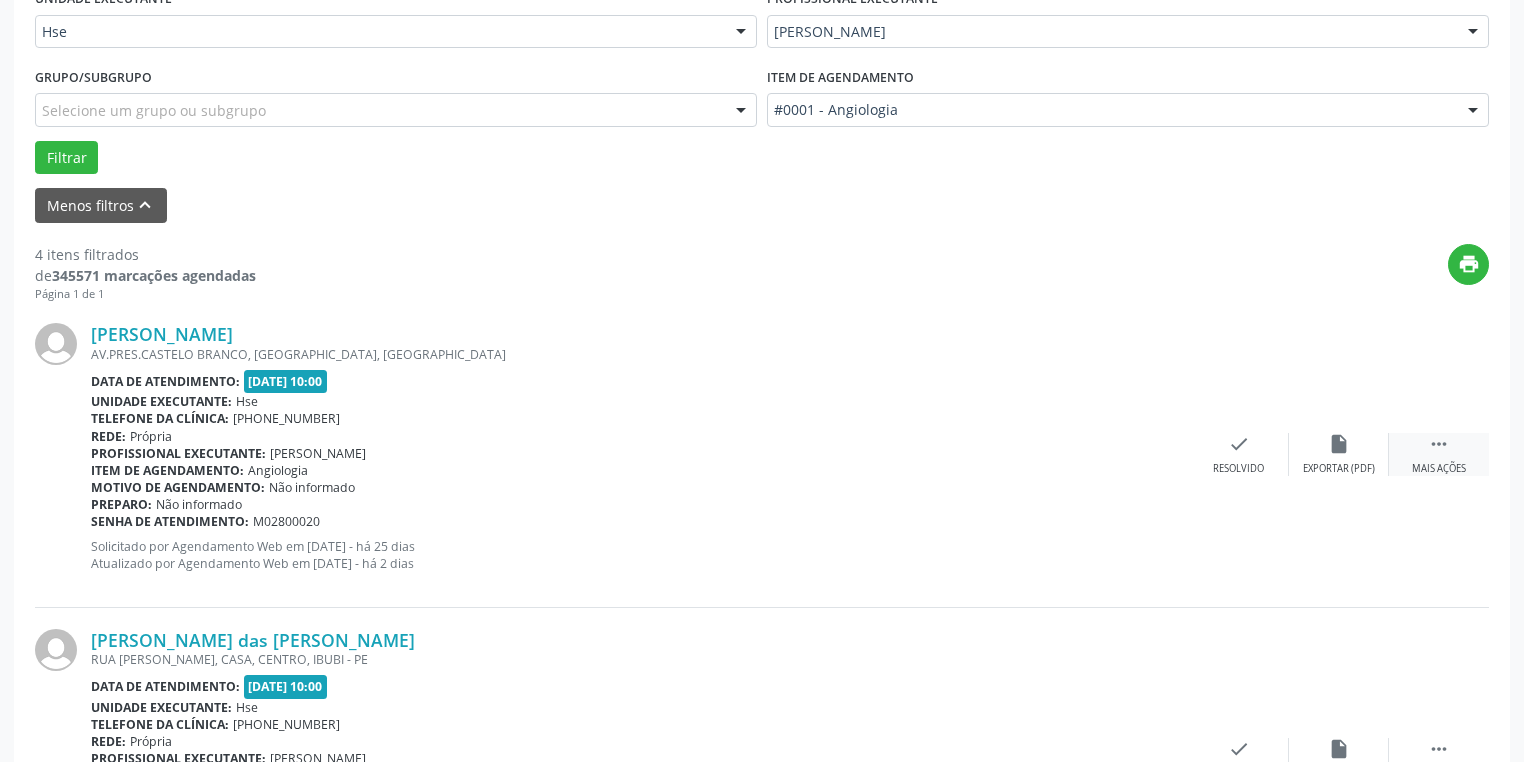 click on "Mais ações" at bounding box center (1439, 469) 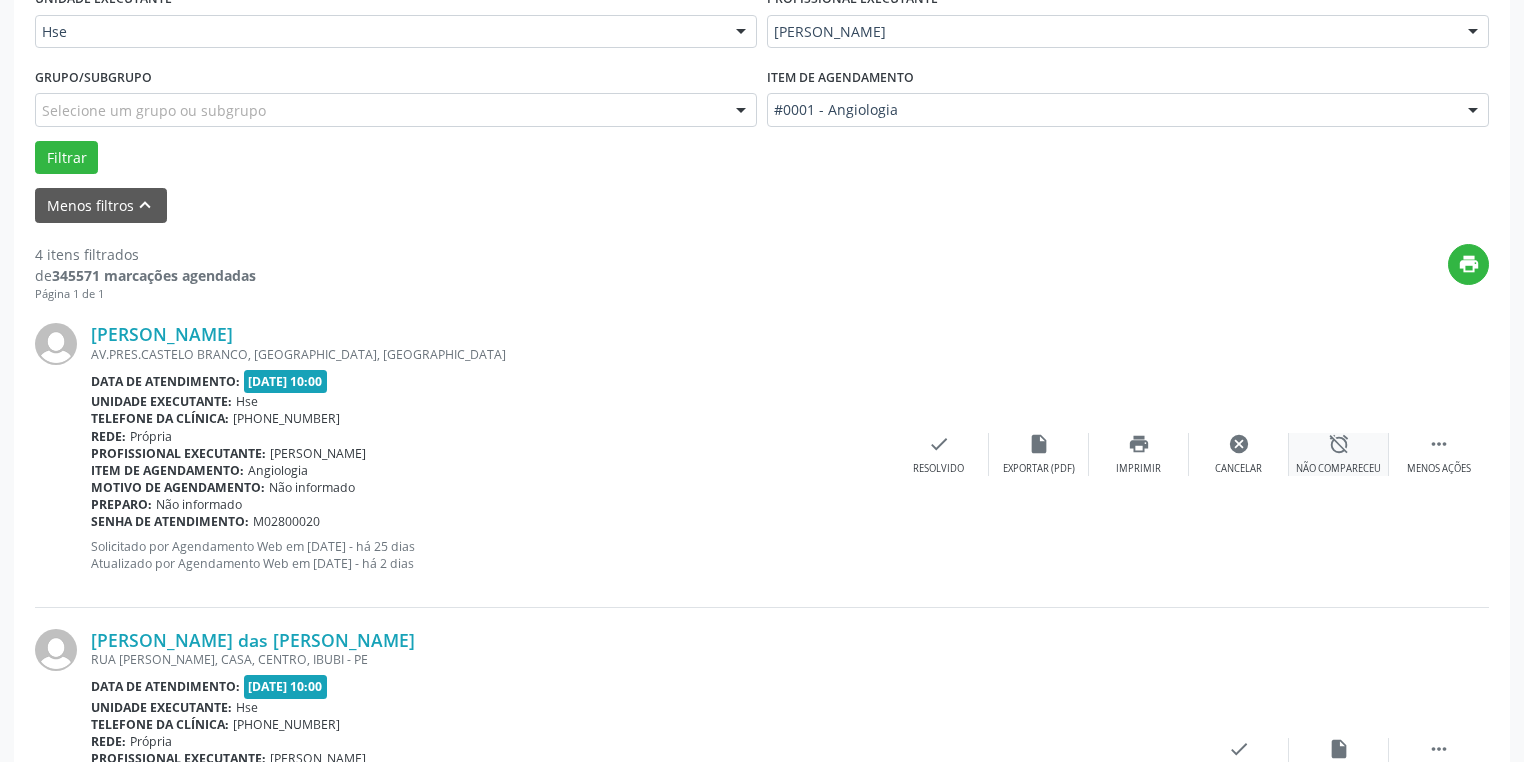 click on "alarm_off
Não compareceu" at bounding box center (1339, 454) 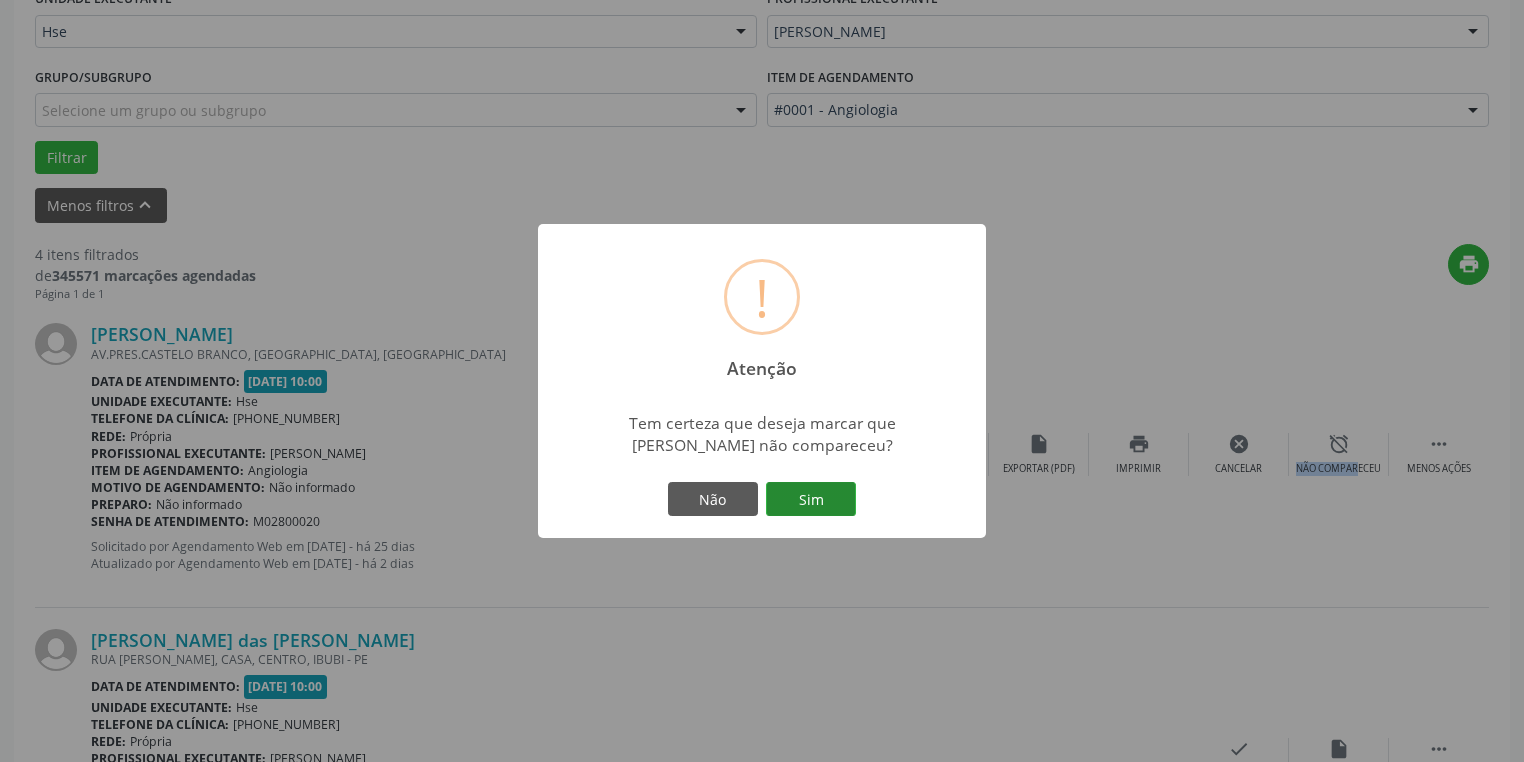 click on "Sim" at bounding box center [811, 499] 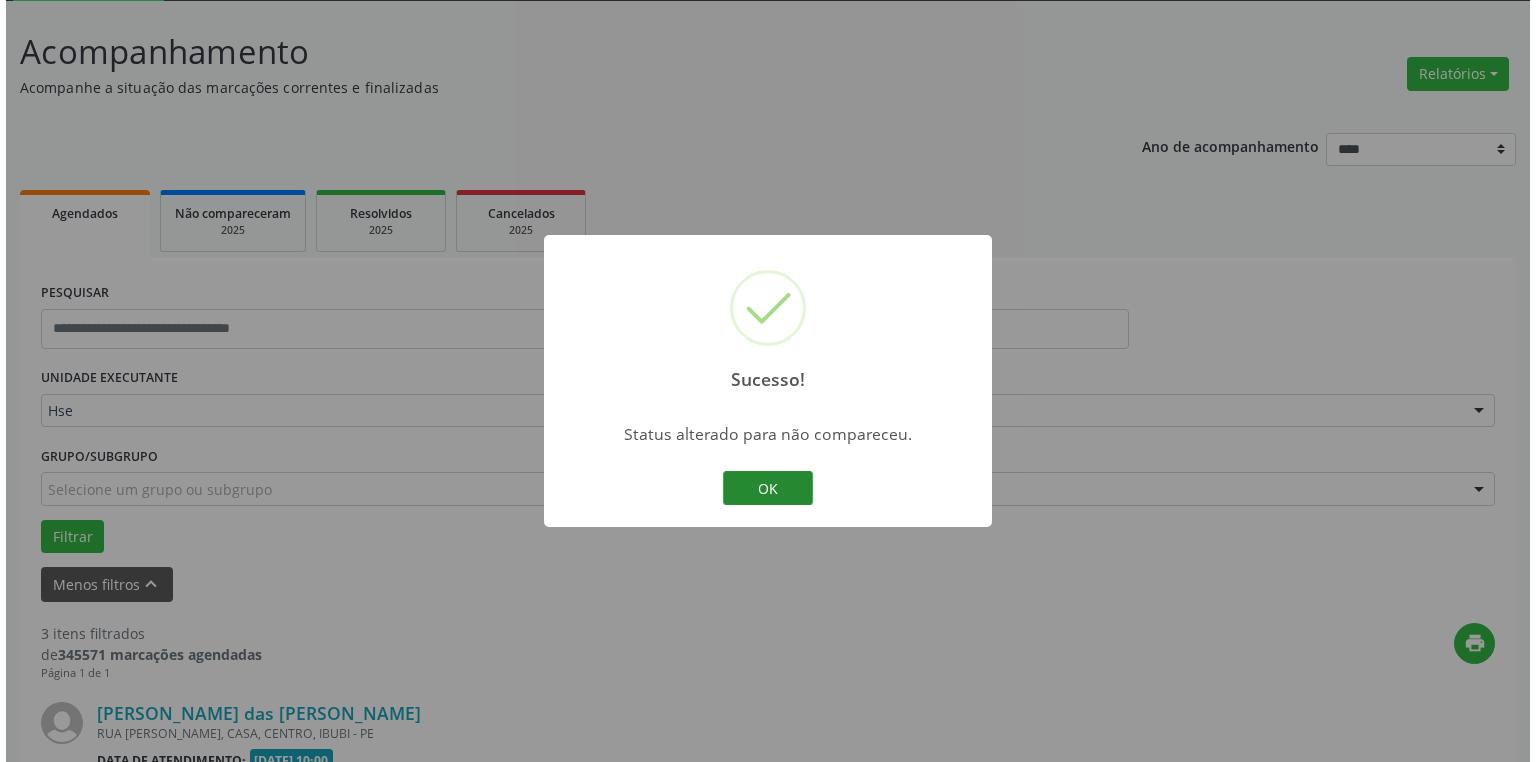 scroll, scrollTop: 488, scrollLeft: 0, axis: vertical 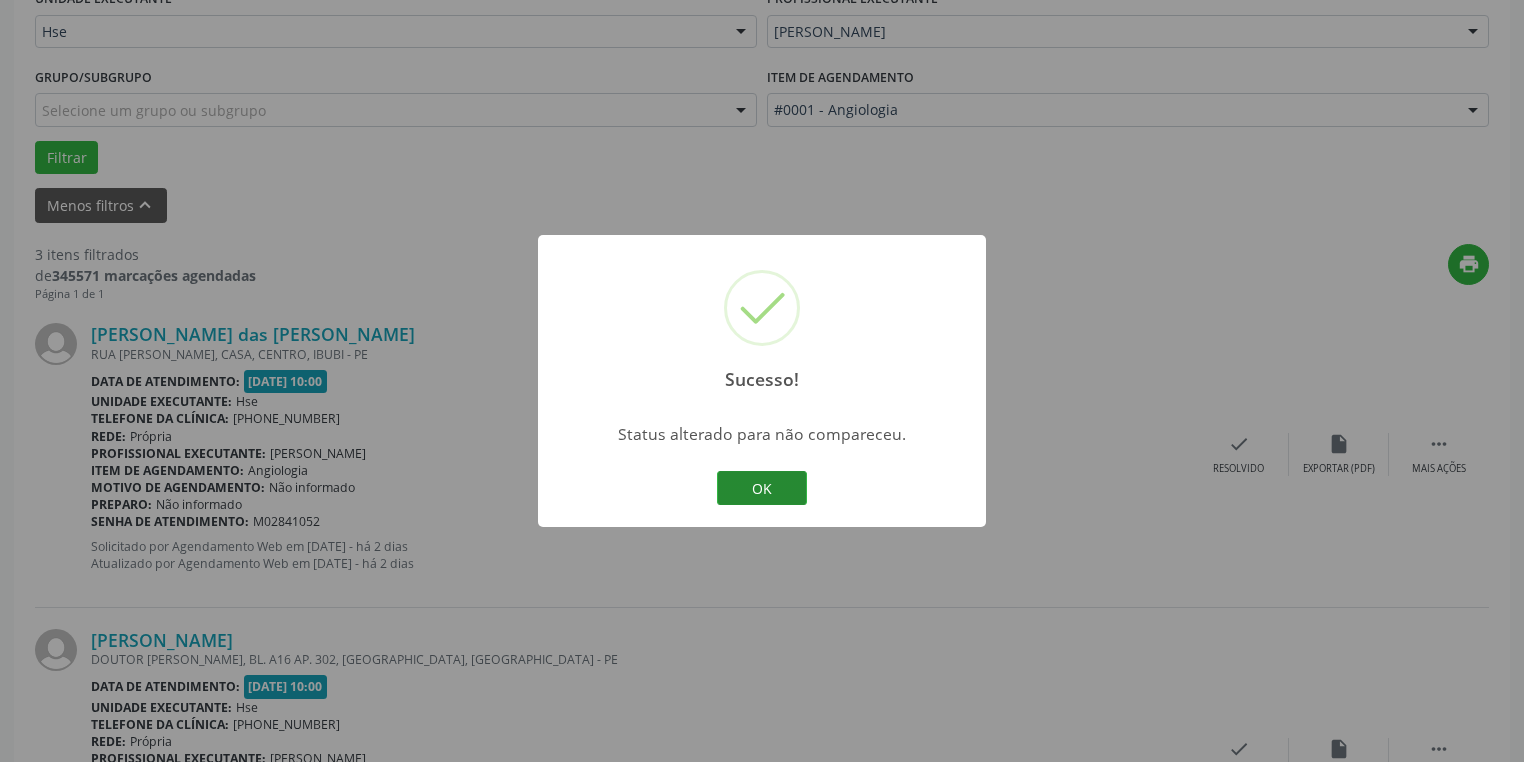 click on "OK" at bounding box center [762, 488] 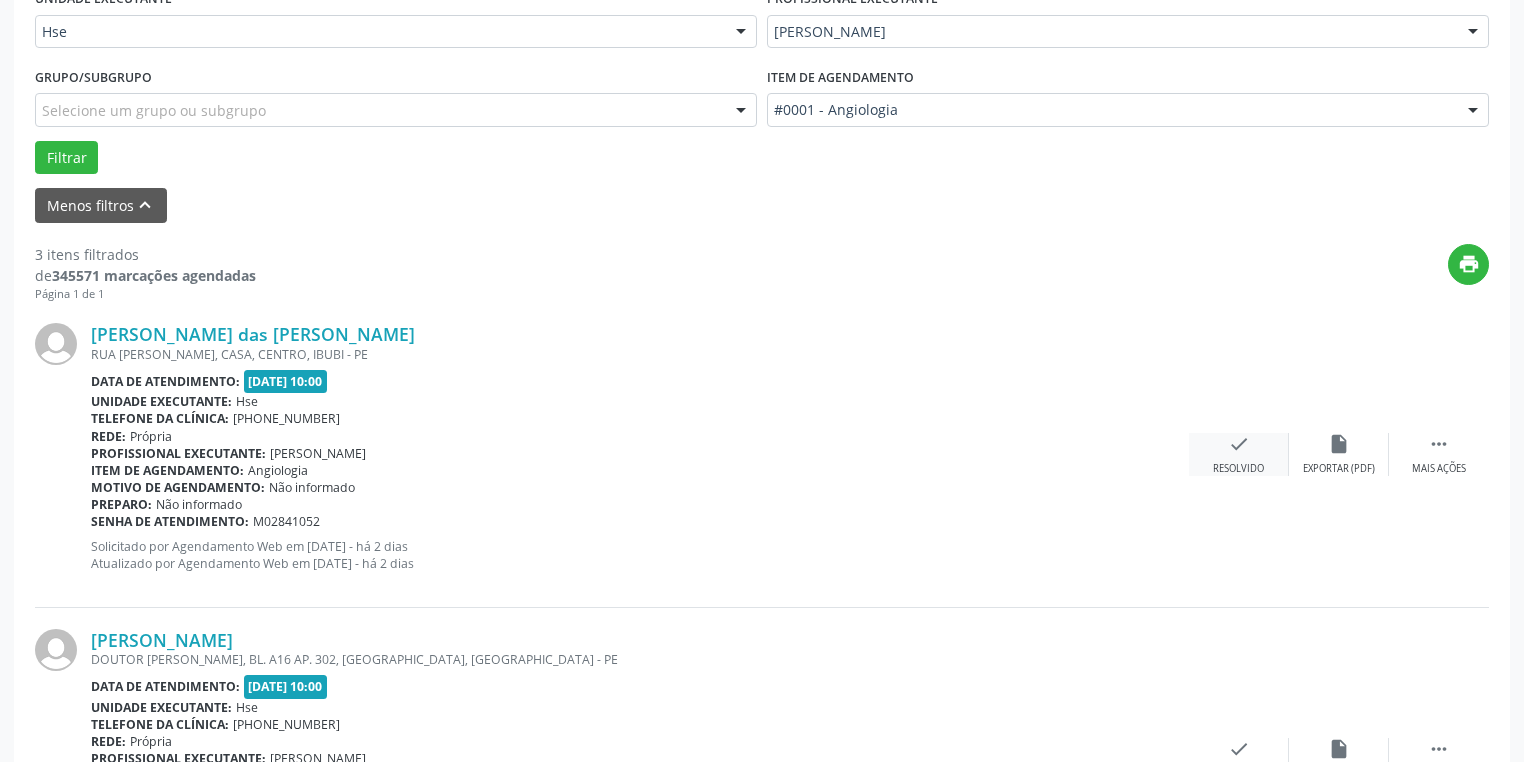click on "check
Resolvido" at bounding box center (1239, 454) 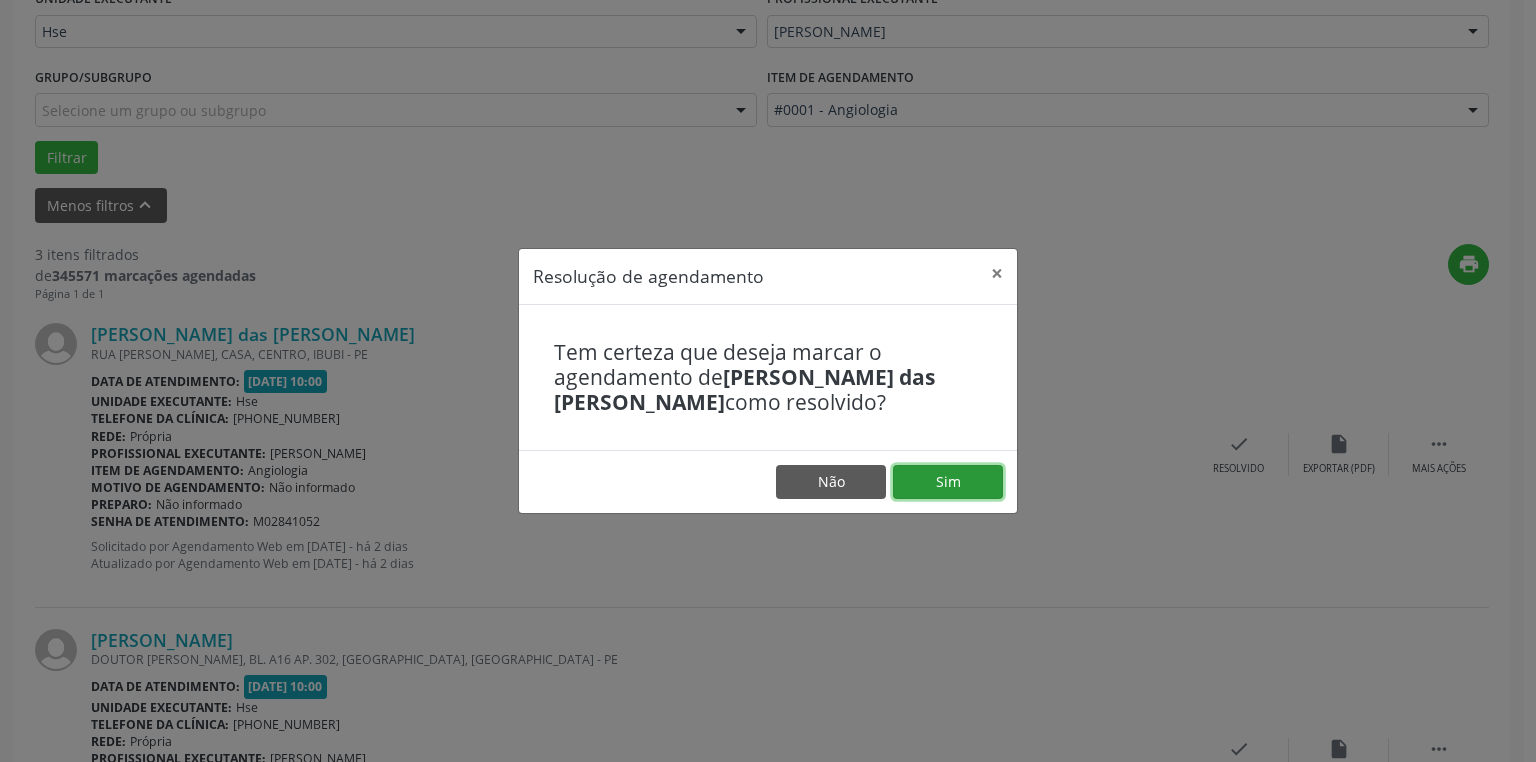 click on "Sim" at bounding box center [948, 482] 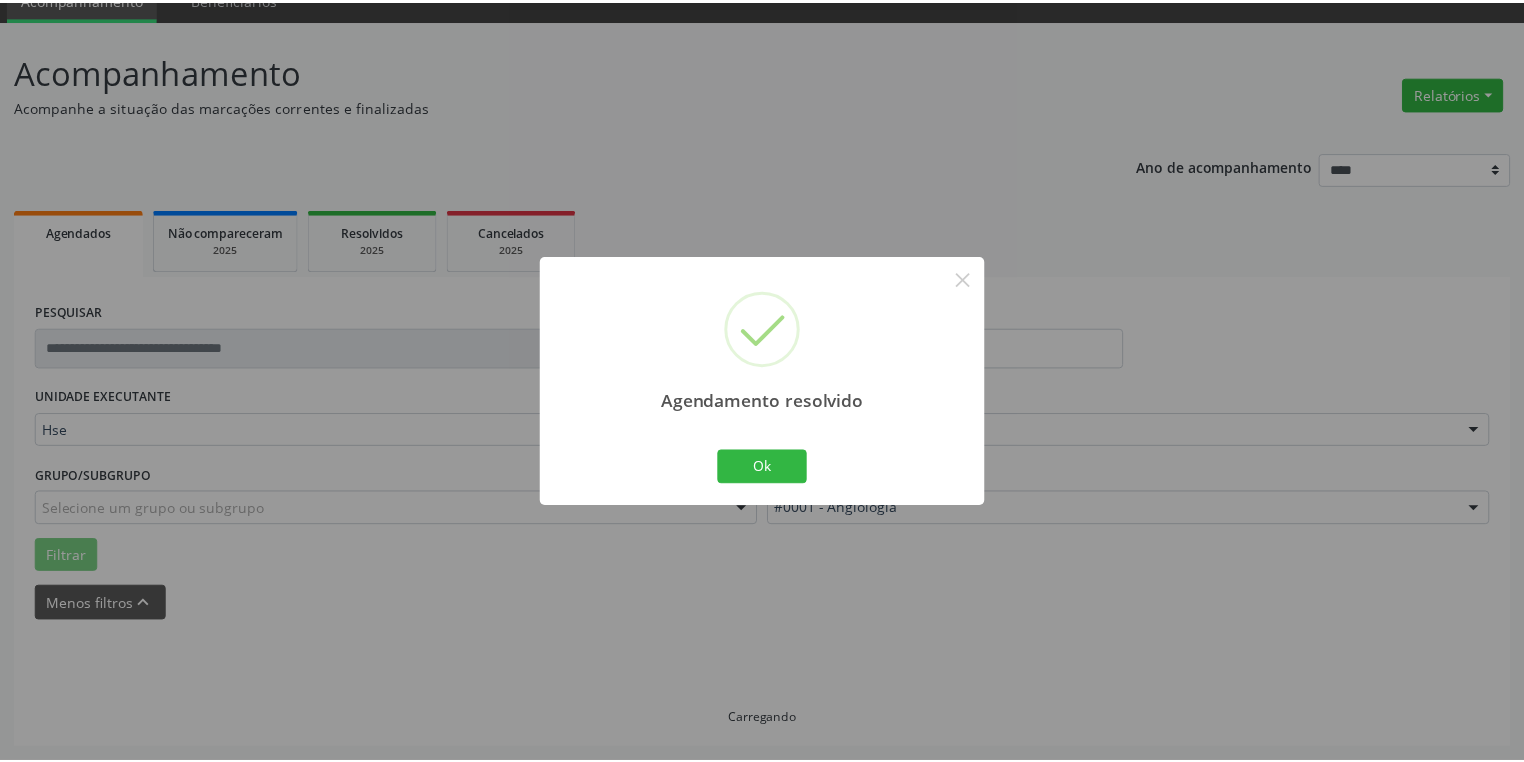 scroll, scrollTop: 88, scrollLeft: 0, axis: vertical 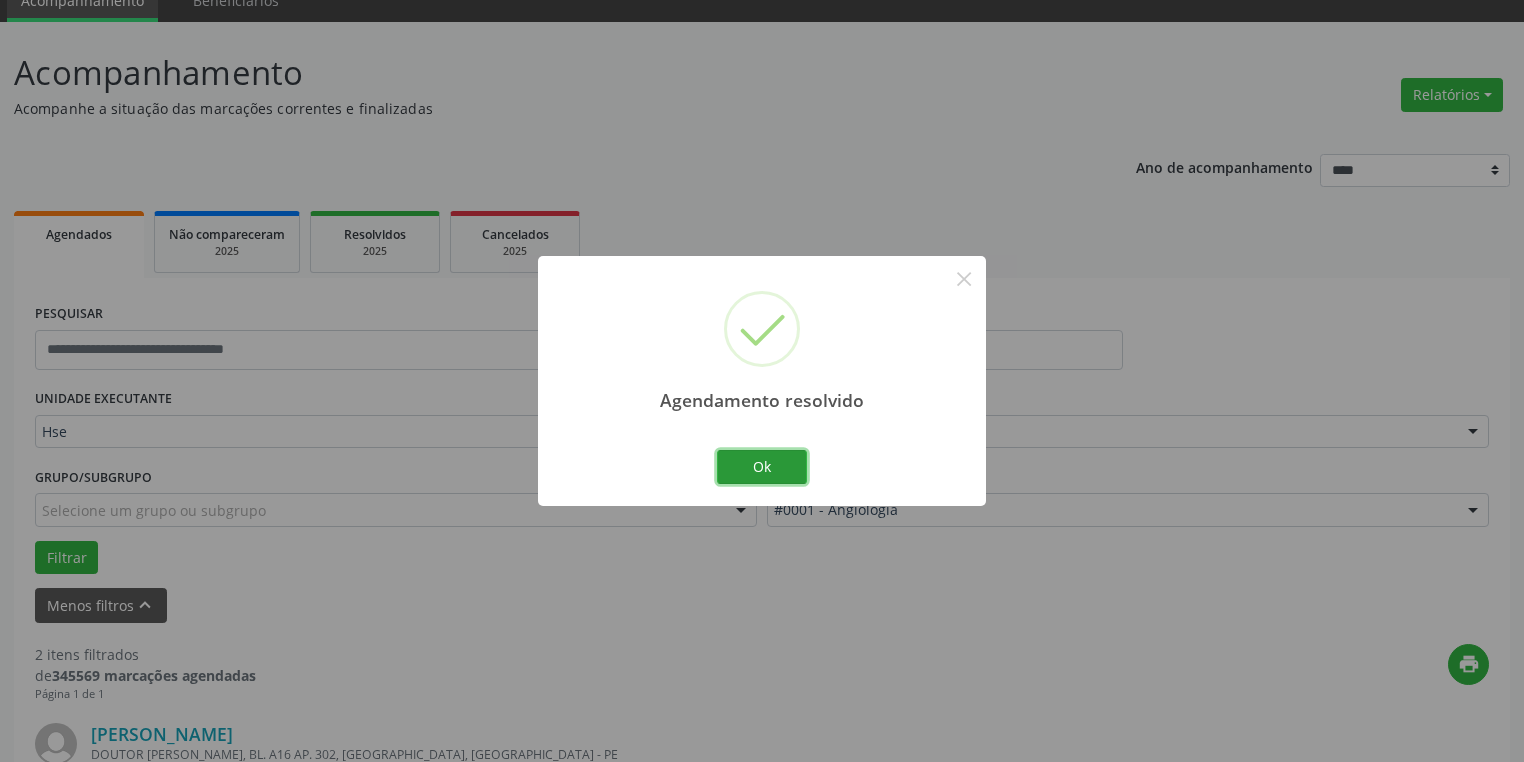 drag, startPoint x: 793, startPoint y: 473, endPoint x: 962, endPoint y: 508, distance: 172.58621 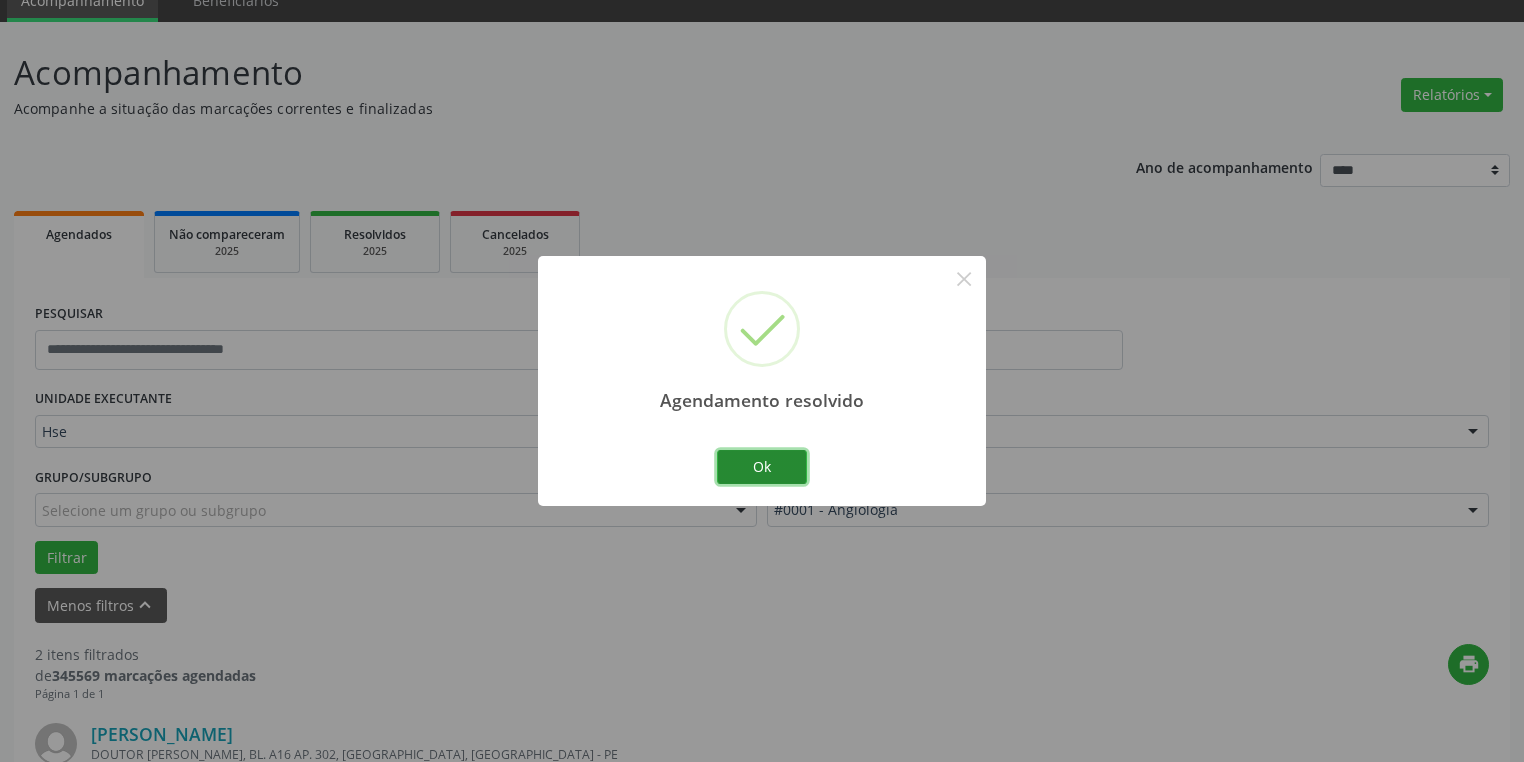 click on "Ok" at bounding box center (762, 467) 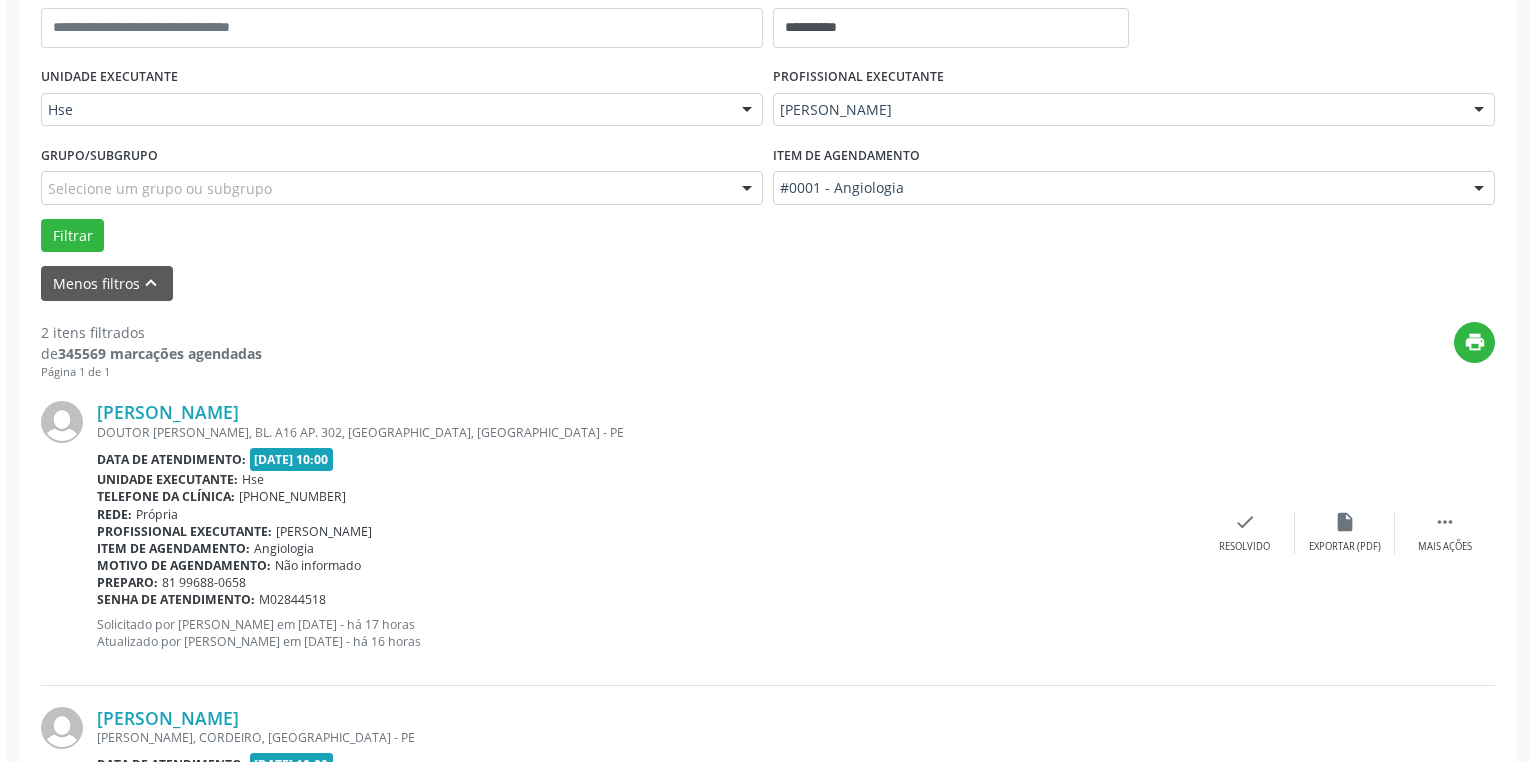 scroll, scrollTop: 488, scrollLeft: 0, axis: vertical 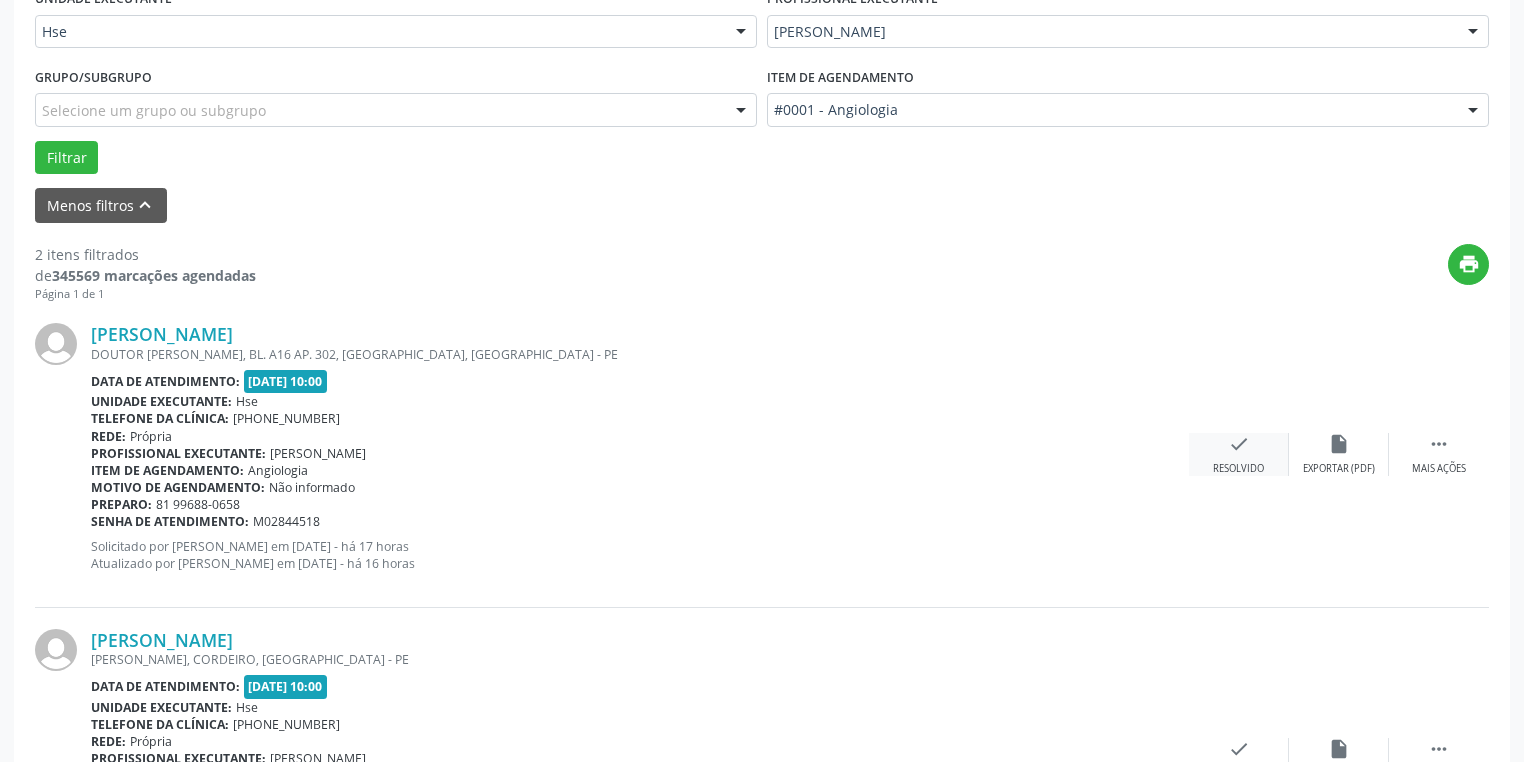 click on "Resolvido" at bounding box center (1238, 469) 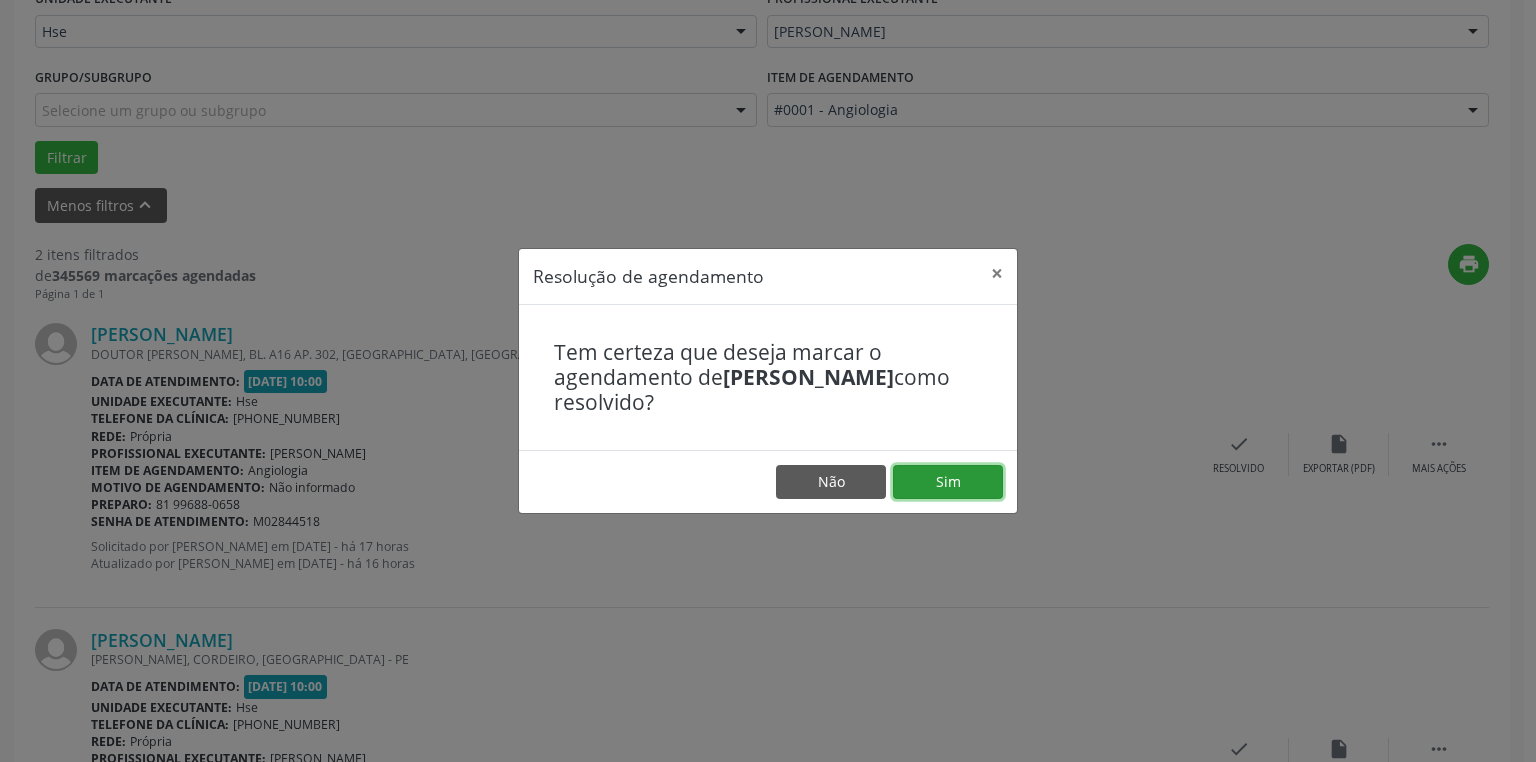 click on "Sim" at bounding box center [948, 482] 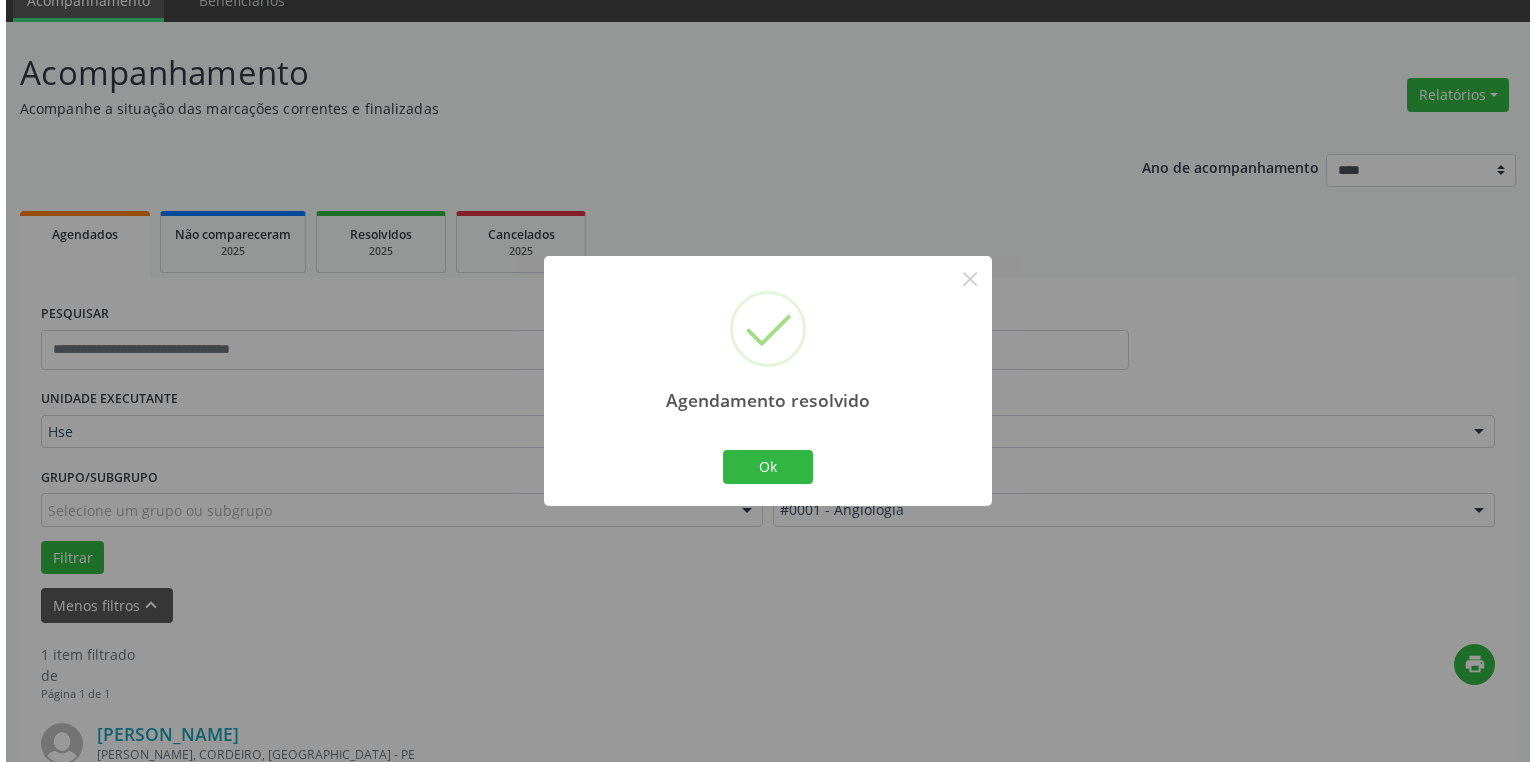 scroll, scrollTop: 366, scrollLeft: 0, axis: vertical 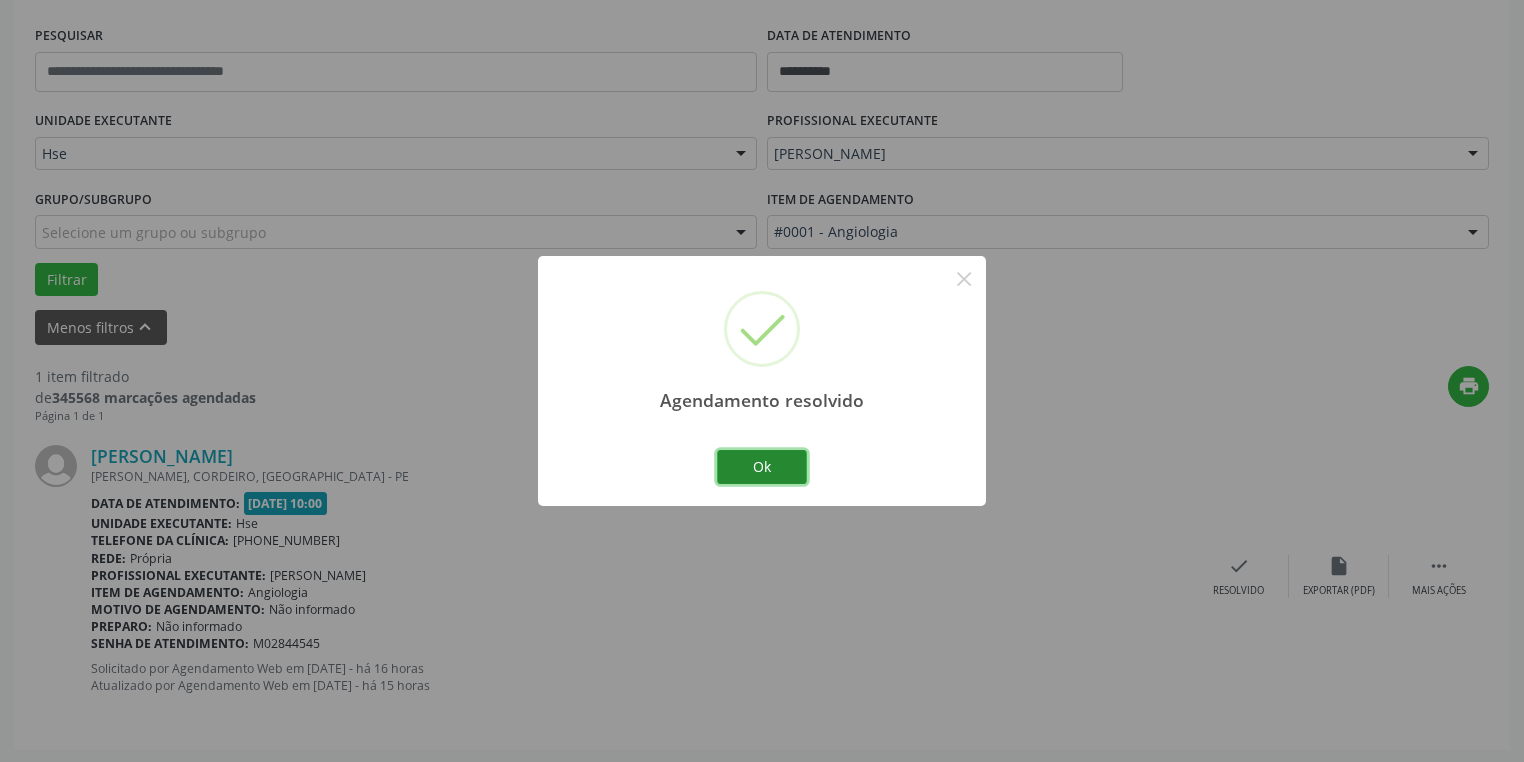 click on "Ok" at bounding box center [762, 467] 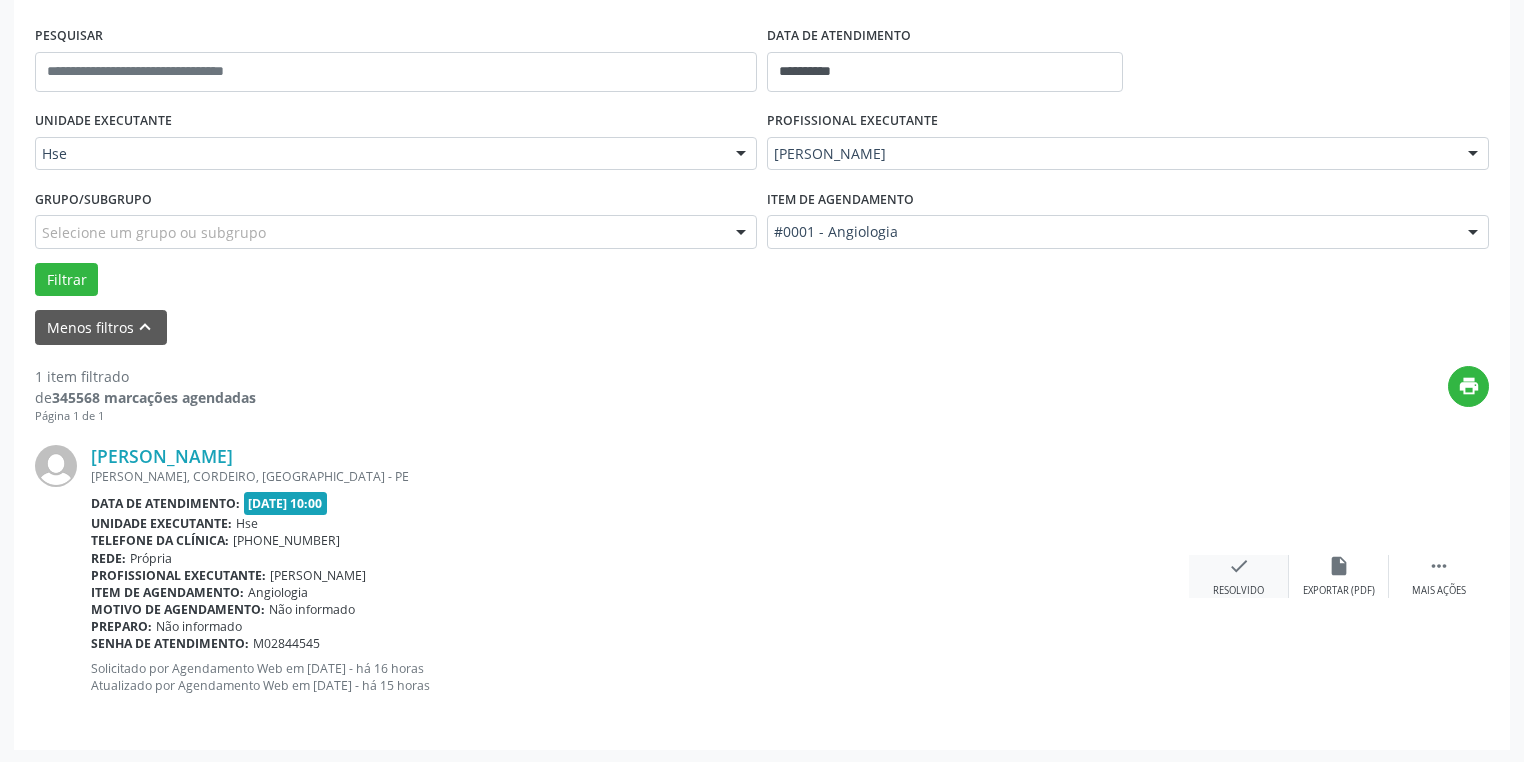 click on "check
Resolvido" at bounding box center [1239, 576] 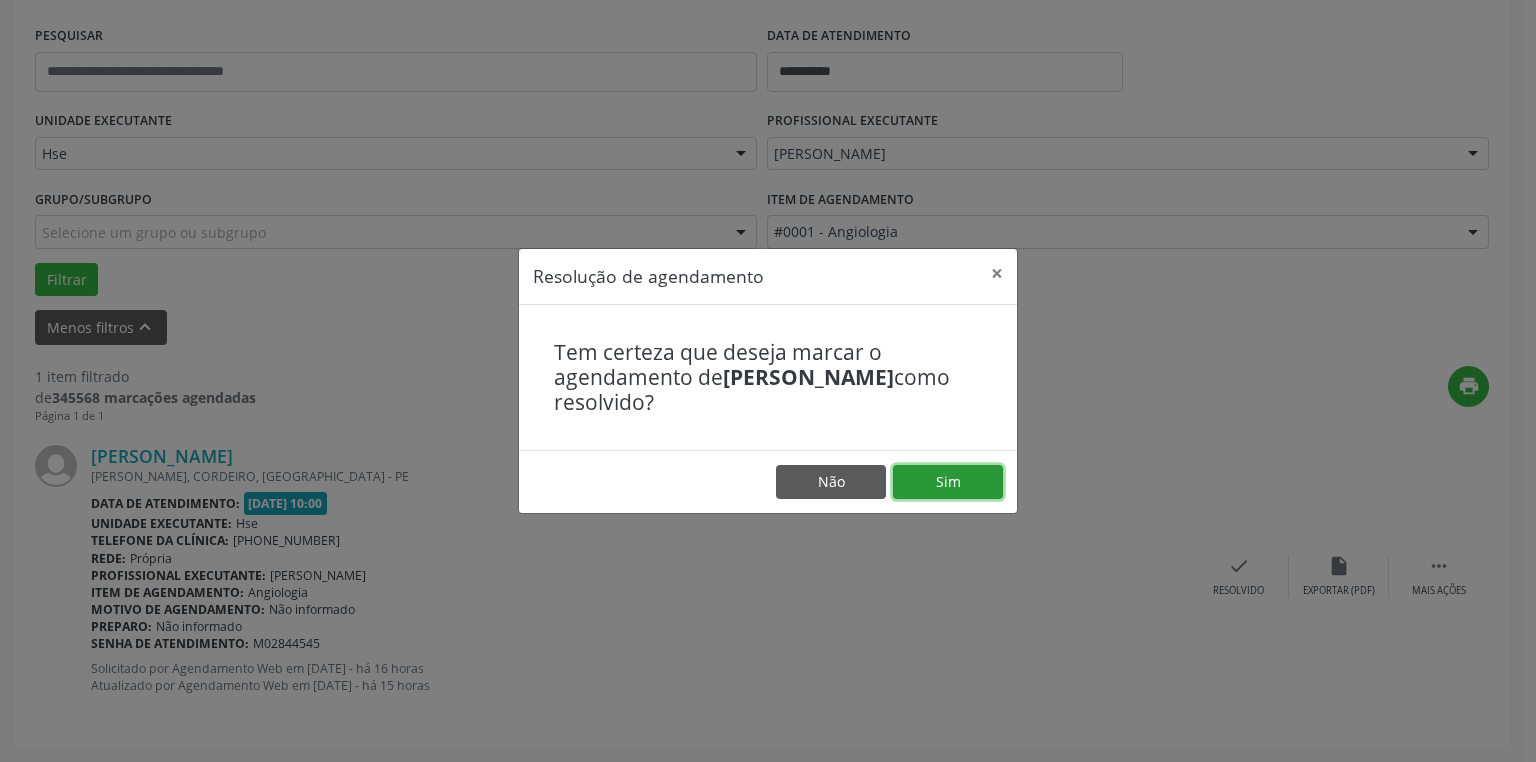 click on "Sim" at bounding box center [948, 482] 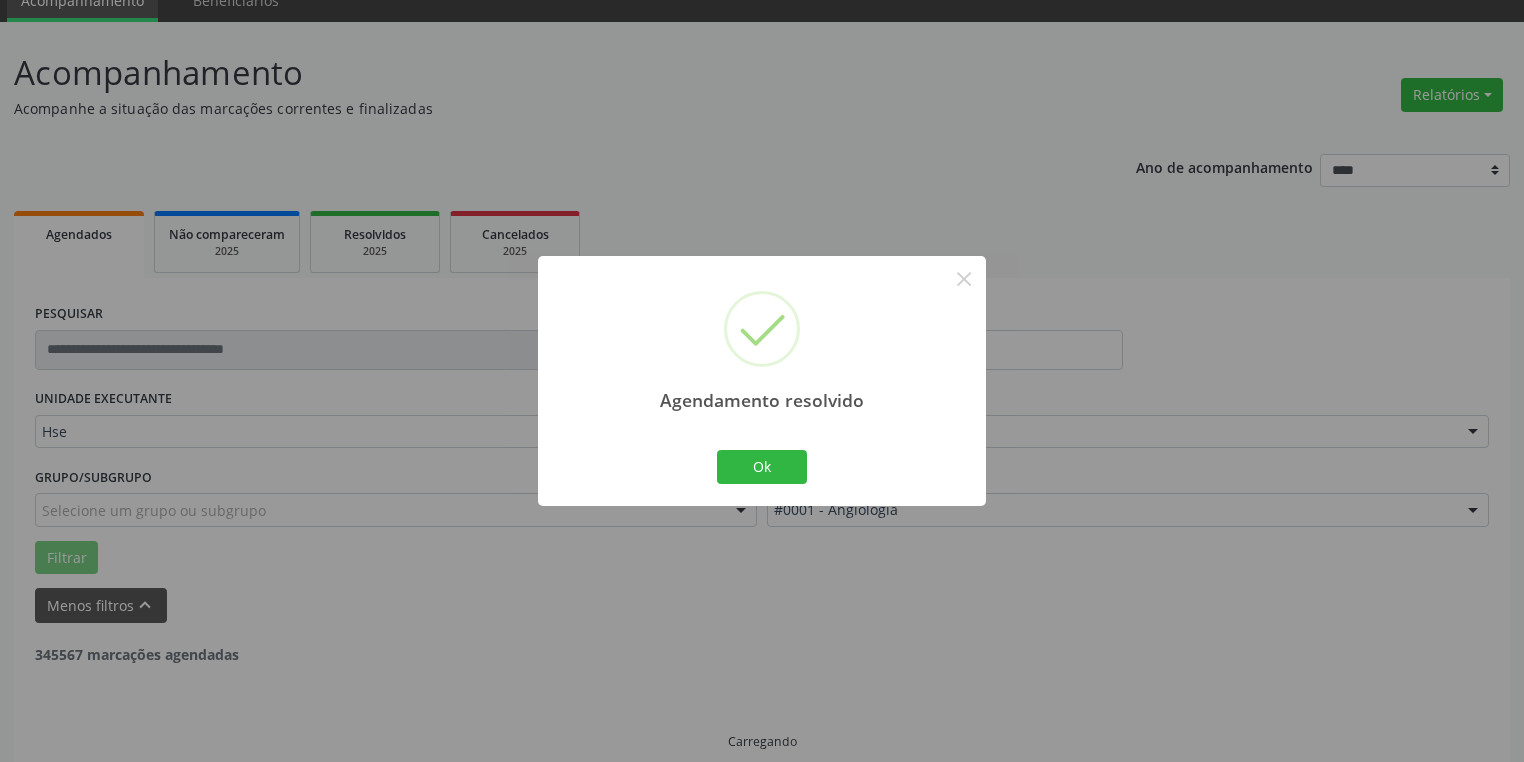 scroll, scrollTop: 45, scrollLeft: 0, axis: vertical 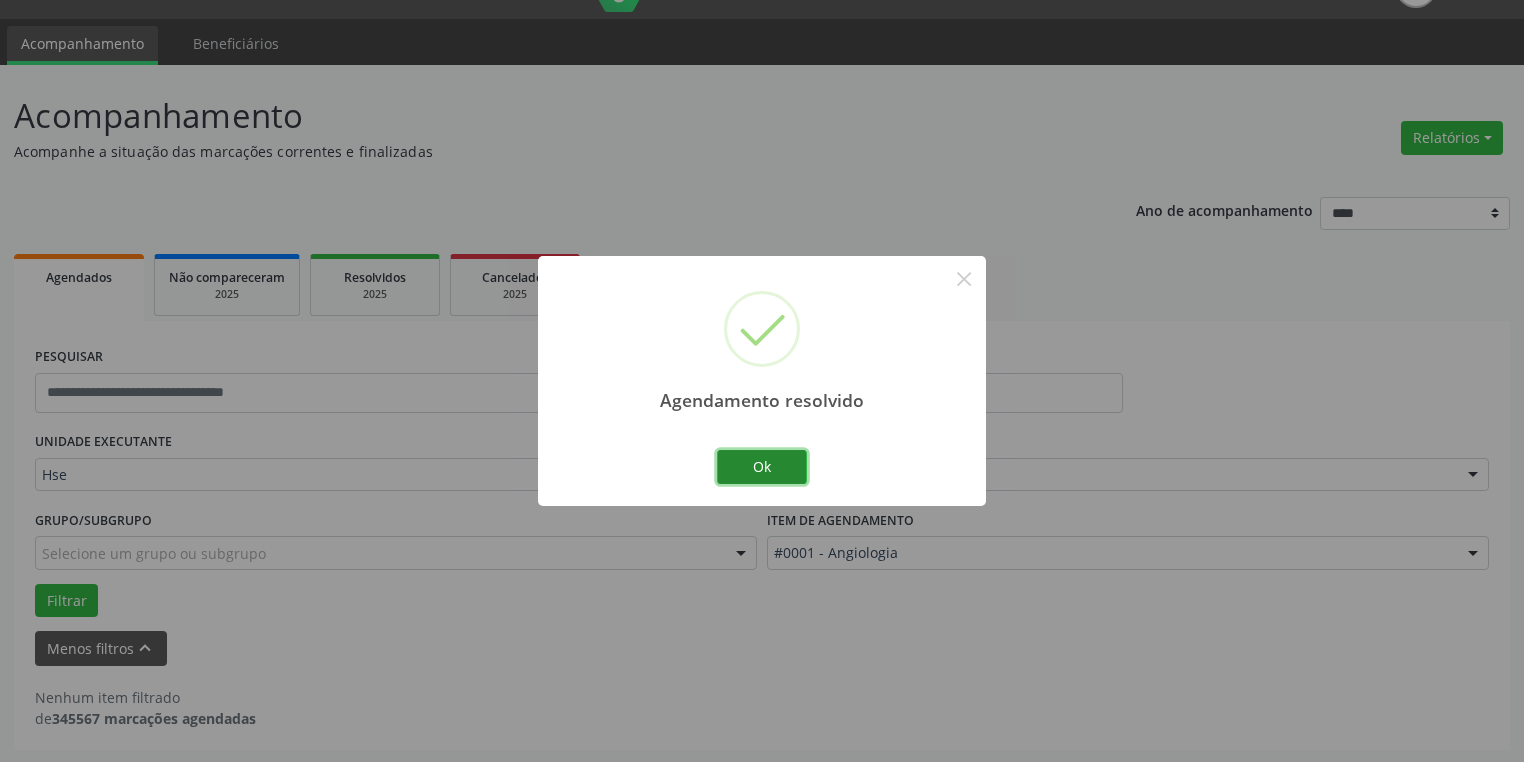 click on "Ok" at bounding box center (762, 467) 